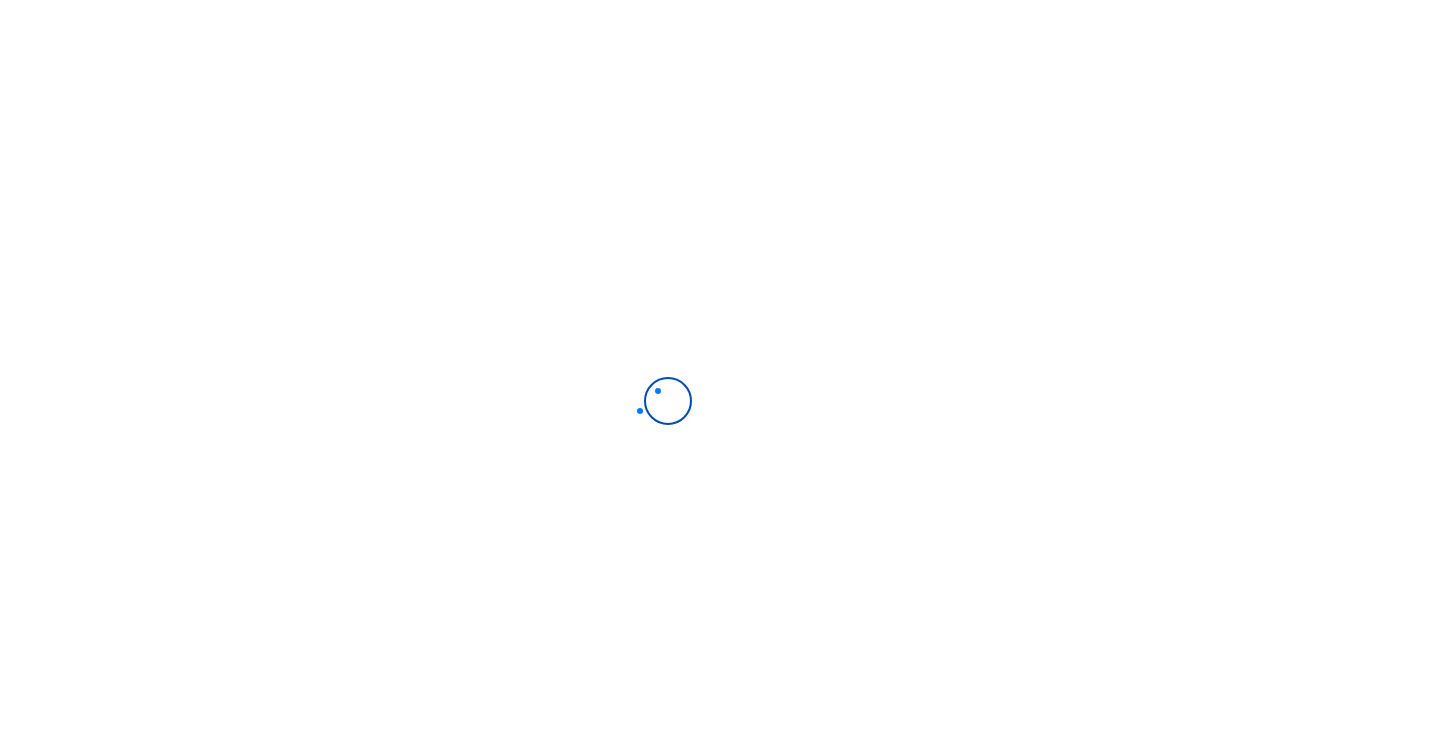 scroll, scrollTop: 0, scrollLeft: 0, axis: both 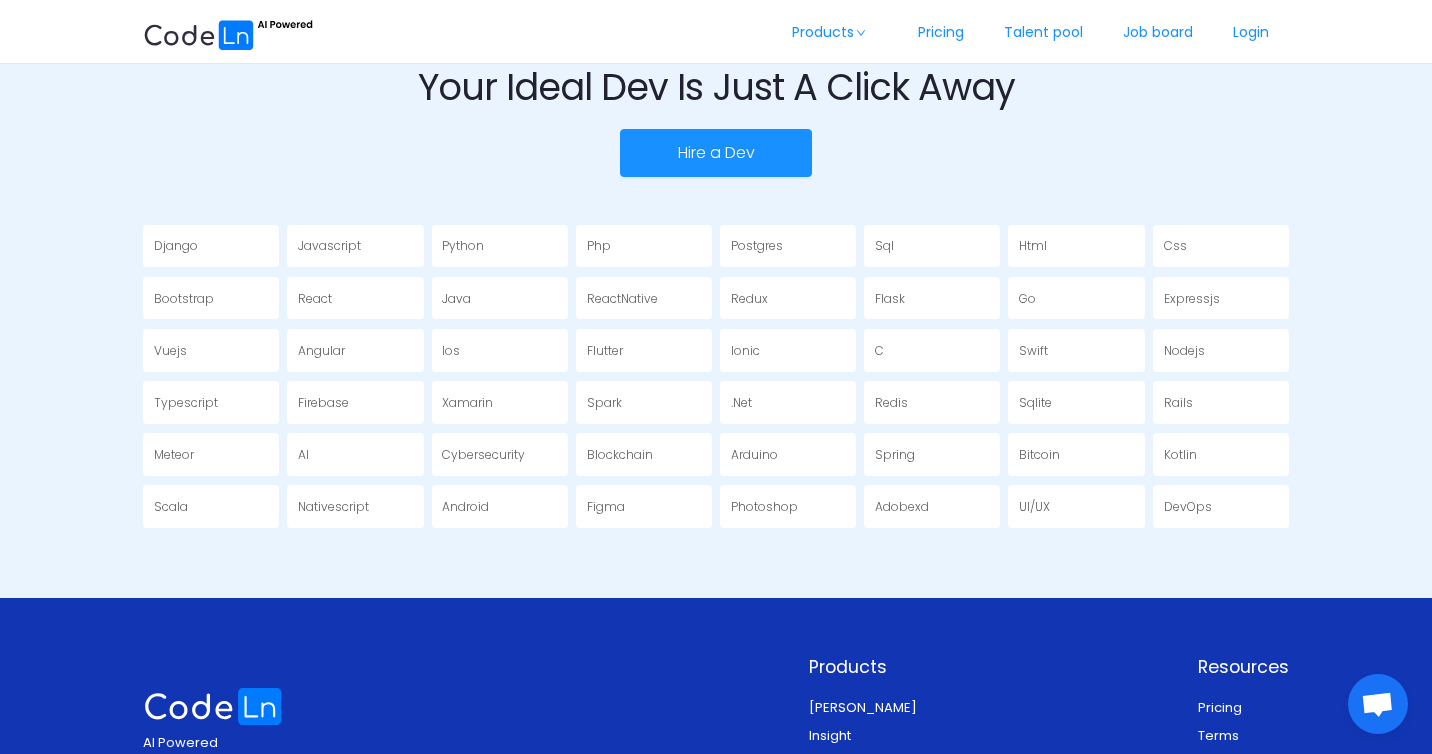 click on "UI/UX" at bounding box center (1076, 506) 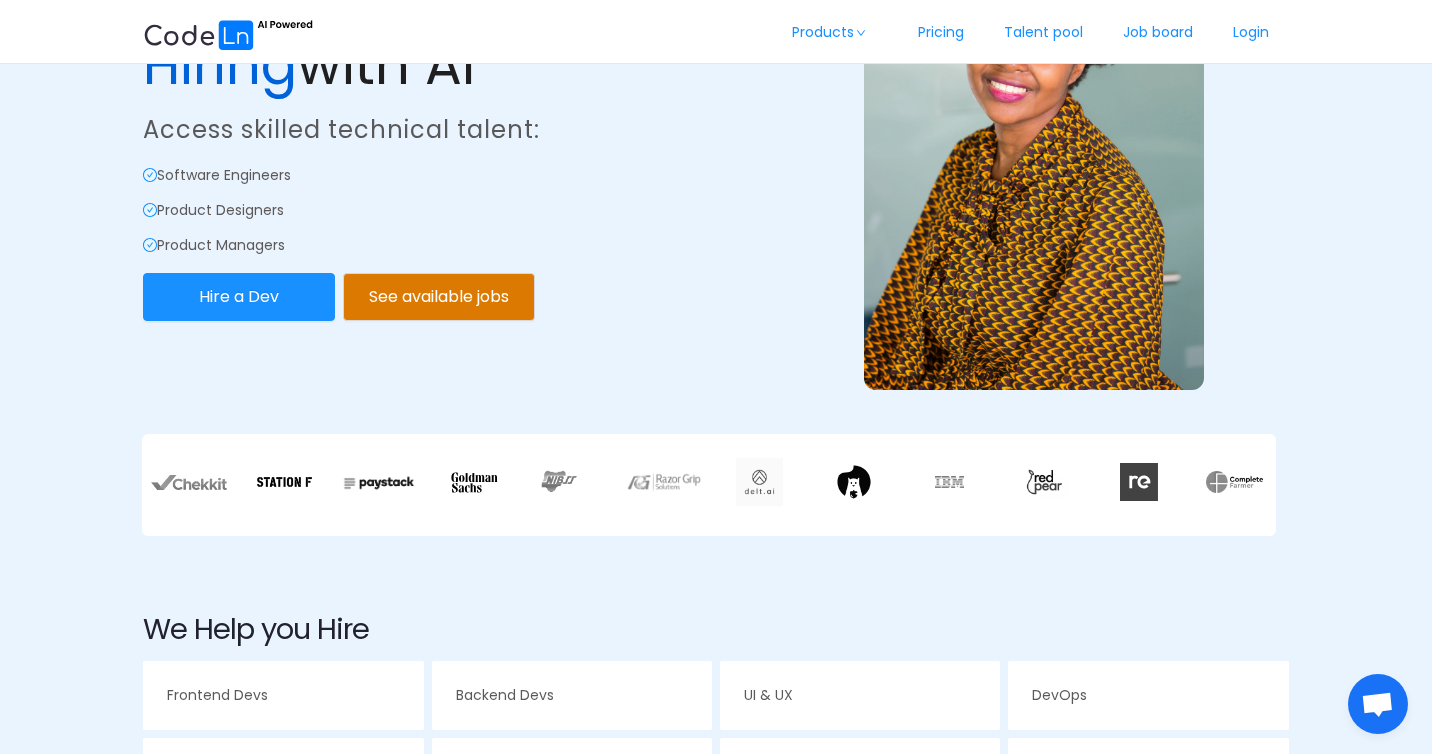 scroll, scrollTop: 0, scrollLeft: 0, axis: both 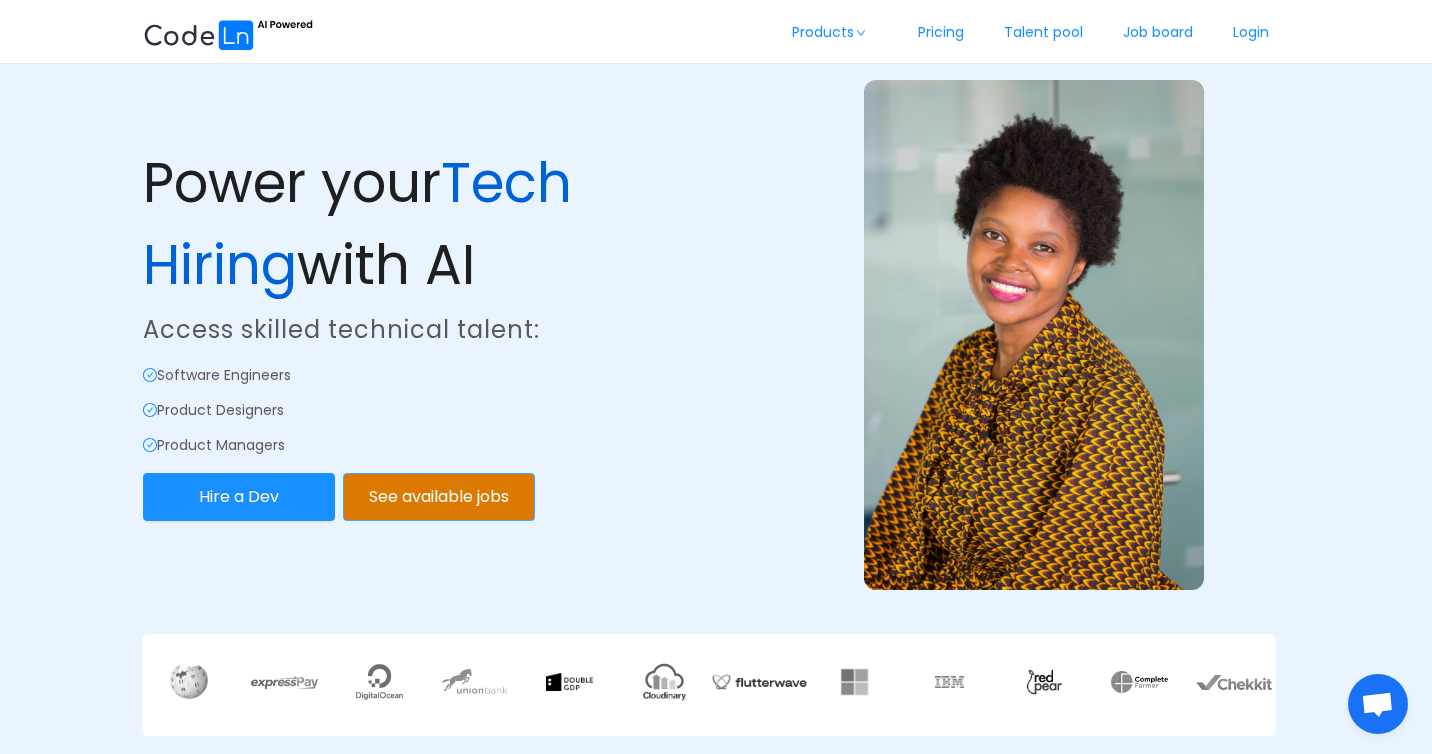 click on "See available jobs" at bounding box center [439, 497] 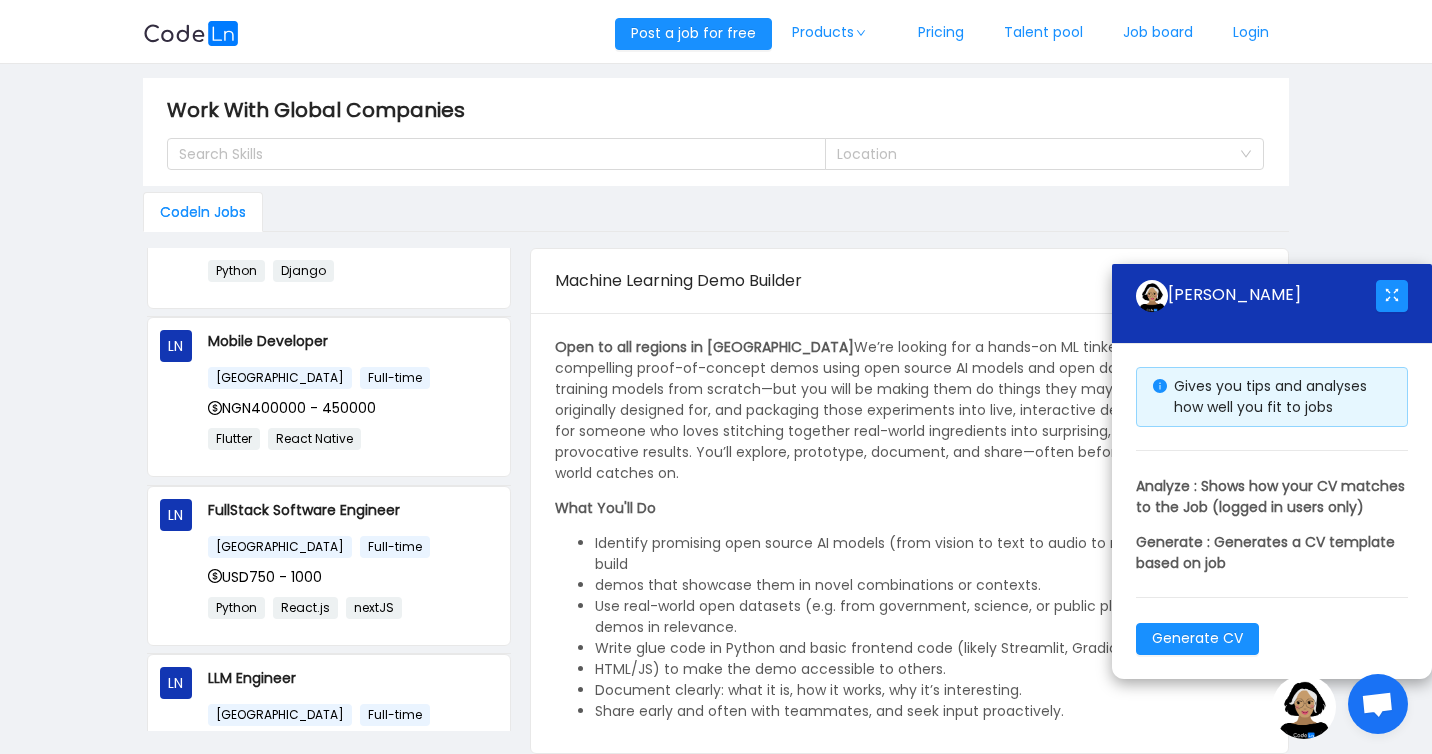 scroll, scrollTop: 972, scrollLeft: 0, axis: vertical 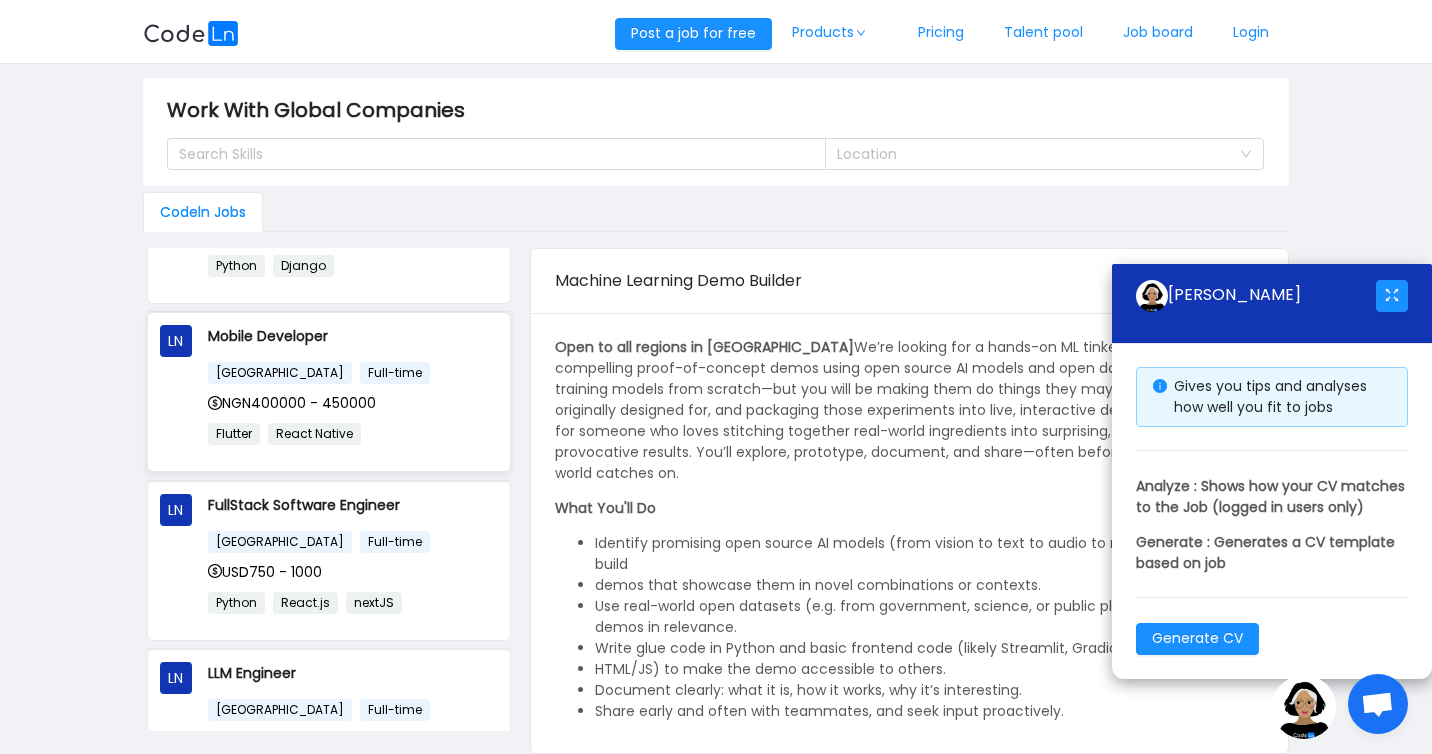 click on "[GEOGRAPHIC_DATA]   Full-time" at bounding box center (353, 372) 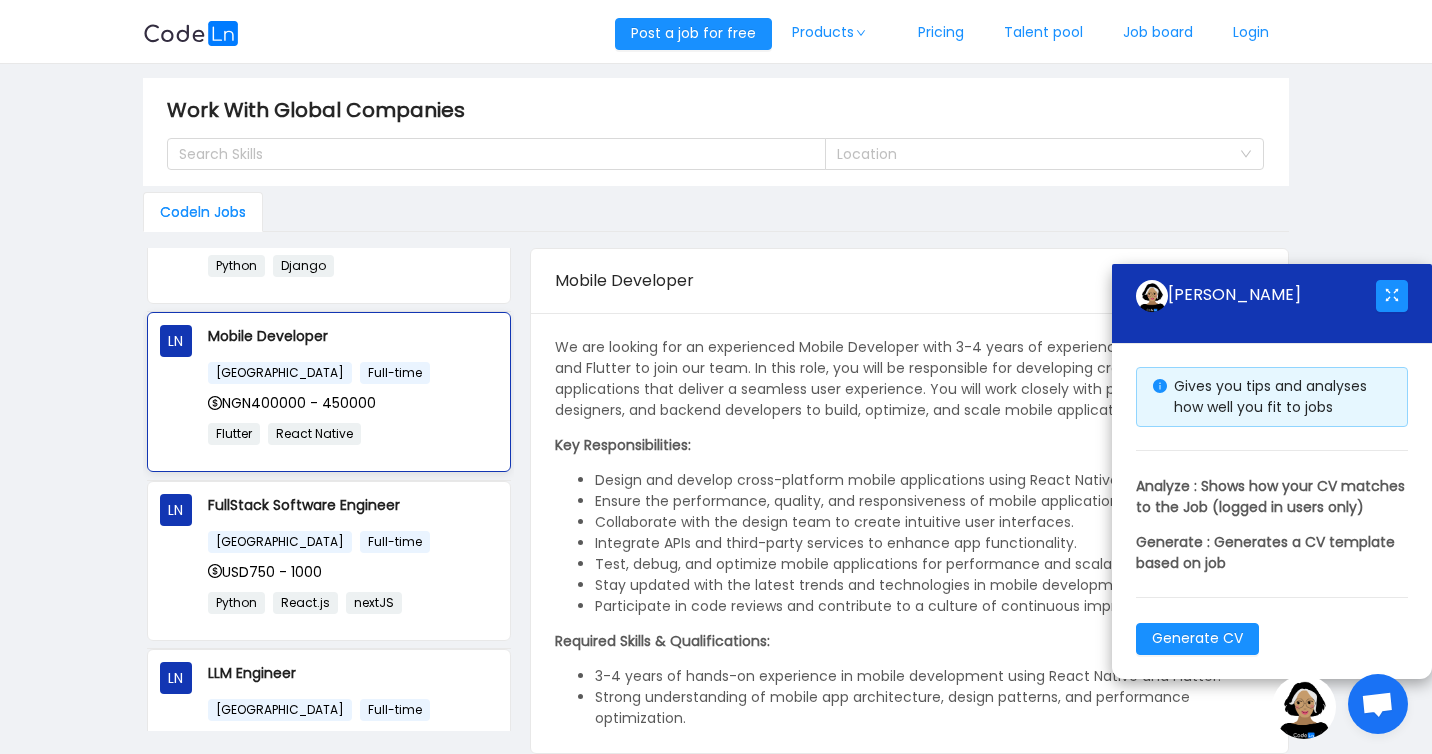 click on "[GEOGRAPHIC_DATA]   Full-time" at bounding box center [353, 372] 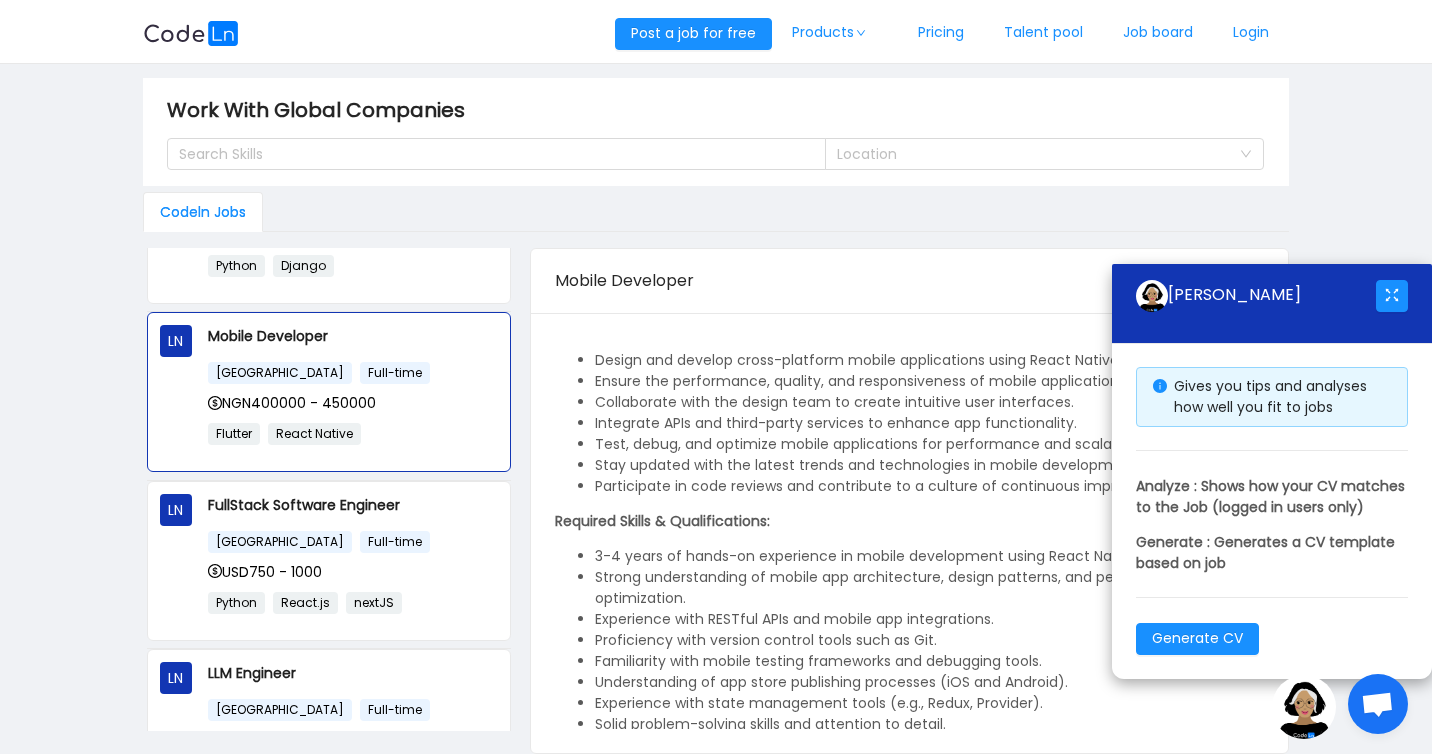 scroll, scrollTop: 315, scrollLeft: 0, axis: vertical 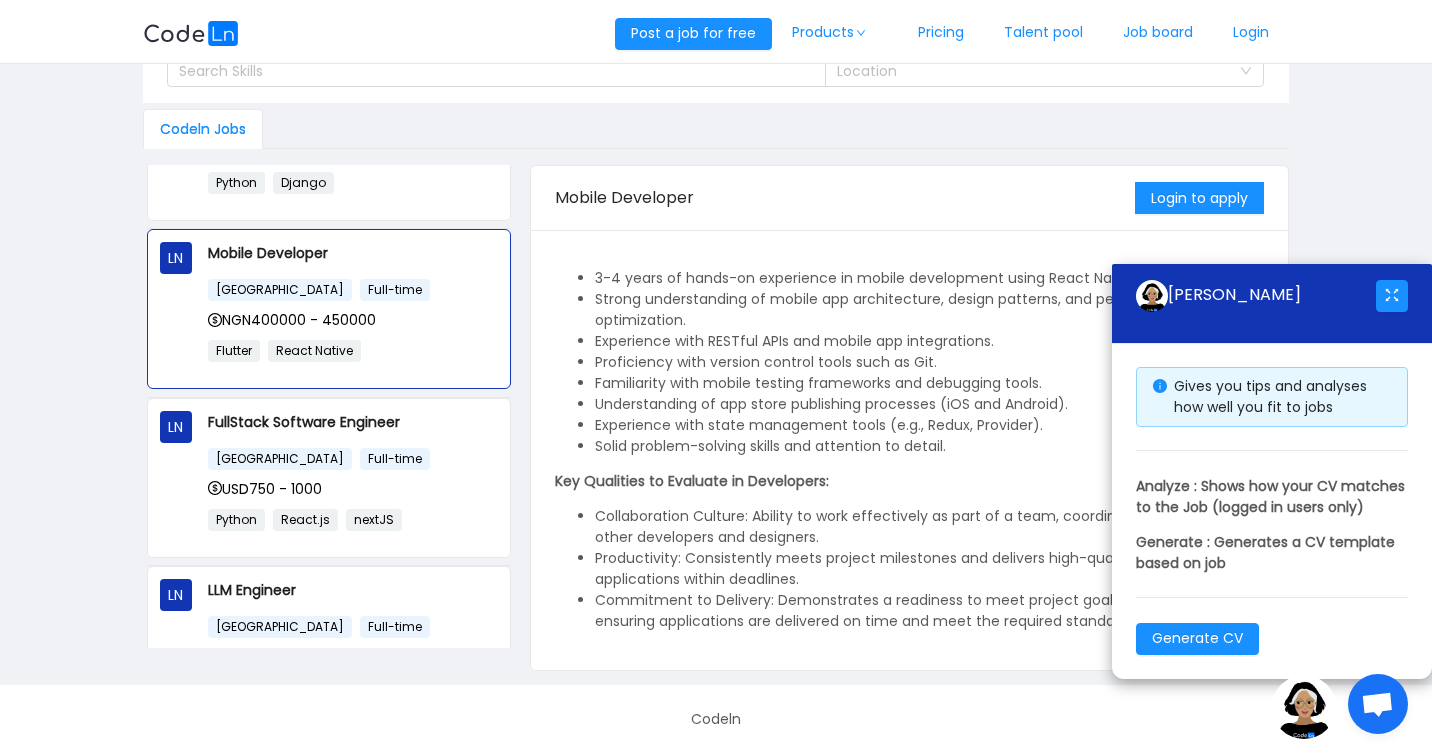 click on "Work With Global Companies Search Skills   Location   Codeln Jobs
LN
Machine Learning Demo Builder
[GEOGRAPHIC_DATA]   Remote  USD4000 - 4500
Python
LN
Frontend Engineer
[GEOGRAPHIC_DATA]   Remote  USD4000 - 4500
React Typescript
LN
Native Android Developer (Java + [GEOGRAPHIC_DATA])
[GEOGRAPHIC_DATA]   Full-time  GHS10000 - 15000
Java Kotlin Android
LN
Native IOS Developer (Swift)
[GEOGRAPHIC_DATA]   Full-time  GHS10000 - 15000
iOS Swift
LN
Lead Architect & Developer
[GEOGRAPHIC_DATA]   Full-time  NGN900000 - 1000000
NoSQL Java Python Go Node.js
LN
Backend Developer
[GEOGRAPHIC_DATA]   Full-time  NGN400000 - 450000
Python Django
LN
Mobile Developer
[GEOGRAPHIC_DATA]   Full-time  NGN400000 - 450000
Flutter React Native
LN
FullStack Software Engineer
[GEOGRAPHIC_DATA]   Full-time  USD750 - 1000
Python React.js" at bounding box center [716, 333] 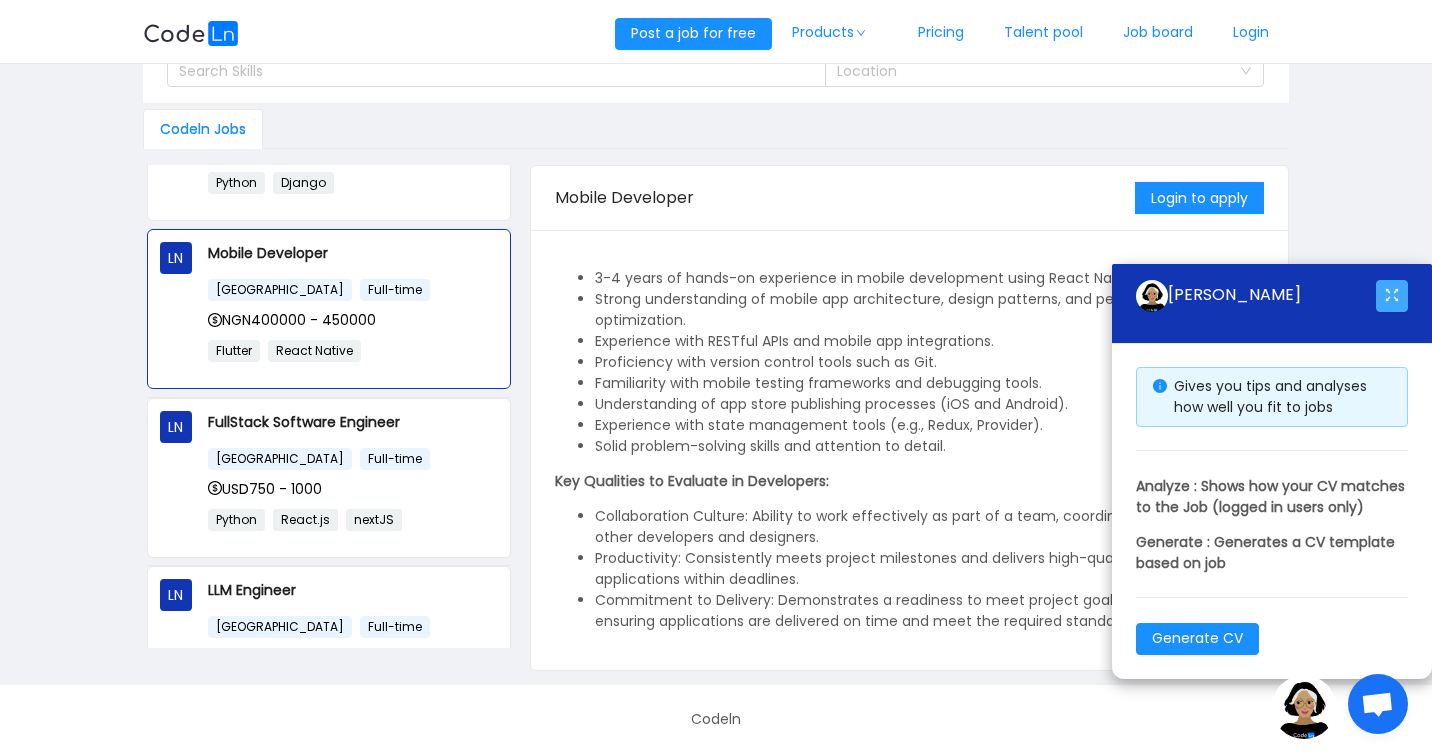 click at bounding box center [1392, 296] 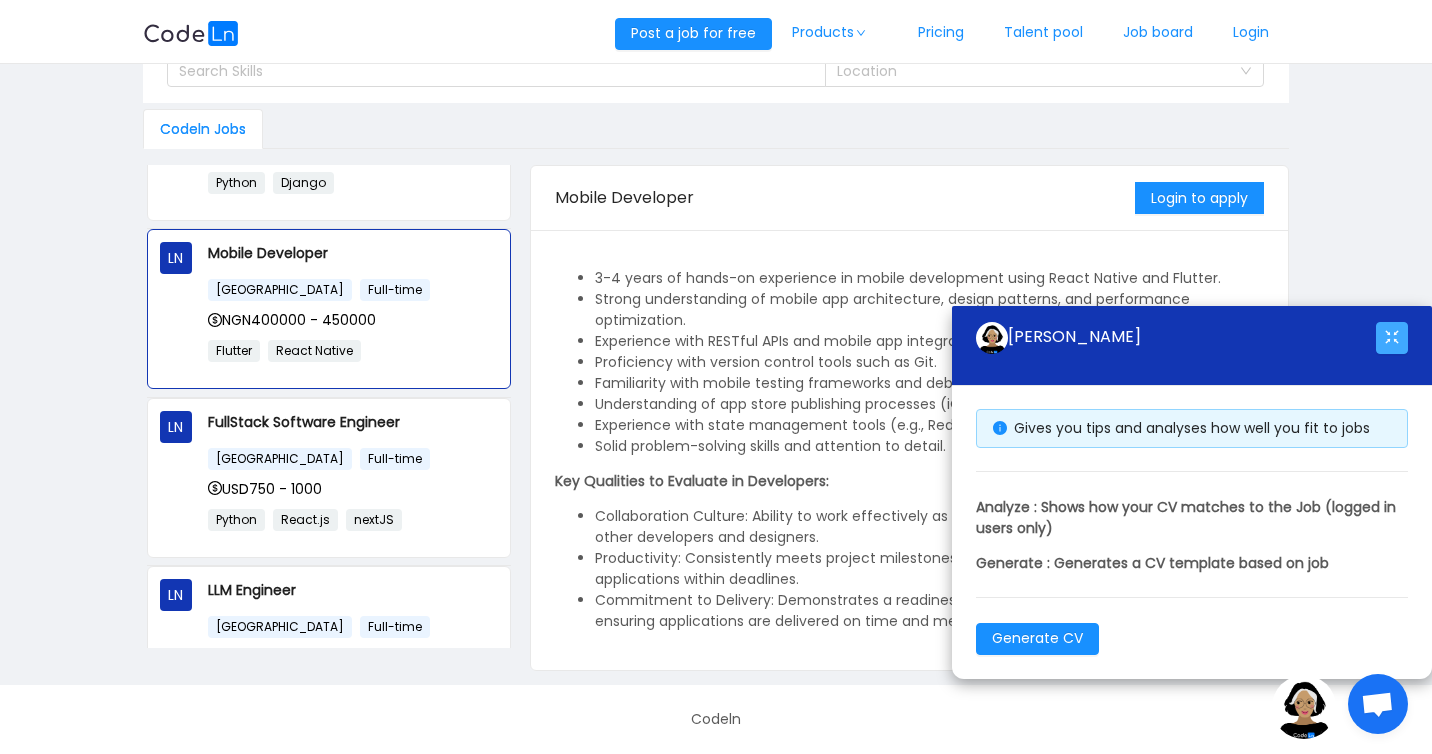 click at bounding box center [1392, 338] 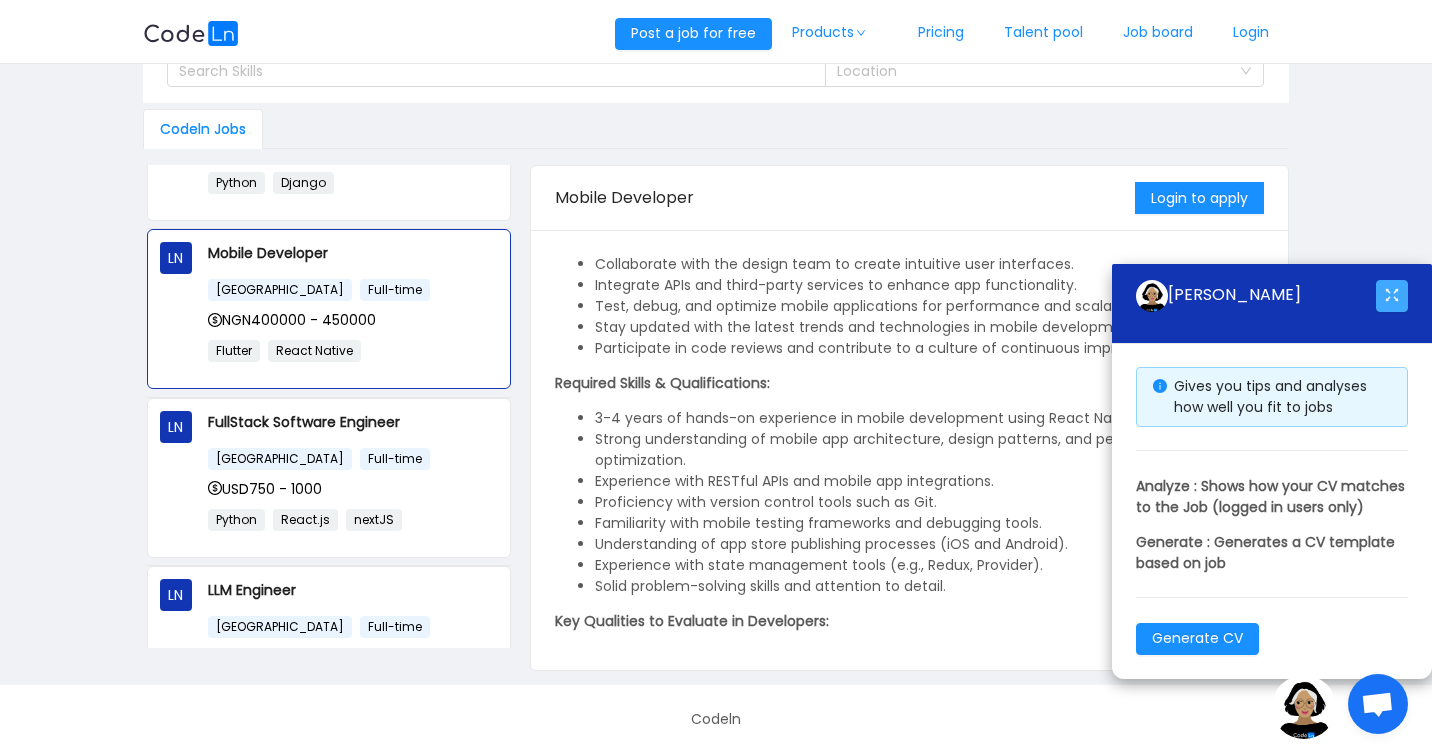 scroll, scrollTop: 0, scrollLeft: 0, axis: both 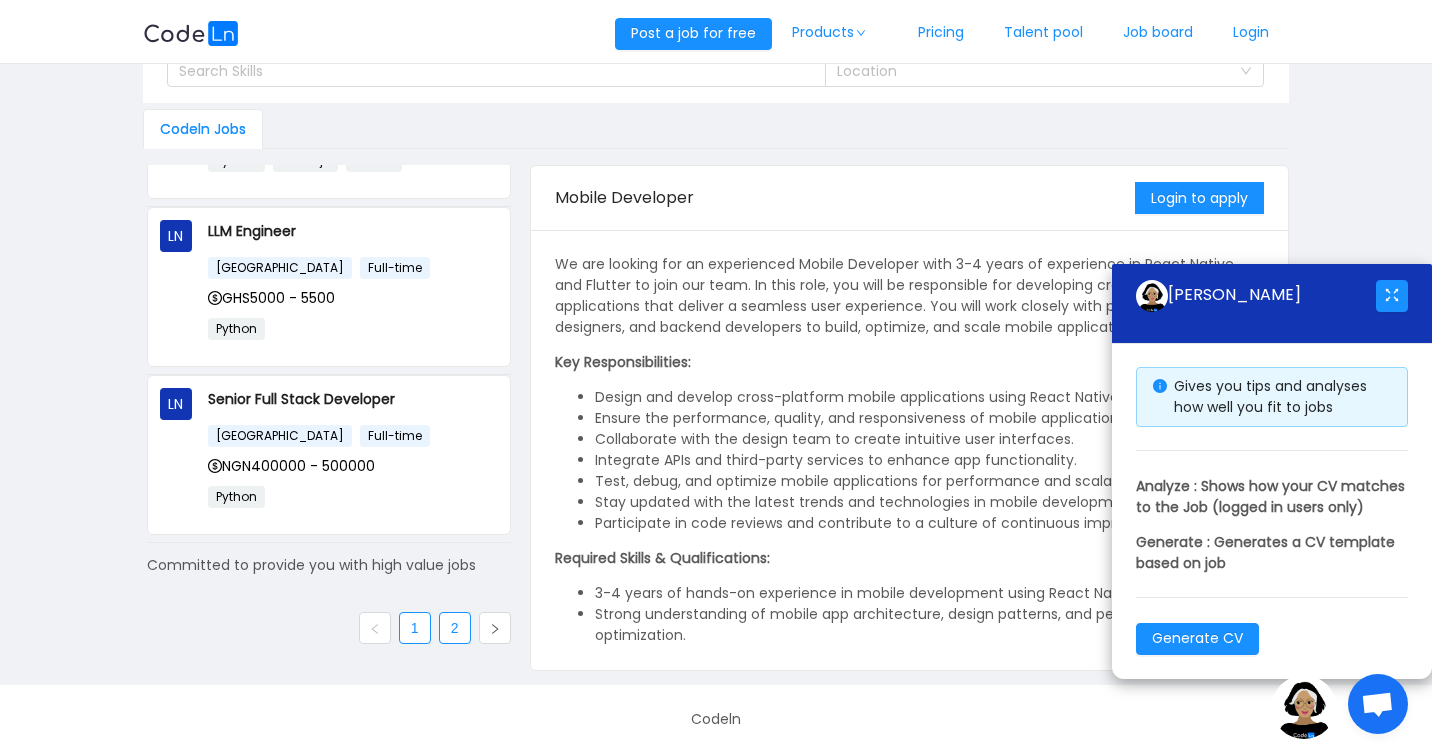 click on "2" at bounding box center [455, 628] 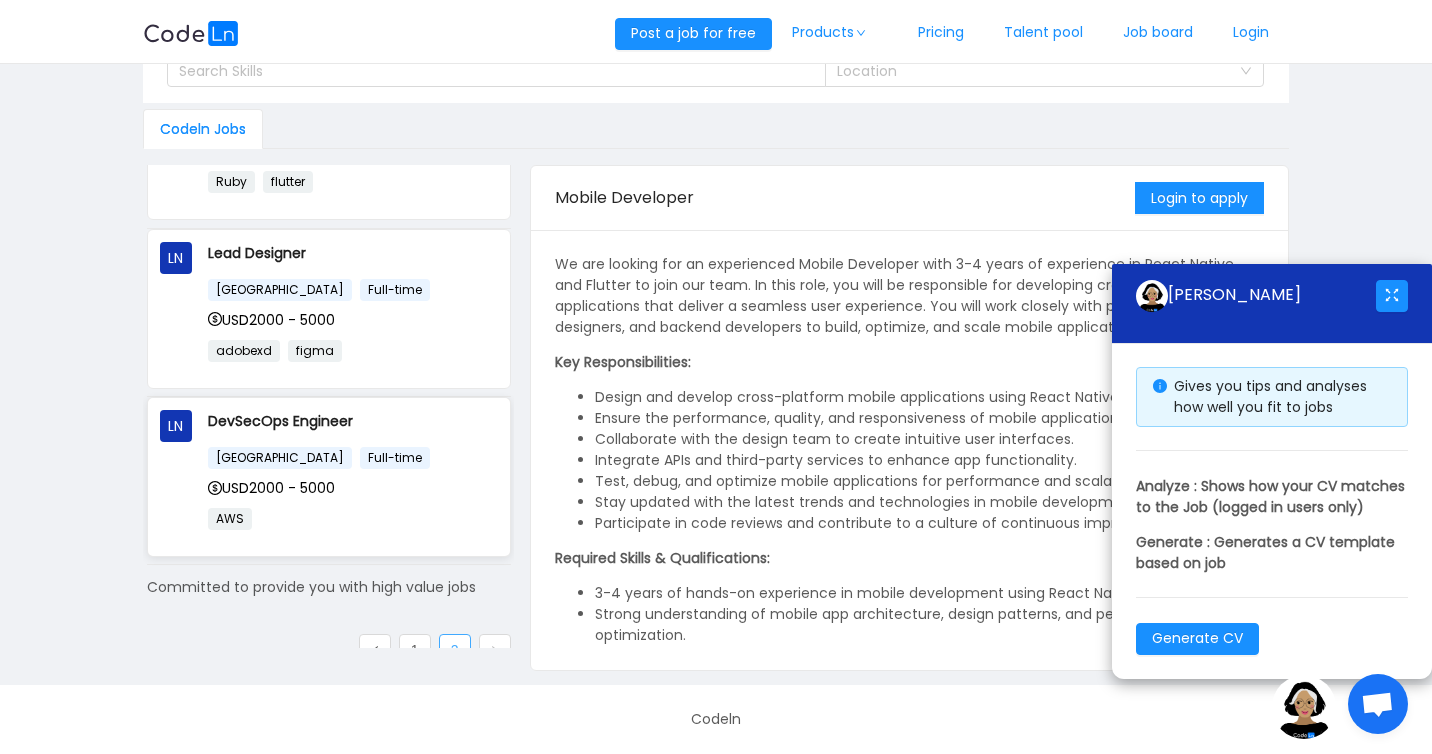 scroll, scrollTop: 461, scrollLeft: 0, axis: vertical 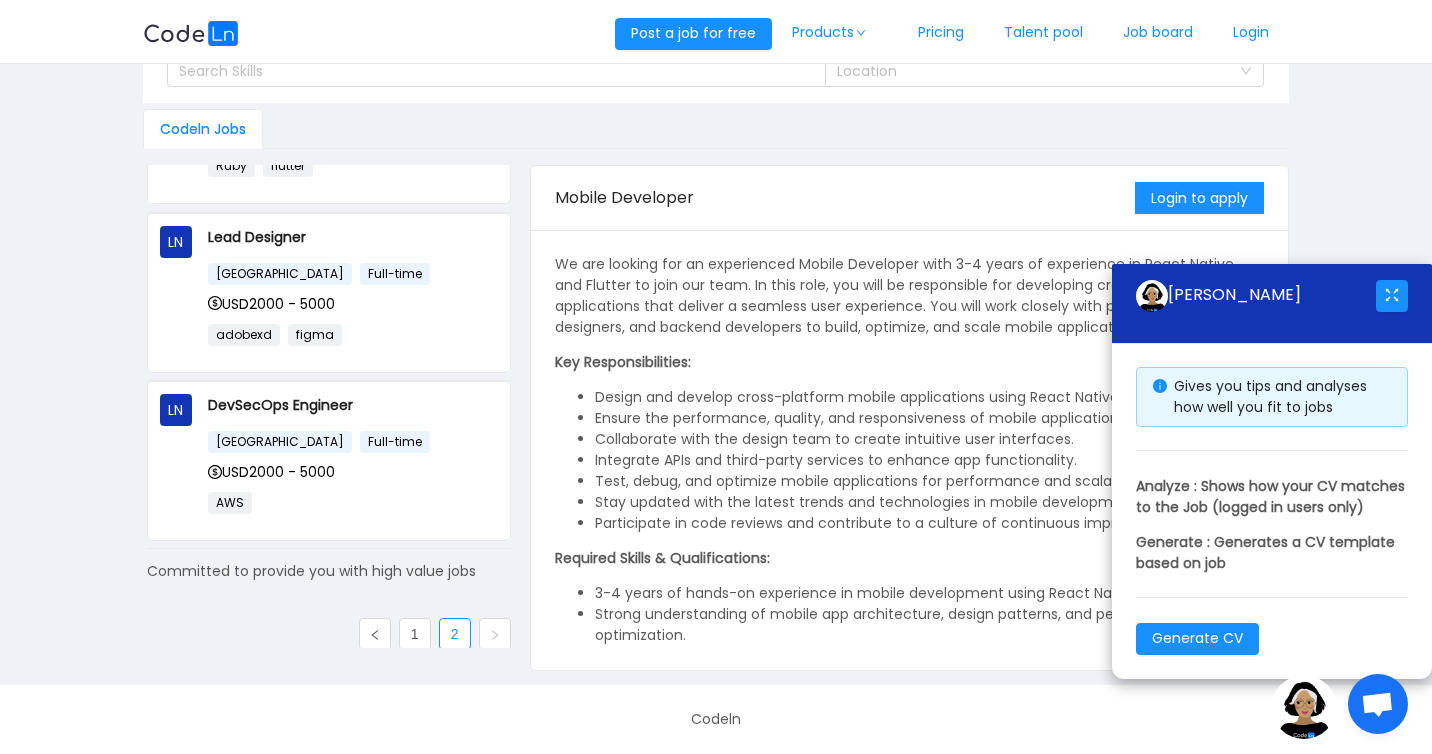 click at bounding box center [495, 634] 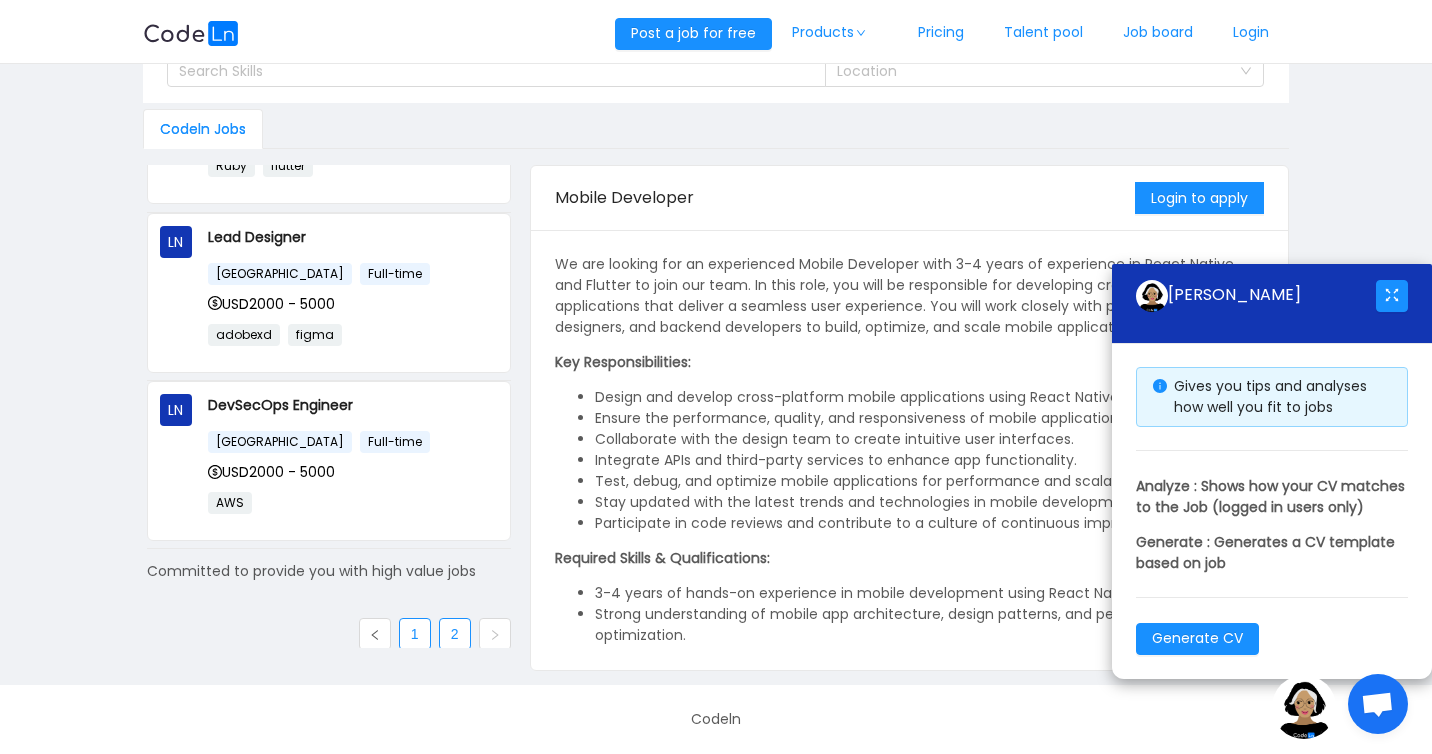 click on "1" at bounding box center (415, 634) 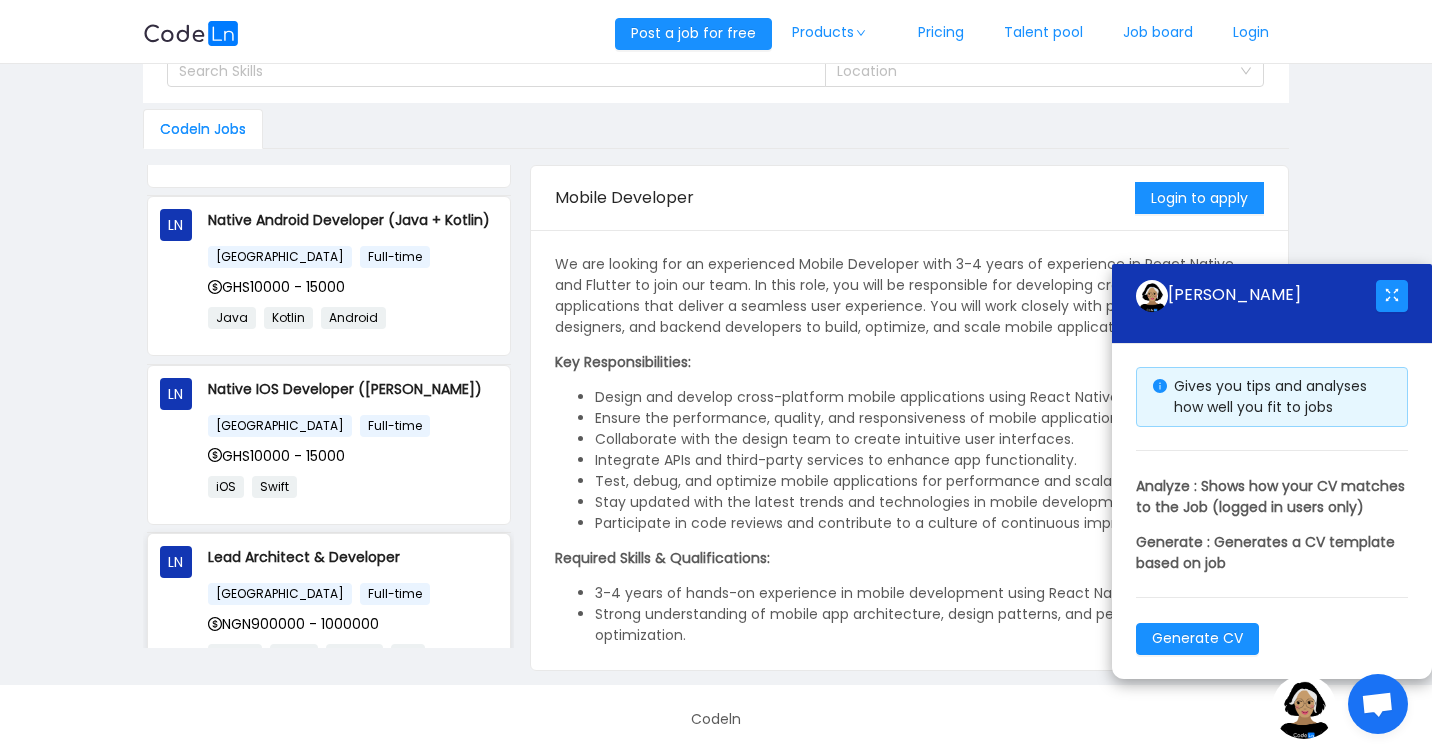 scroll, scrollTop: 0, scrollLeft: 0, axis: both 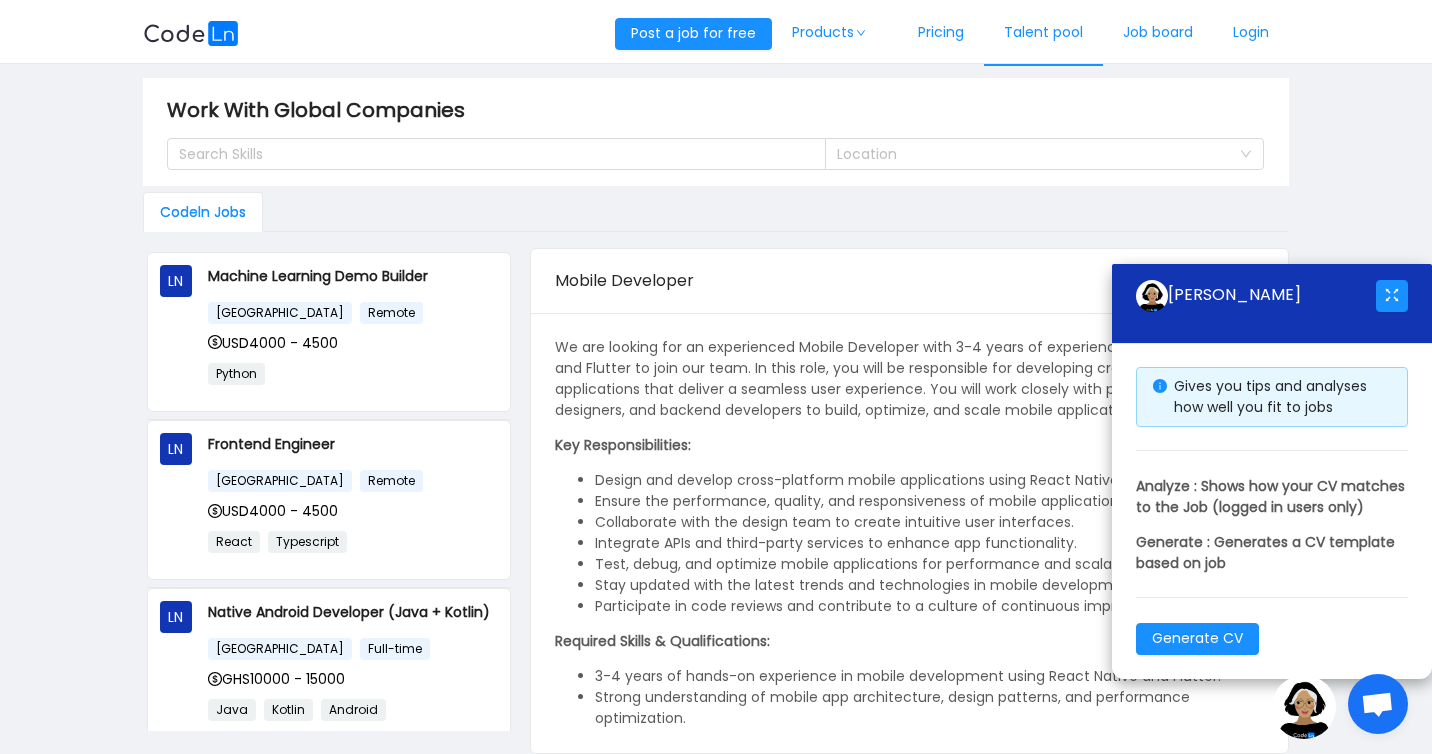 click on "Talent pool" at bounding box center [1043, 33] 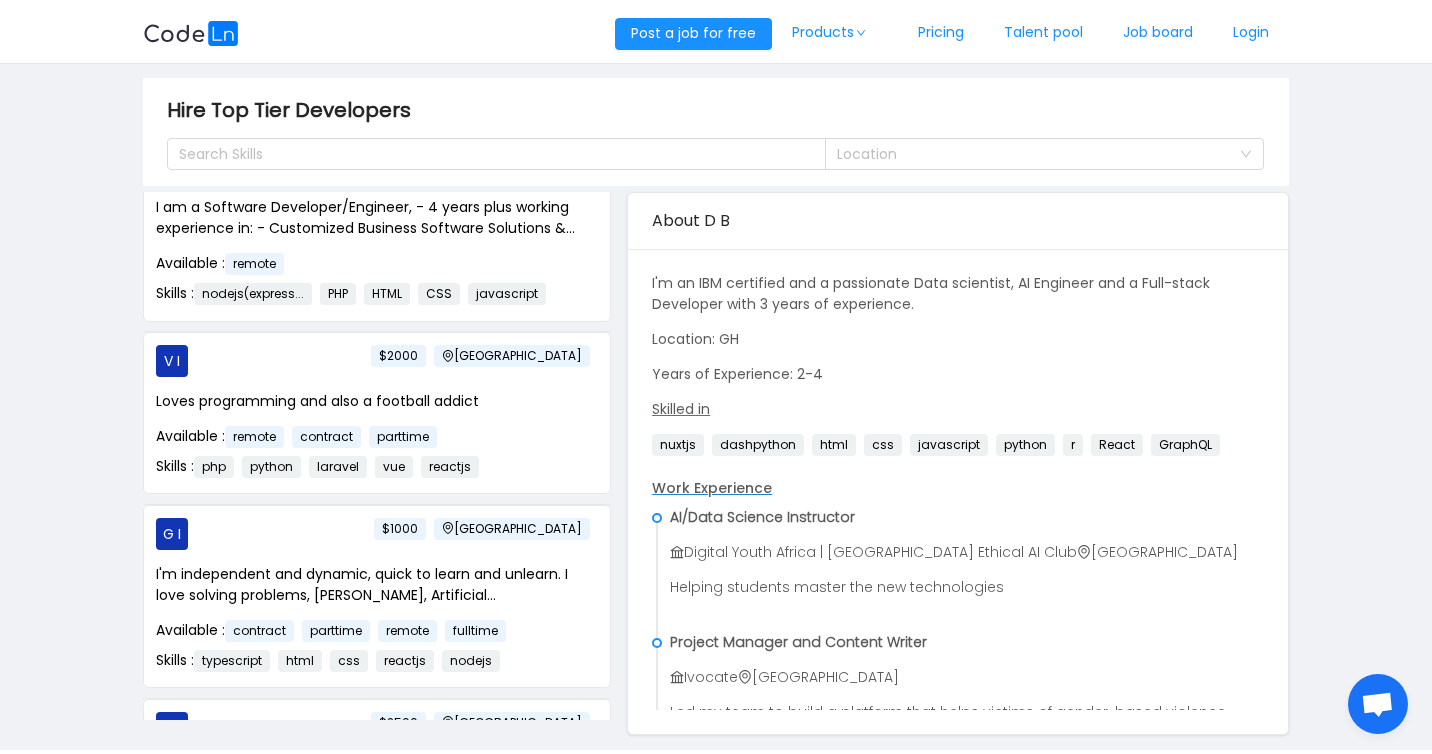 scroll, scrollTop: 1009, scrollLeft: 0, axis: vertical 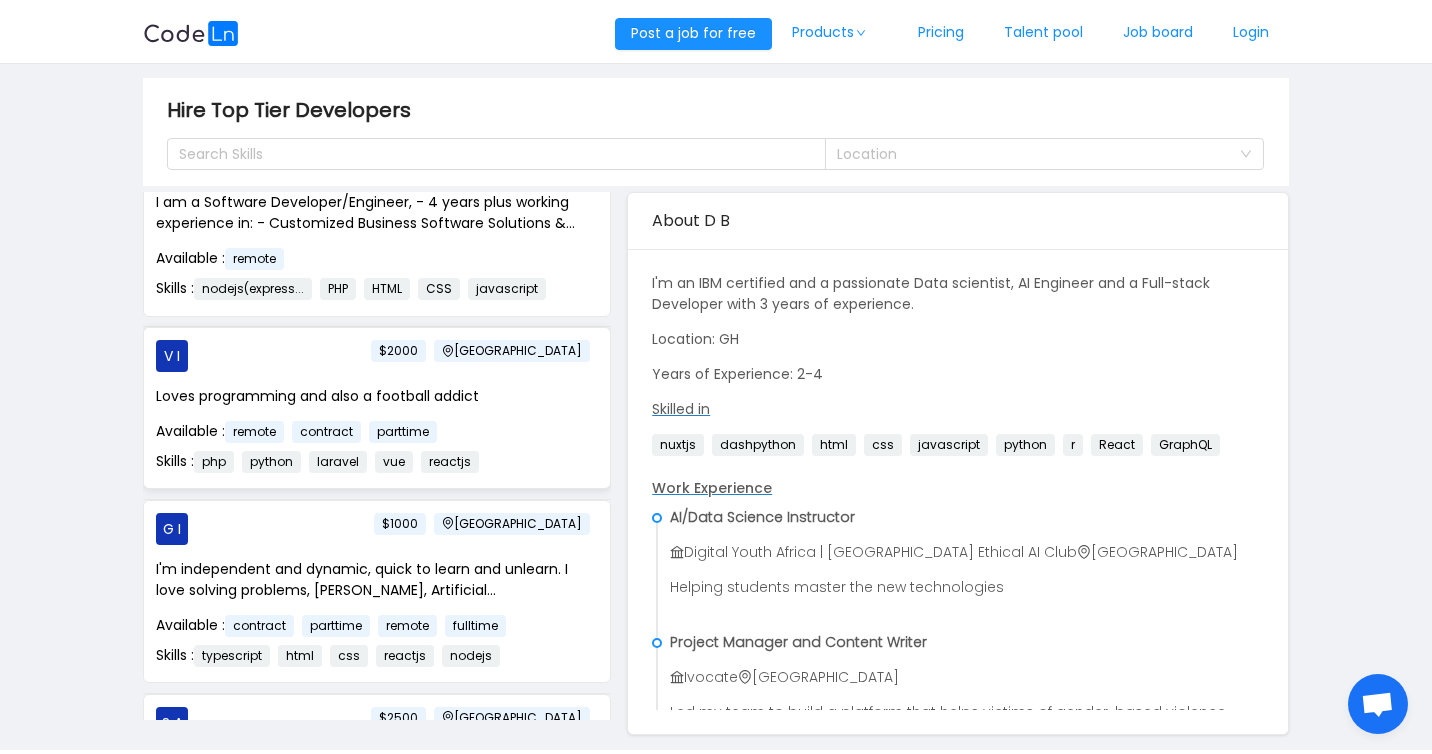 click on "Loves programming and also a football addict
Available :
remote
contract
parttime
Skills :
php
python
laravel
vue
reactjs" at bounding box center [377, 431] 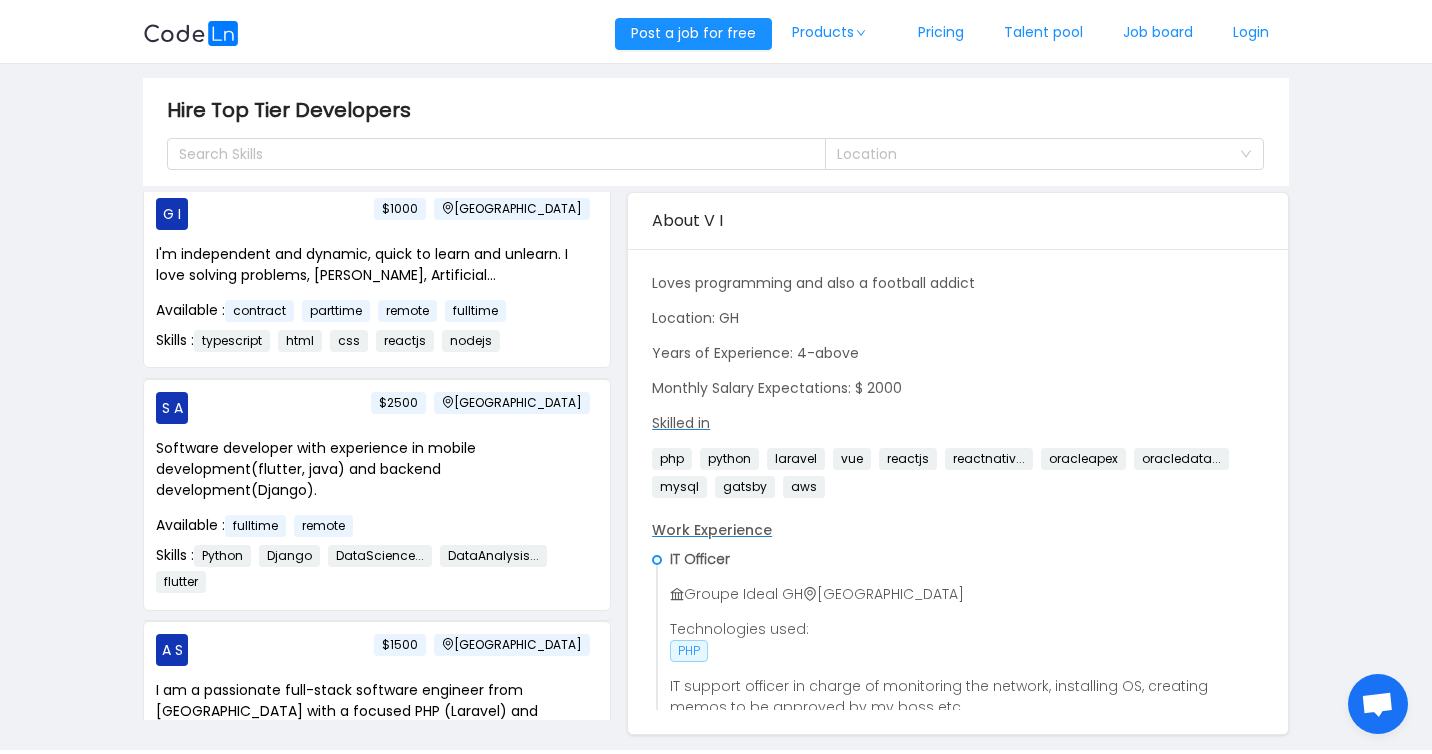 scroll, scrollTop: 1592, scrollLeft: 0, axis: vertical 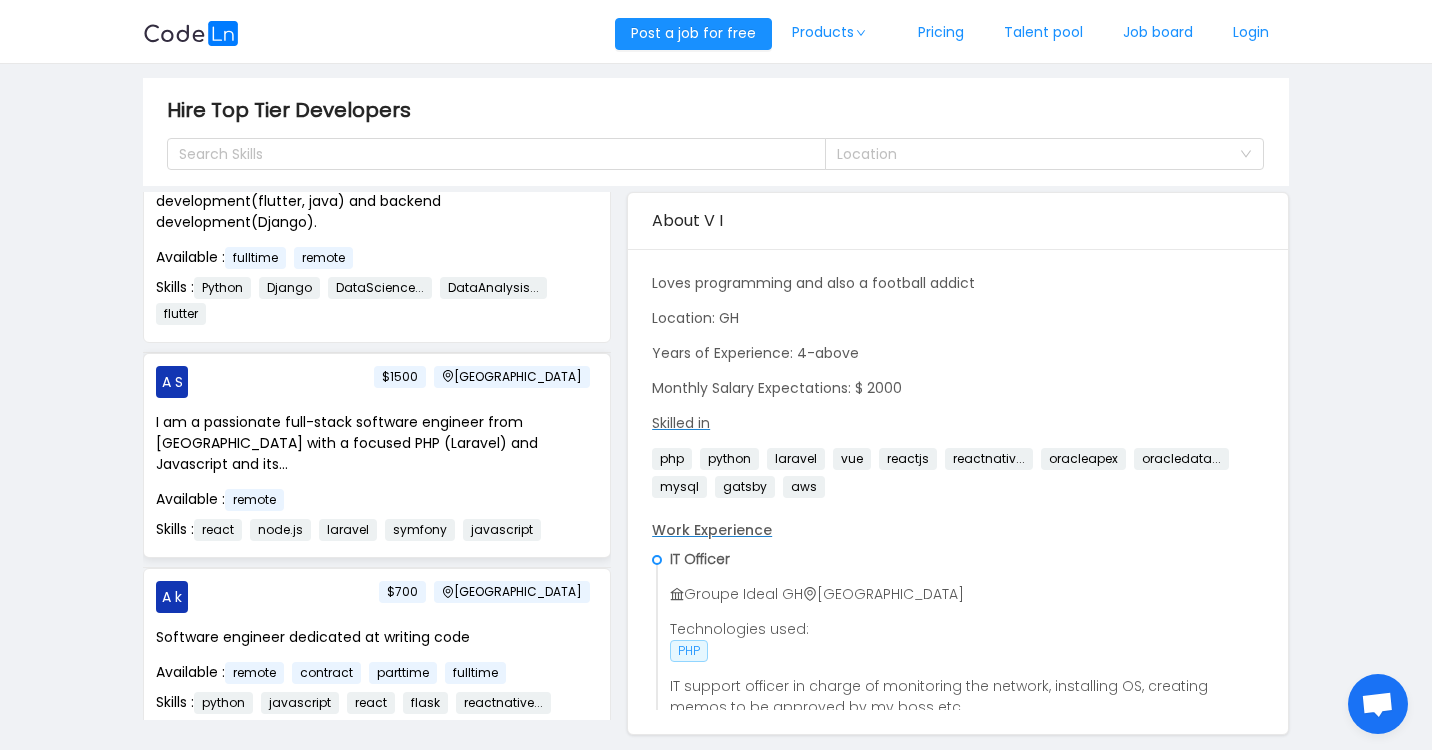 click on "I am a passionate full-stack software engineer from [GEOGRAPHIC_DATA] with a focused PHP (Laravel) and Javascript and its...
Available :
remote
Skills :
react
node.js
laravel
symfony
javascript" at bounding box center (377, 478) 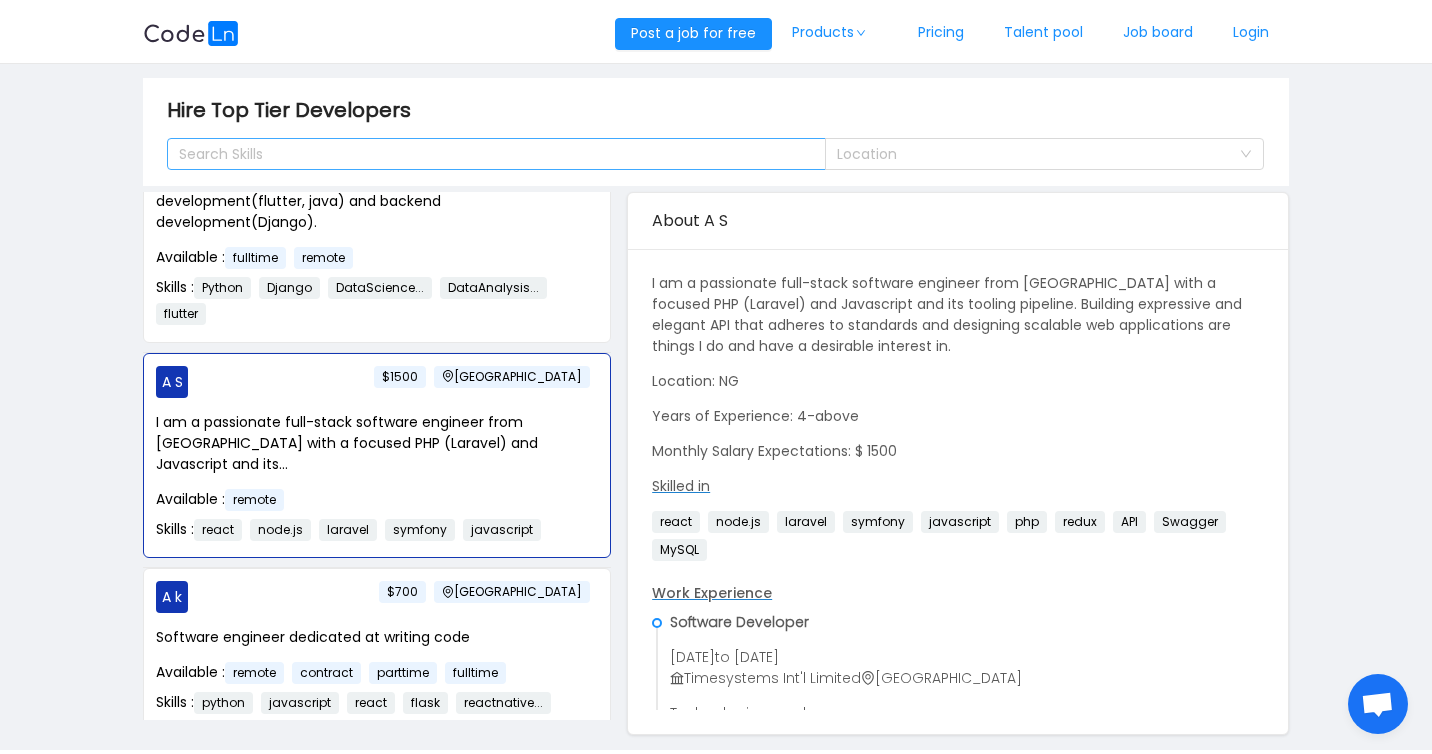 click on "Search Skills" at bounding box center [489, 154] 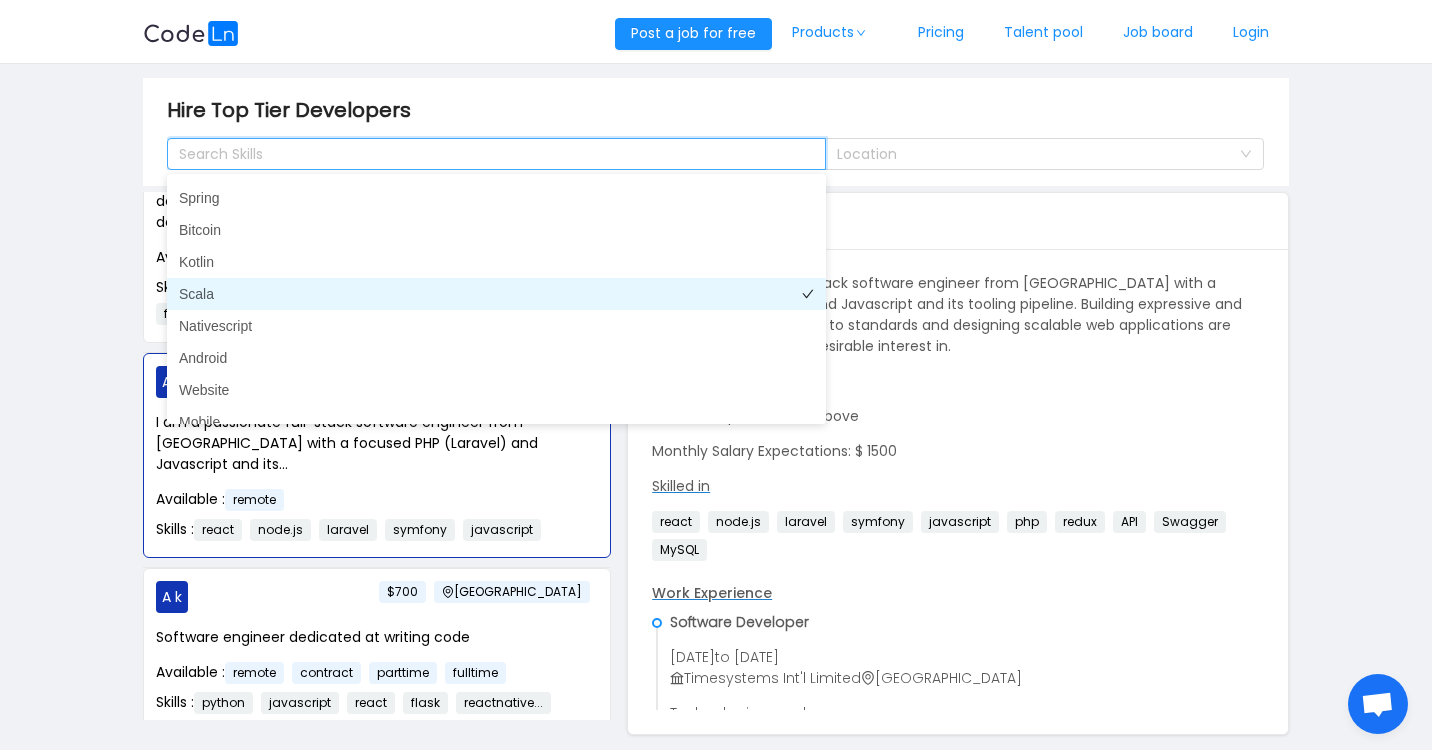 scroll, scrollTop: 910, scrollLeft: 0, axis: vertical 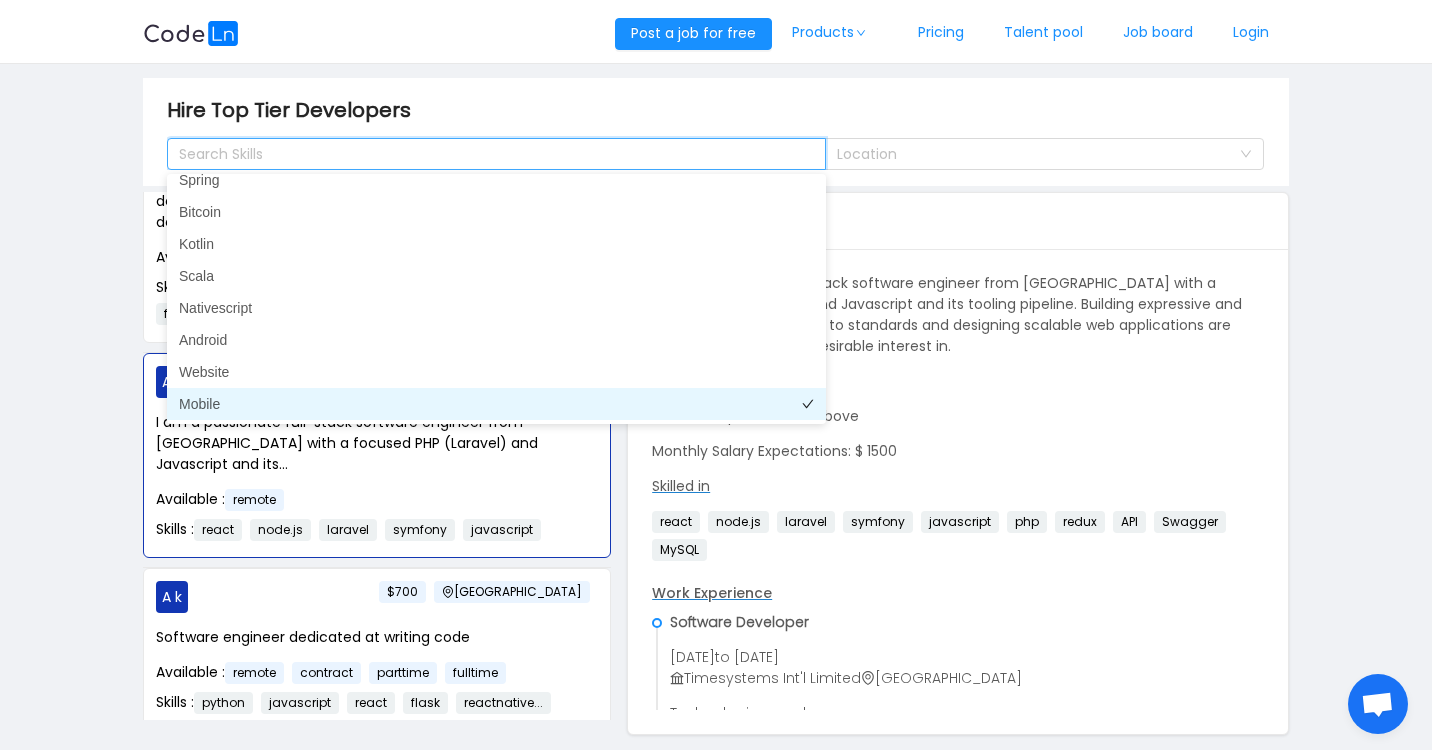 click on "Mobile" at bounding box center [496, 404] 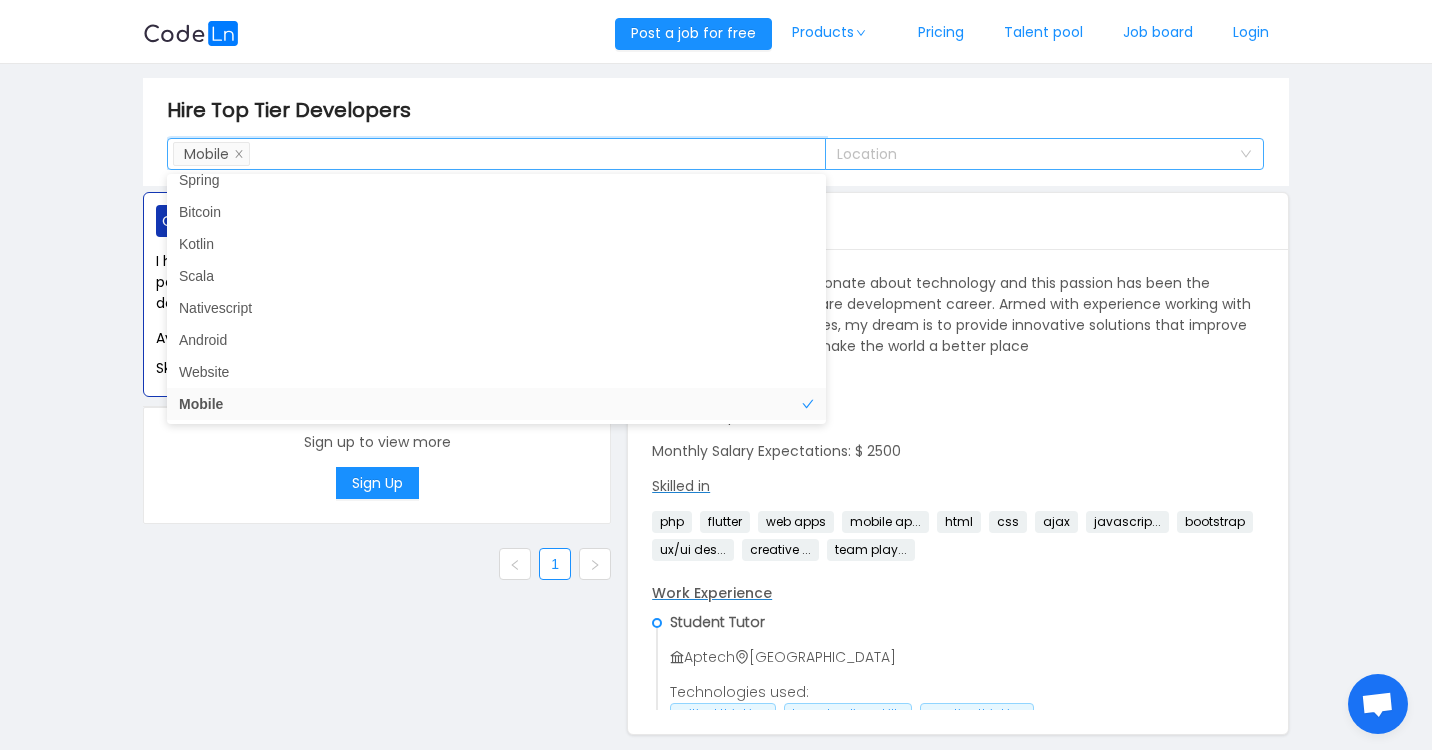 click on "Location" at bounding box center [1033, 154] 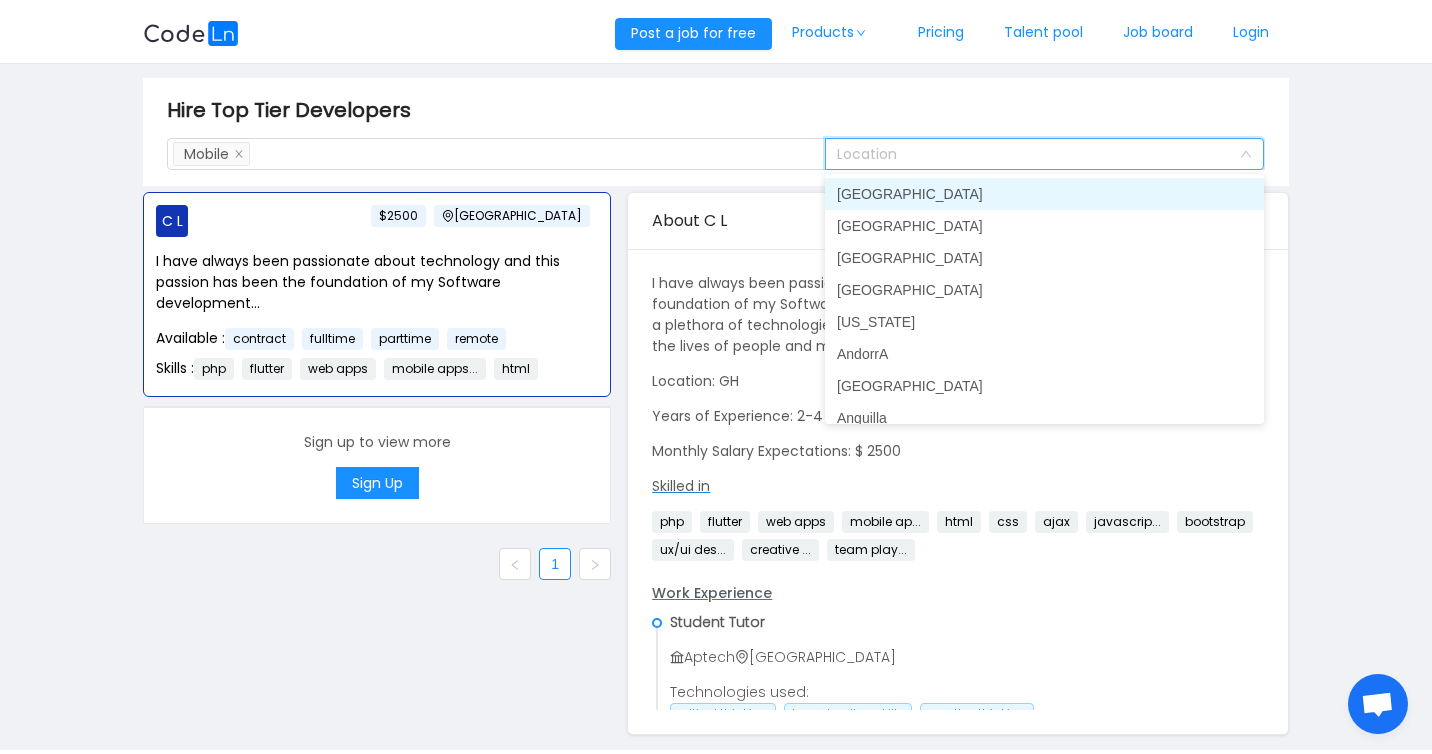 click on "1" at bounding box center [377, 564] 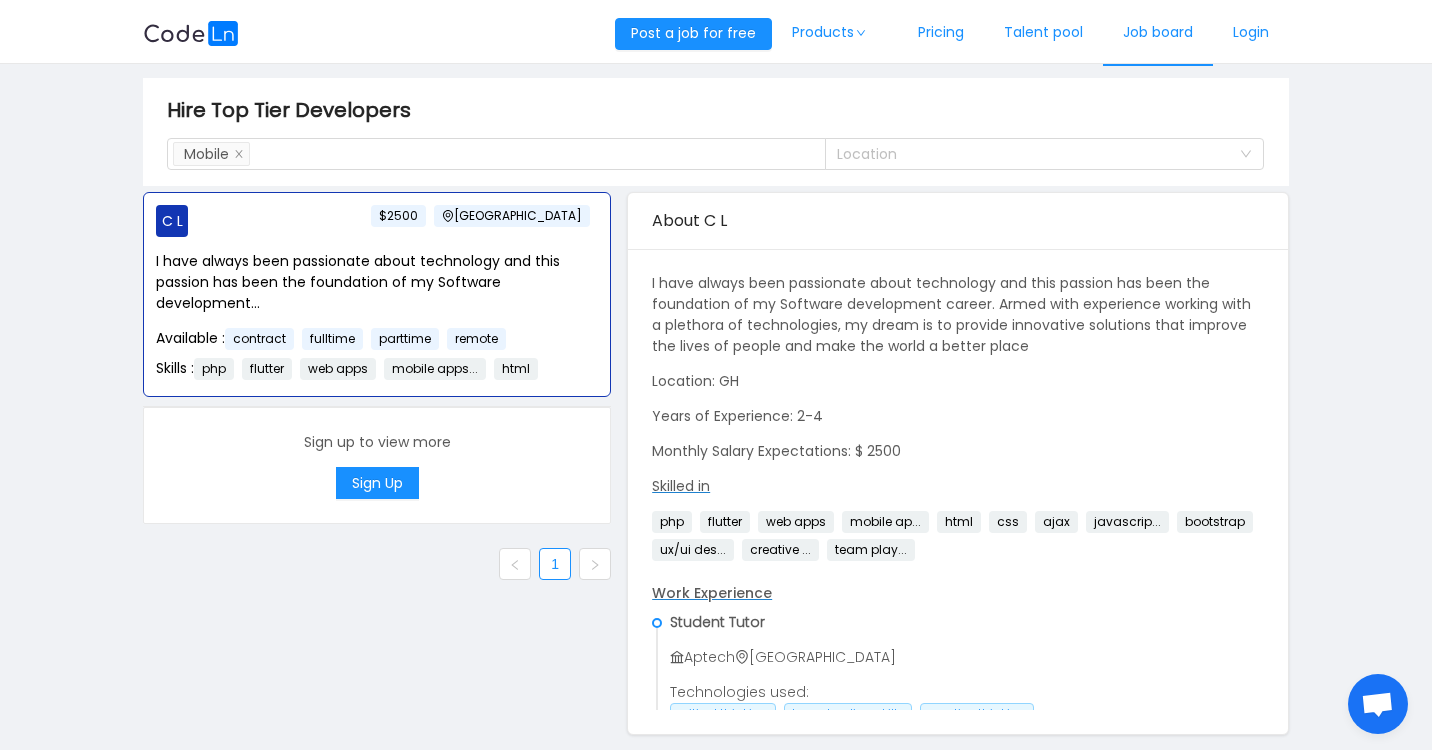 click on "Job board" at bounding box center [1158, 33] 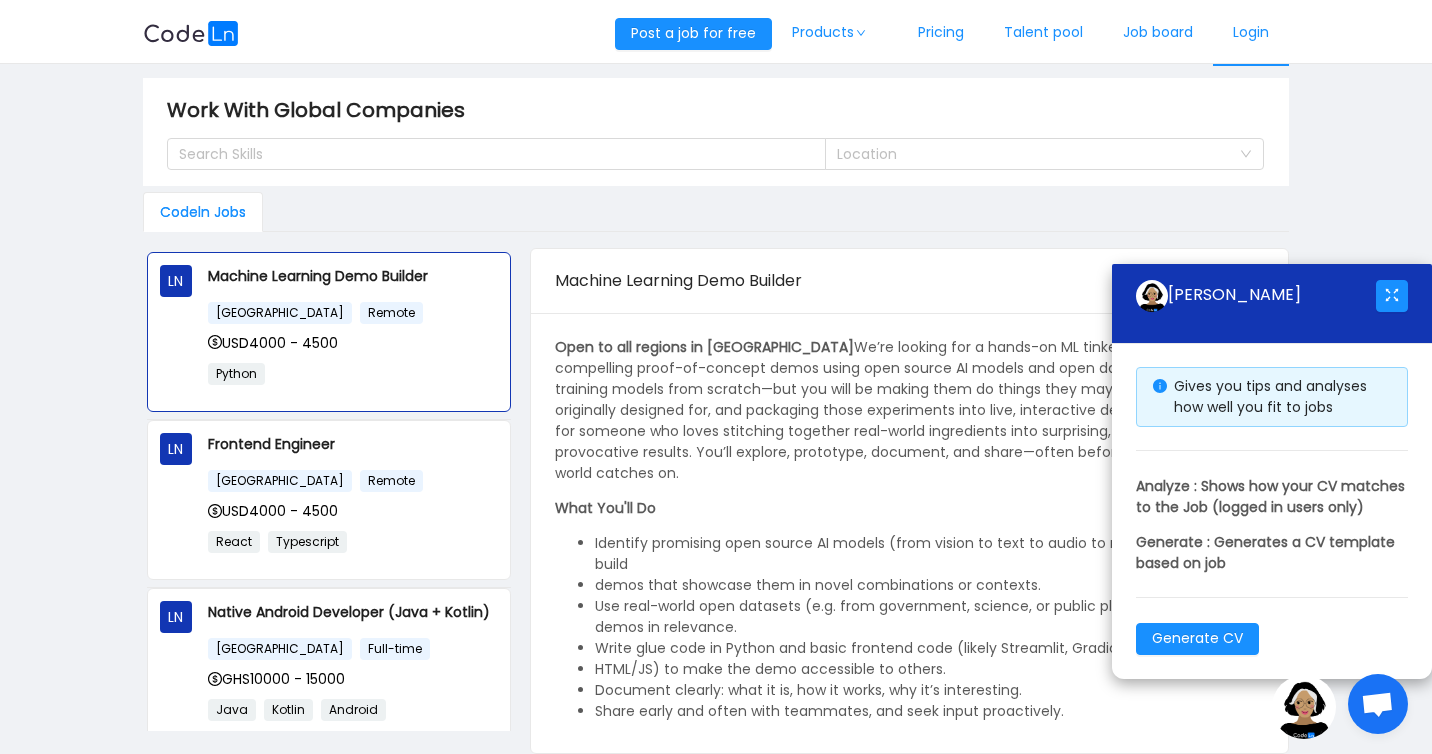 click on "Login" at bounding box center [1251, 33] 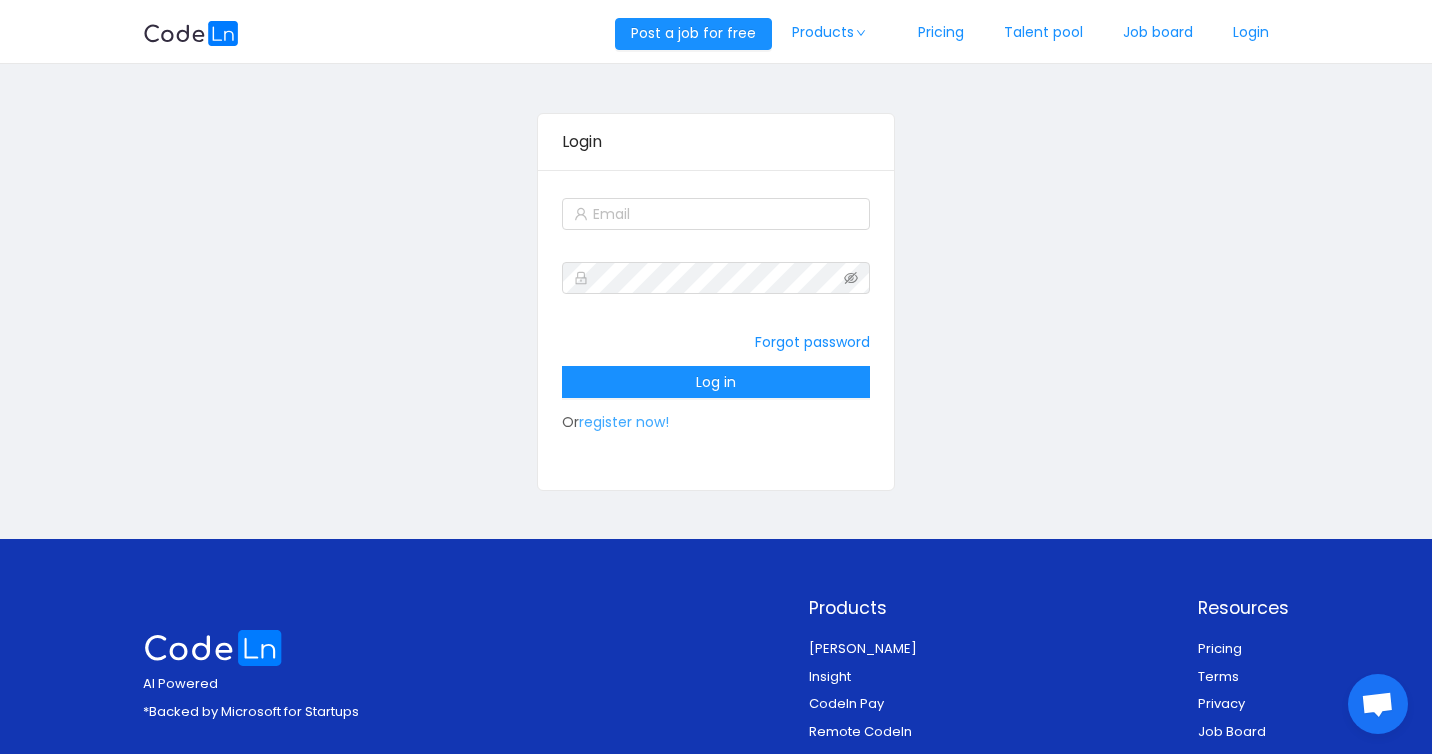 click on "register now!" at bounding box center (624, 422) 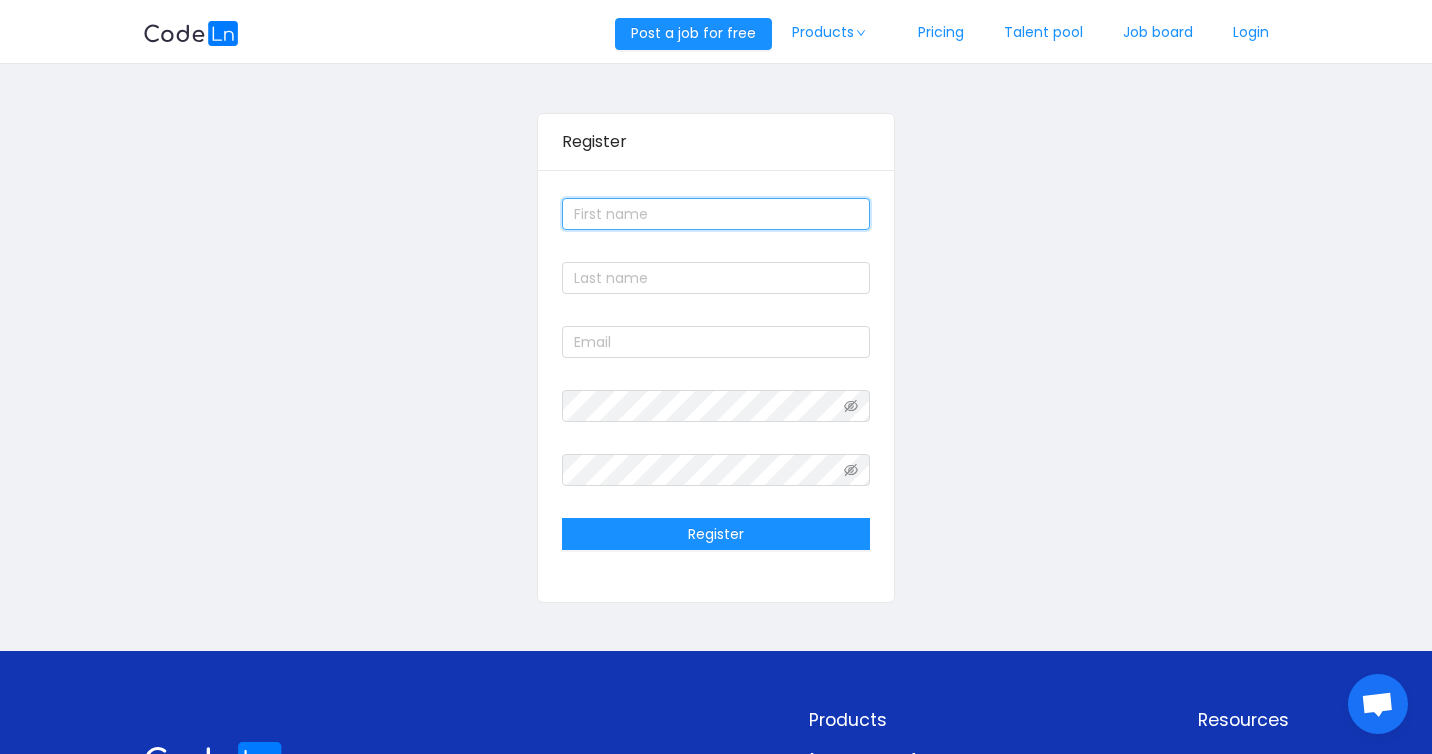 click at bounding box center (716, 214) 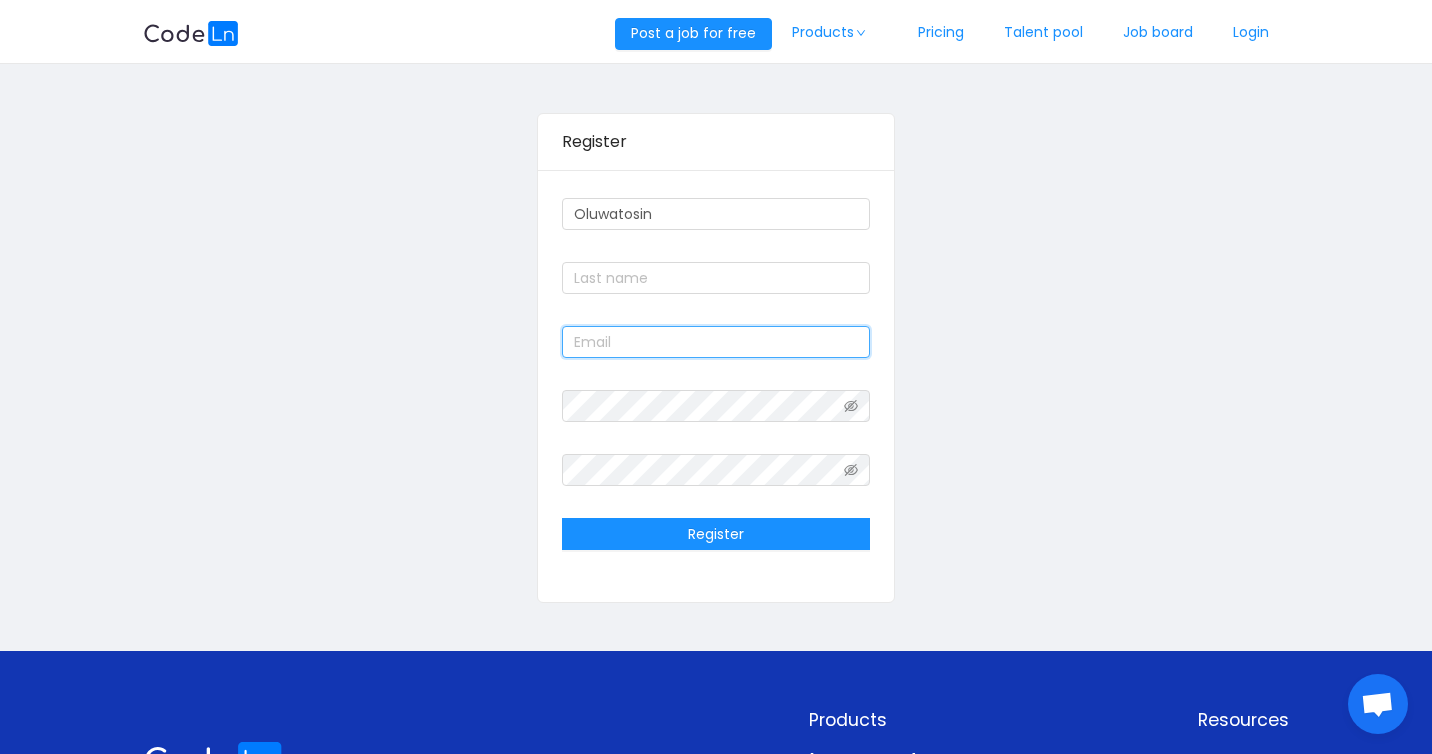 type on "[EMAIL_ADDRESS][DOMAIN_NAME]" 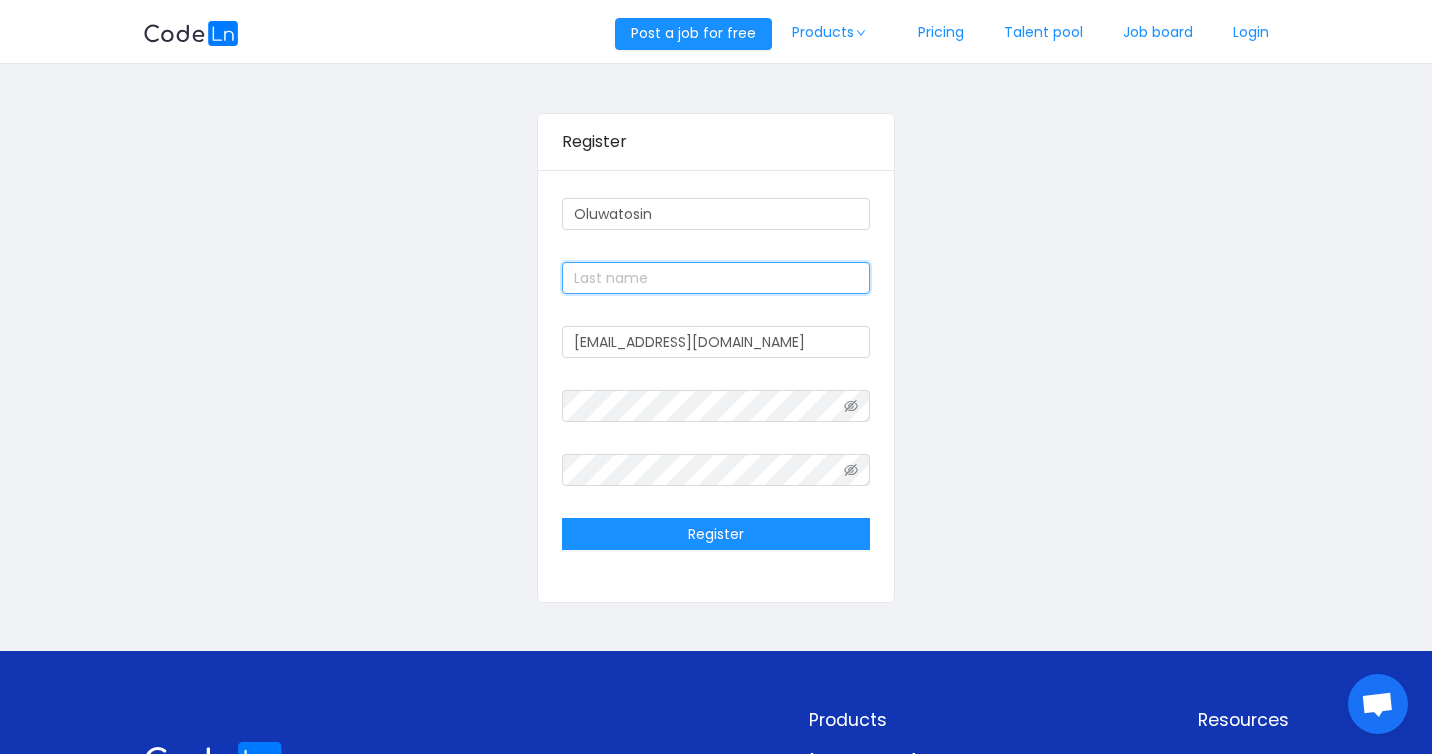 click at bounding box center (716, 278) 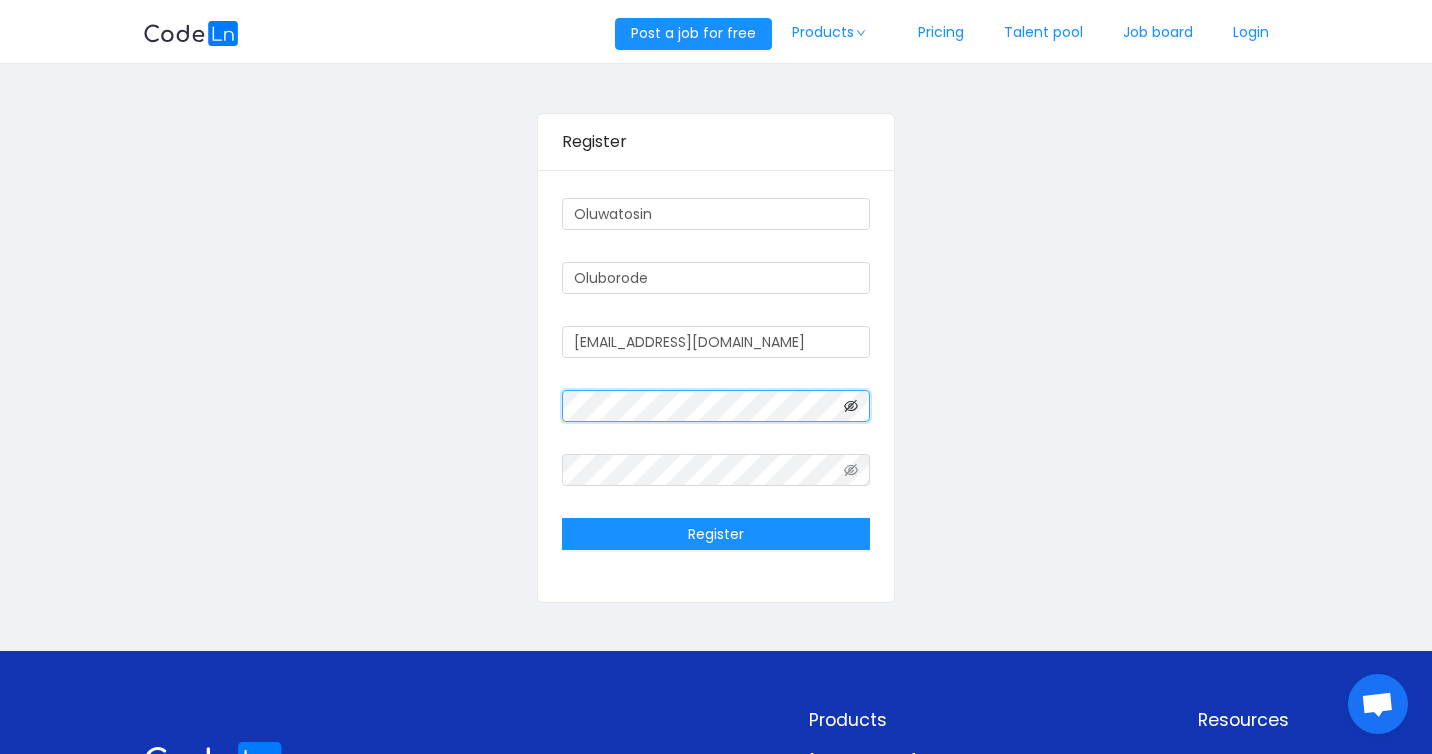 click 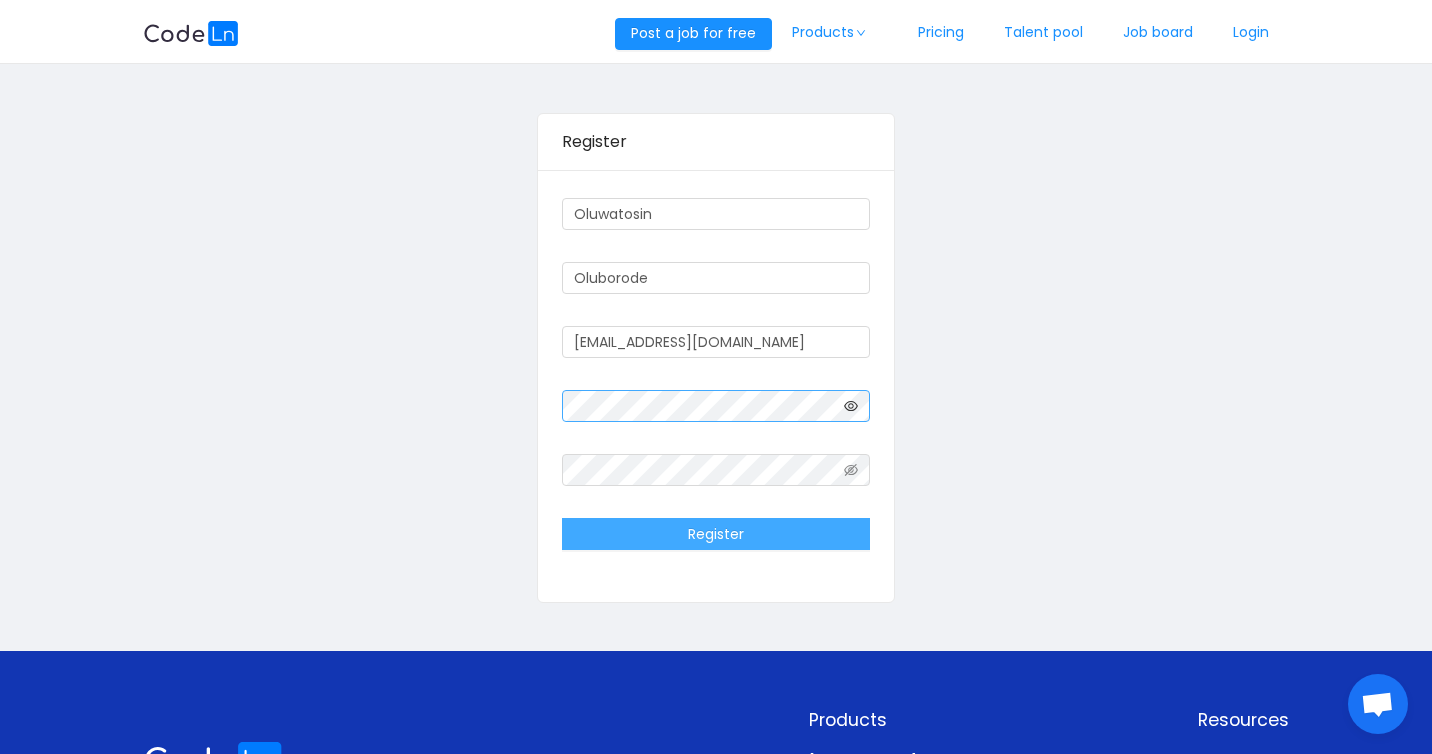 click on "Register" at bounding box center [716, 534] 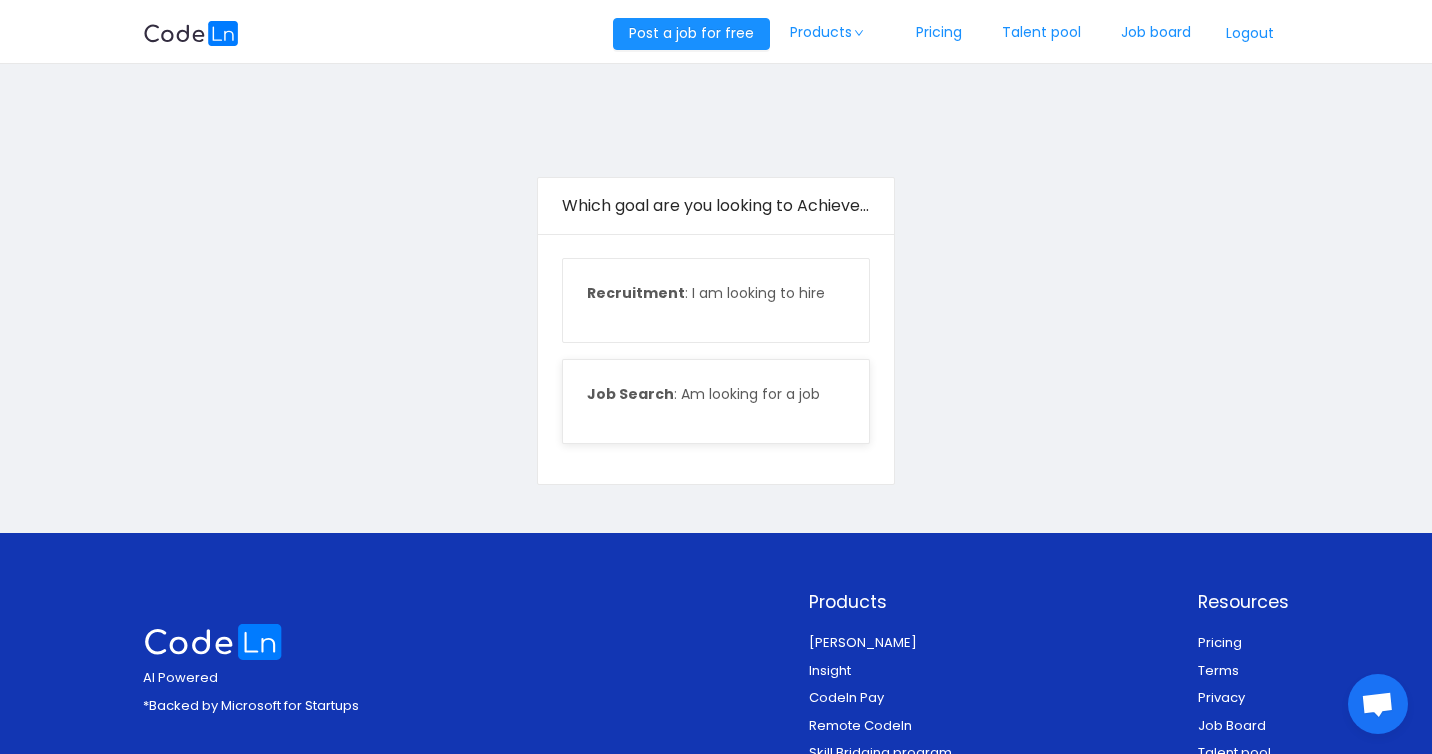 click on "Job Search  : Am looking for a job" at bounding box center (716, 401) 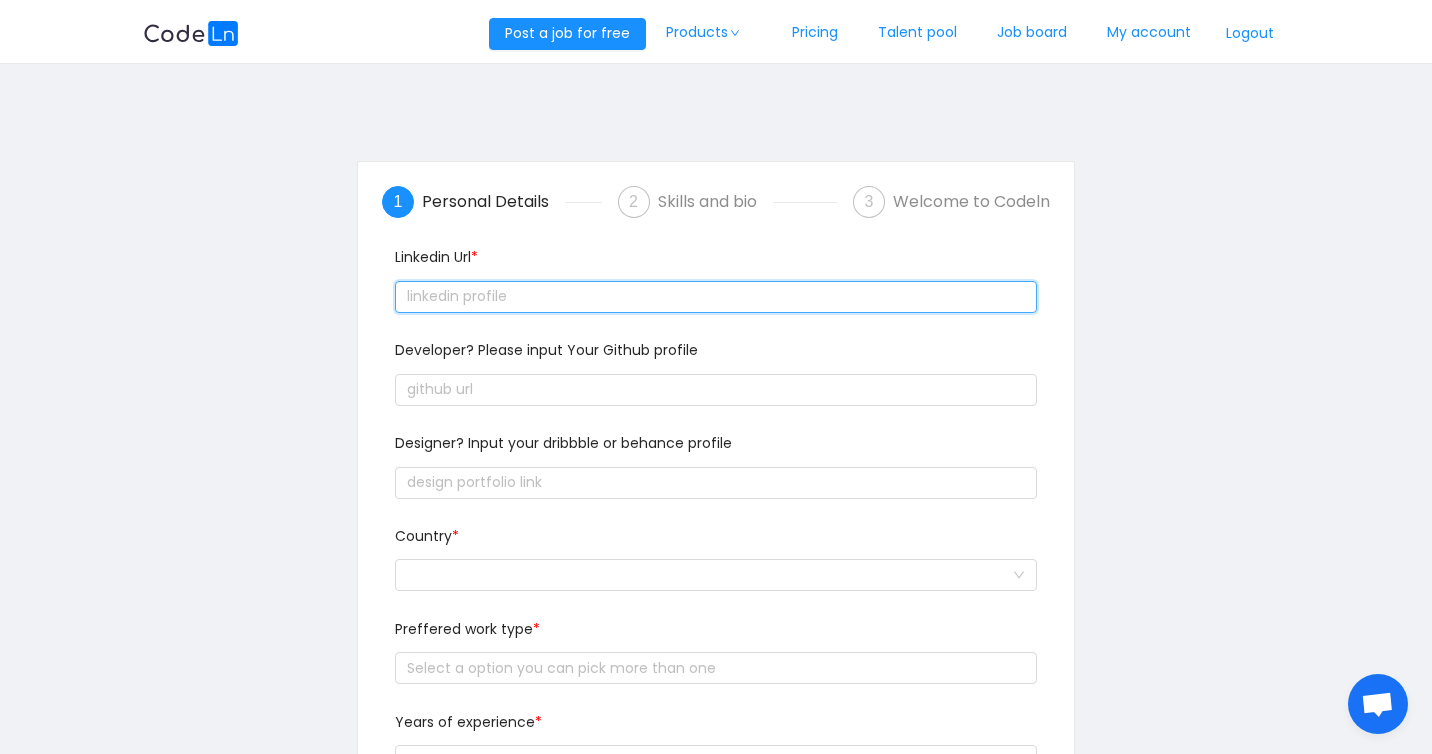click at bounding box center [715, 297] 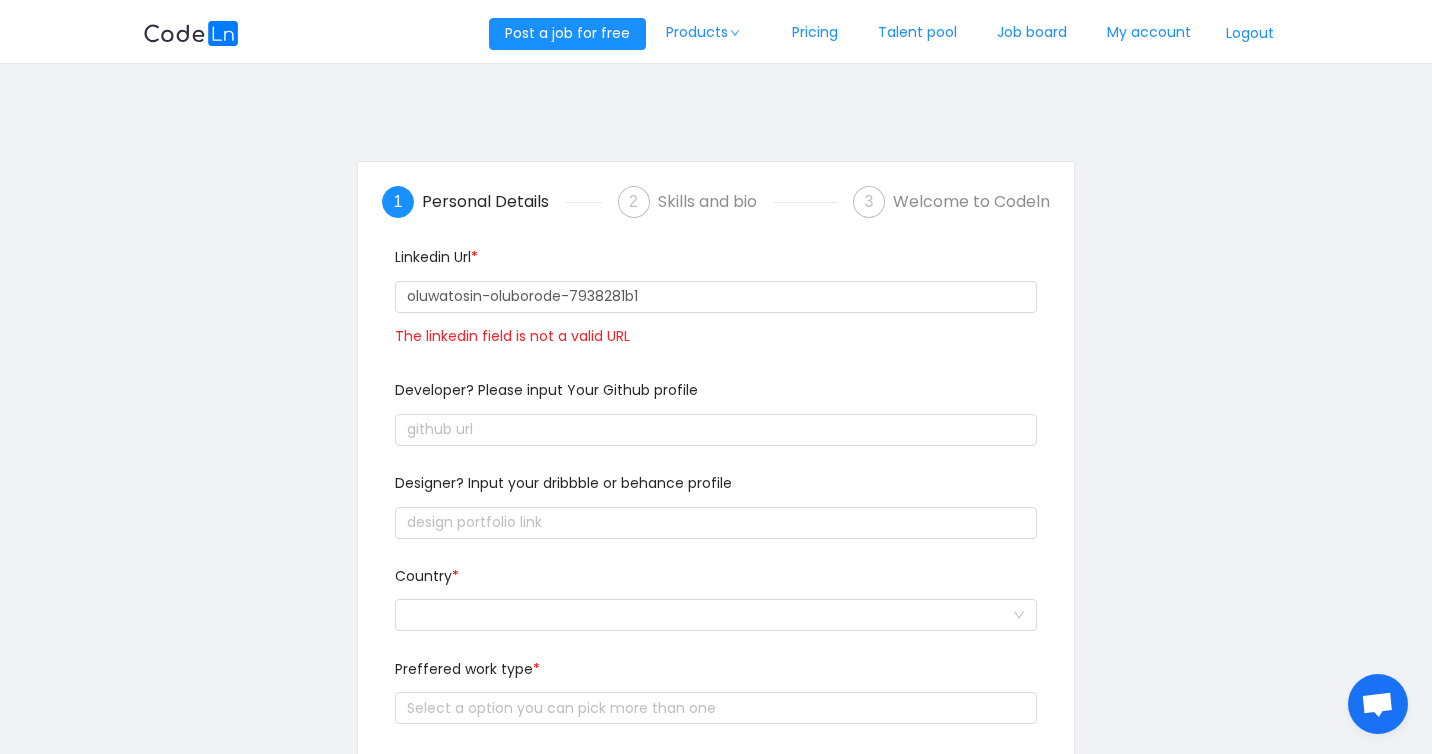 click on "1 Personal Details 2 Skills and bio 3 Welcome to Codeln
Linkedin Url  * oluwatosin-oluborode-7938281b1 The linkedin field is not a valid URL
Developer? Please input Your Github profile
Designer? Input your dribbble or behance profile
Country  *
Preffered work type  * Select a option you can pick more than one
Years of experience  * Select a option and change input text above +234  Country code     [GEOGRAPHIC_DATA] (‫[GEOGRAPHIC_DATA]‬‎)   [GEOGRAPHIC_DATA] ([GEOGRAPHIC_DATA])   [GEOGRAPHIC_DATA] (‫[GEOGRAPHIC_DATA]‬‎)   [US_STATE]   [GEOGRAPHIC_DATA]   [GEOGRAPHIC_DATA]   [GEOGRAPHIC_DATA]   [GEOGRAPHIC_DATA]   [GEOGRAPHIC_DATA]   [GEOGRAPHIC_DATA] ([GEOGRAPHIC_DATA])   [GEOGRAPHIC_DATA]   [GEOGRAPHIC_DATA]   [GEOGRAPHIC_DATA] ([GEOGRAPHIC_DATA])   [GEOGRAPHIC_DATA] ([GEOGRAPHIC_DATA])   [GEOGRAPHIC_DATA]   [GEOGRAPHIC_DATA] (‫[GEOGRAPHIC_DATA]‬‎)   [GEOGRAPHIC_DATA] ([GEOGRAPHIC_DATA])   [GEOGRAPHIC_DATA]   [GEOGRAPHIC_DATA] ([GEOGRAPHIC_DATA])   [GEOGRAPHIC_DATA] ([GEOGRAPHIC_DATA])   [GEOGRAPHIC_DATA]   [GEOGRAPHIC_DATA] ([GEOGRAPHIC_DATA])   [GEOGRAPHIC_DATA]   [GEOGRAPHIC_DATA] (འབྲུག)   [GEOGRAPHIC_DATA]   [GEOGRAPHIC_DATA]" at bounding box center [716, 569] 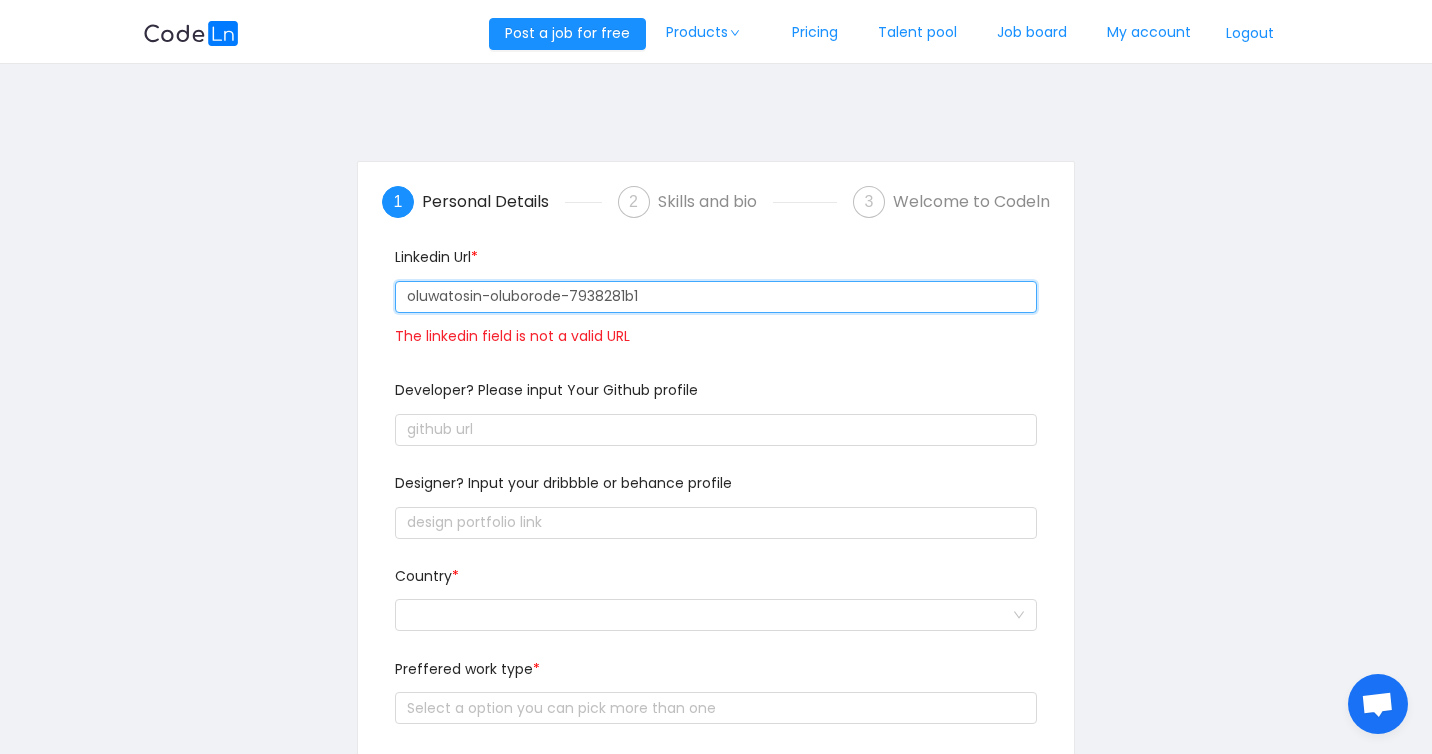 click on "oluwatosin-oluborode-7938281b1" at bounding box center [715, 297] 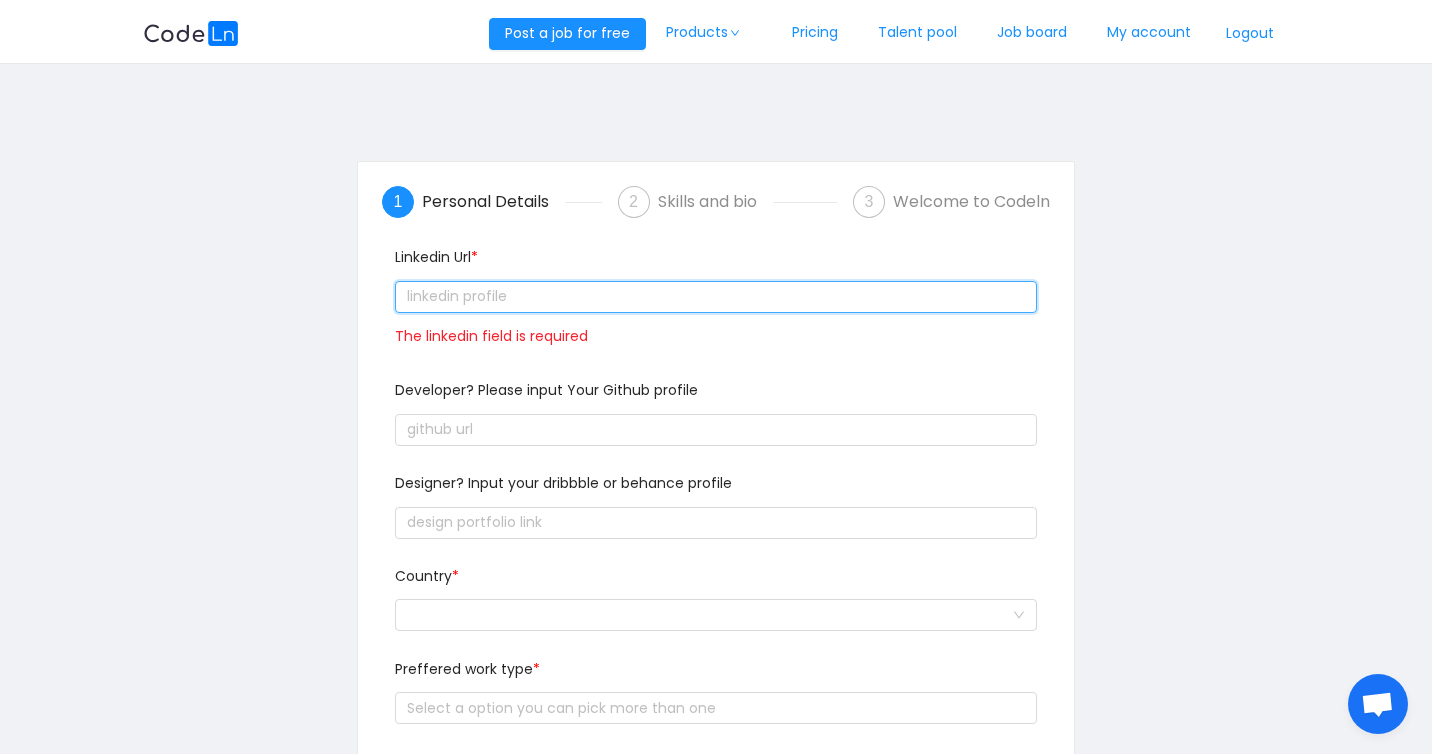 paste on "[URL][DOMAIN_NAME]" 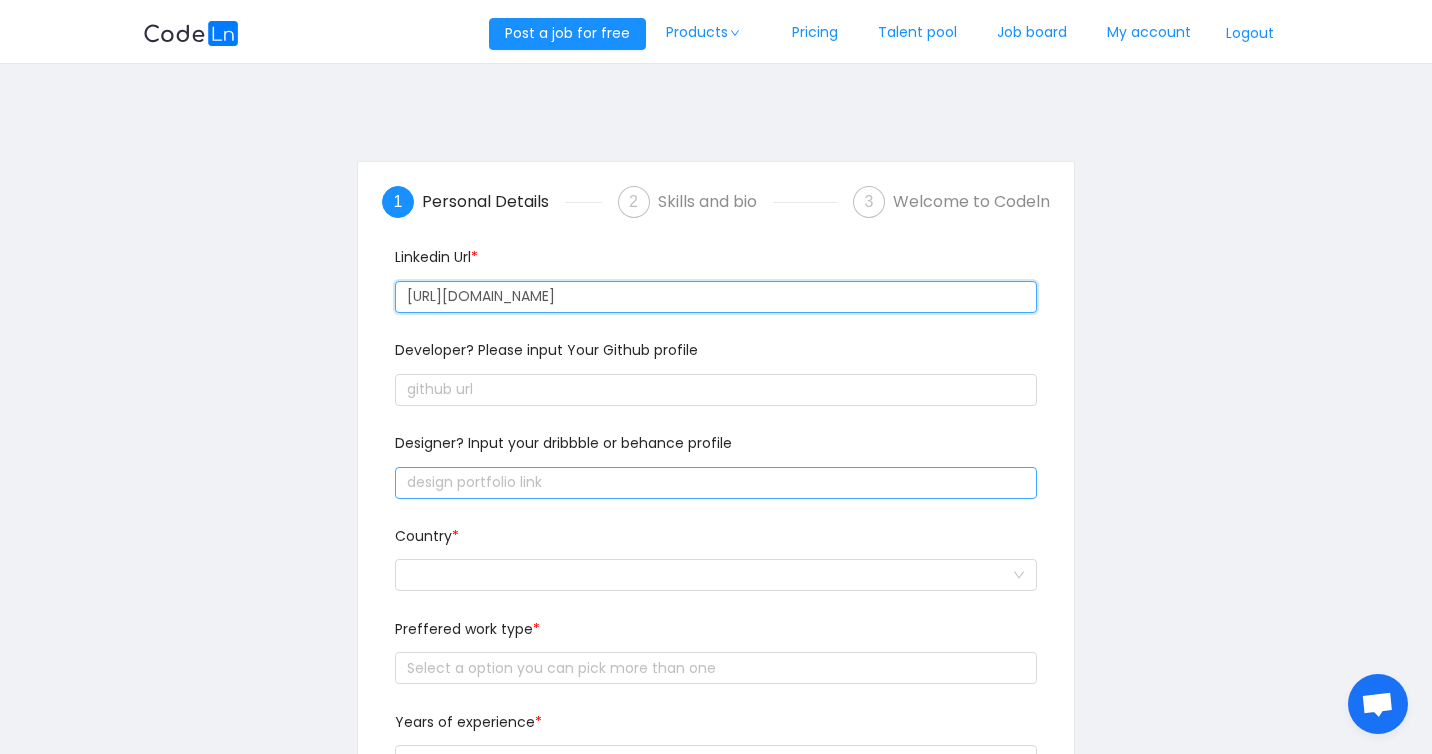 type on "[URL][DOMAIN_NAME]" 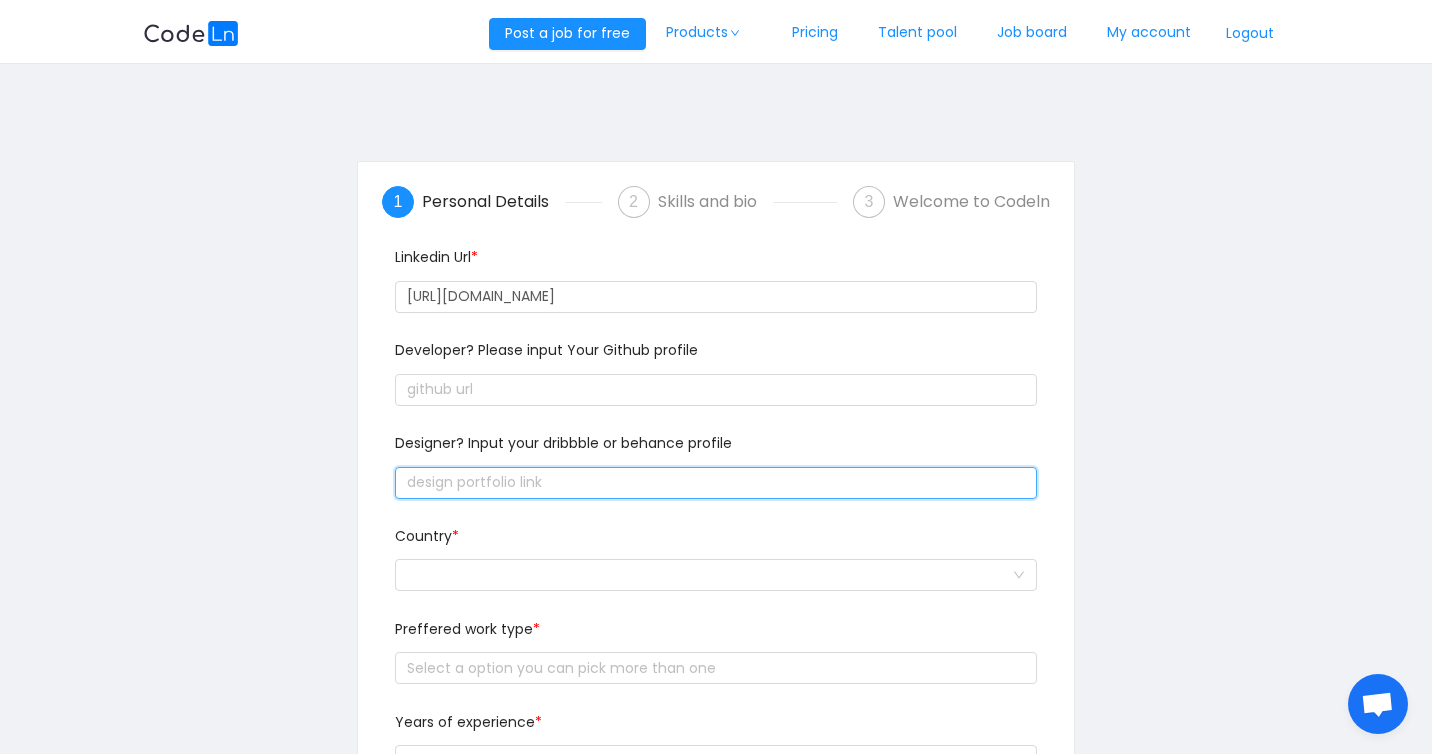 click at bounding box center [715, 483] 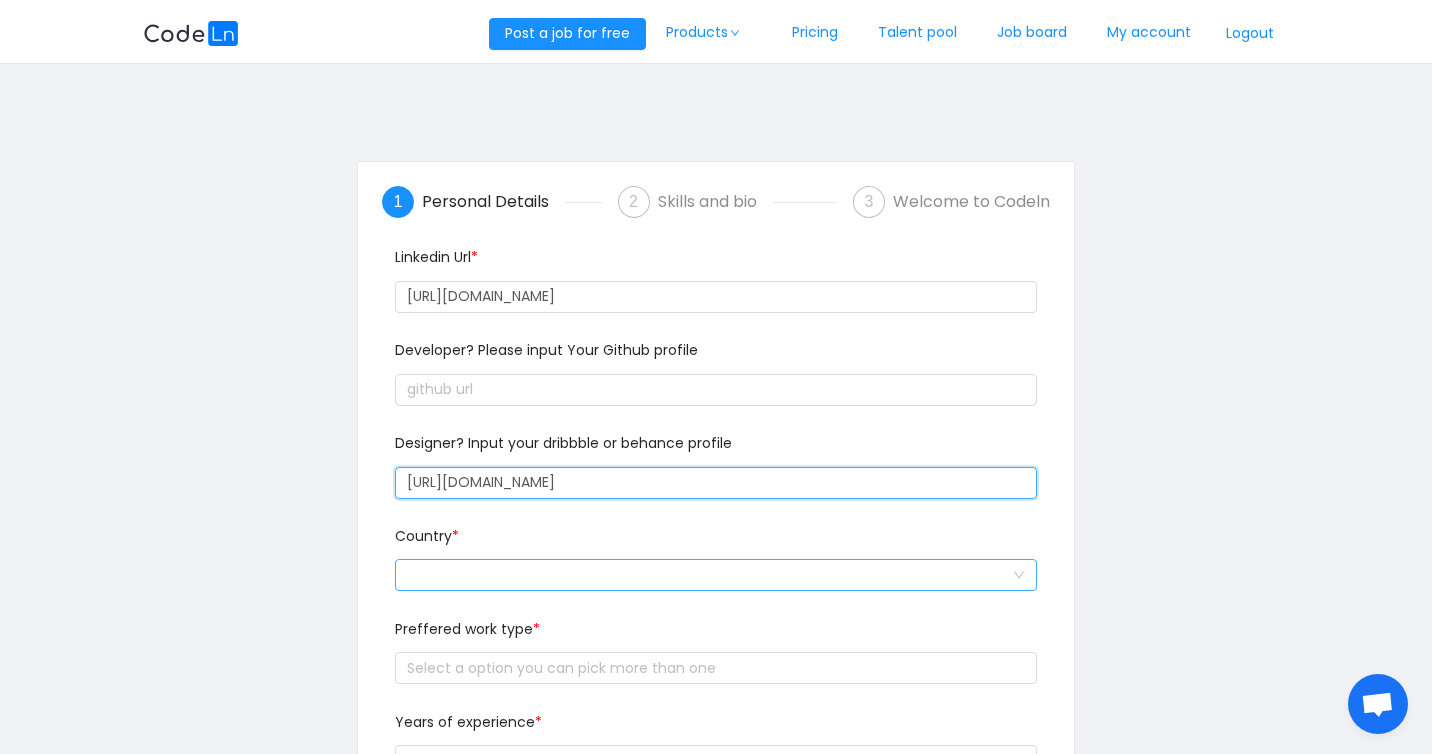type on "[URL][DOMAIN_NAME]" 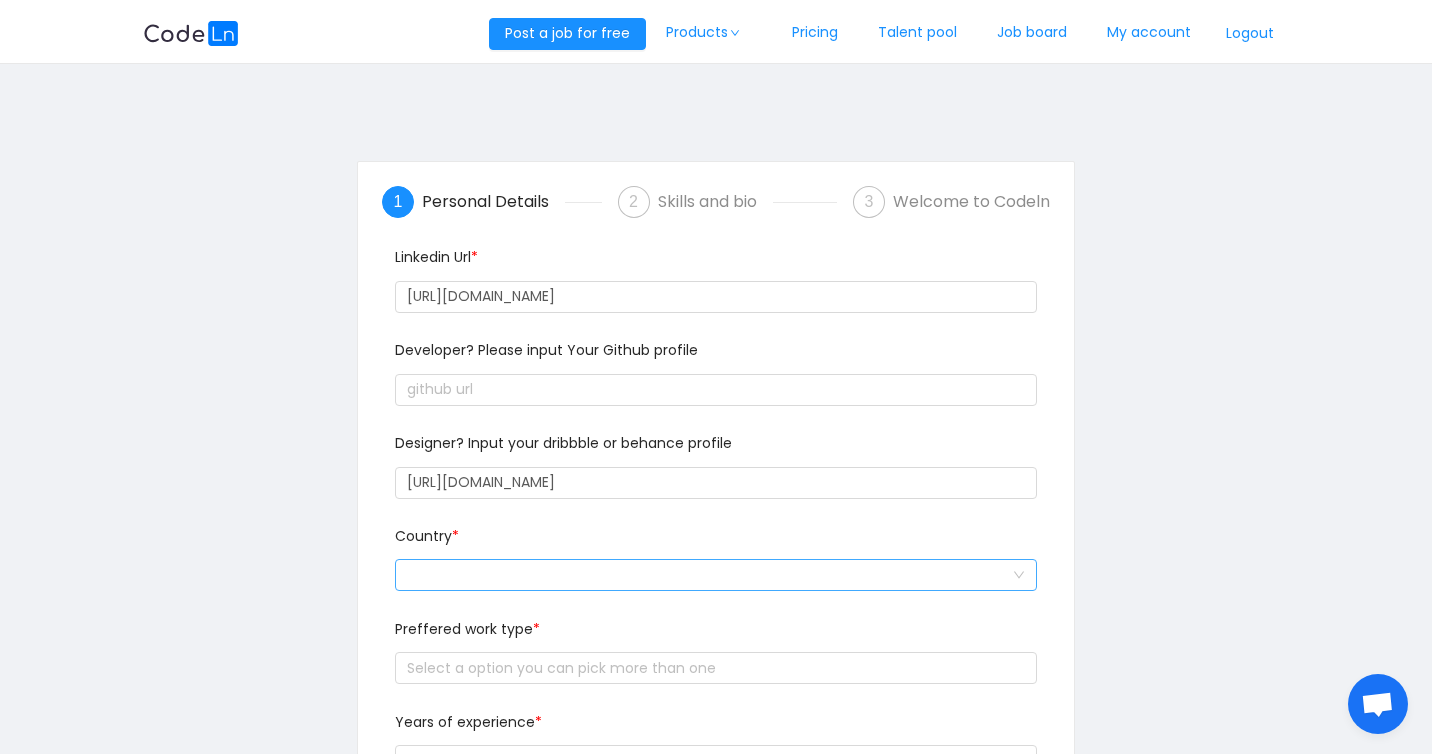 click at bounding box center (709, 575) 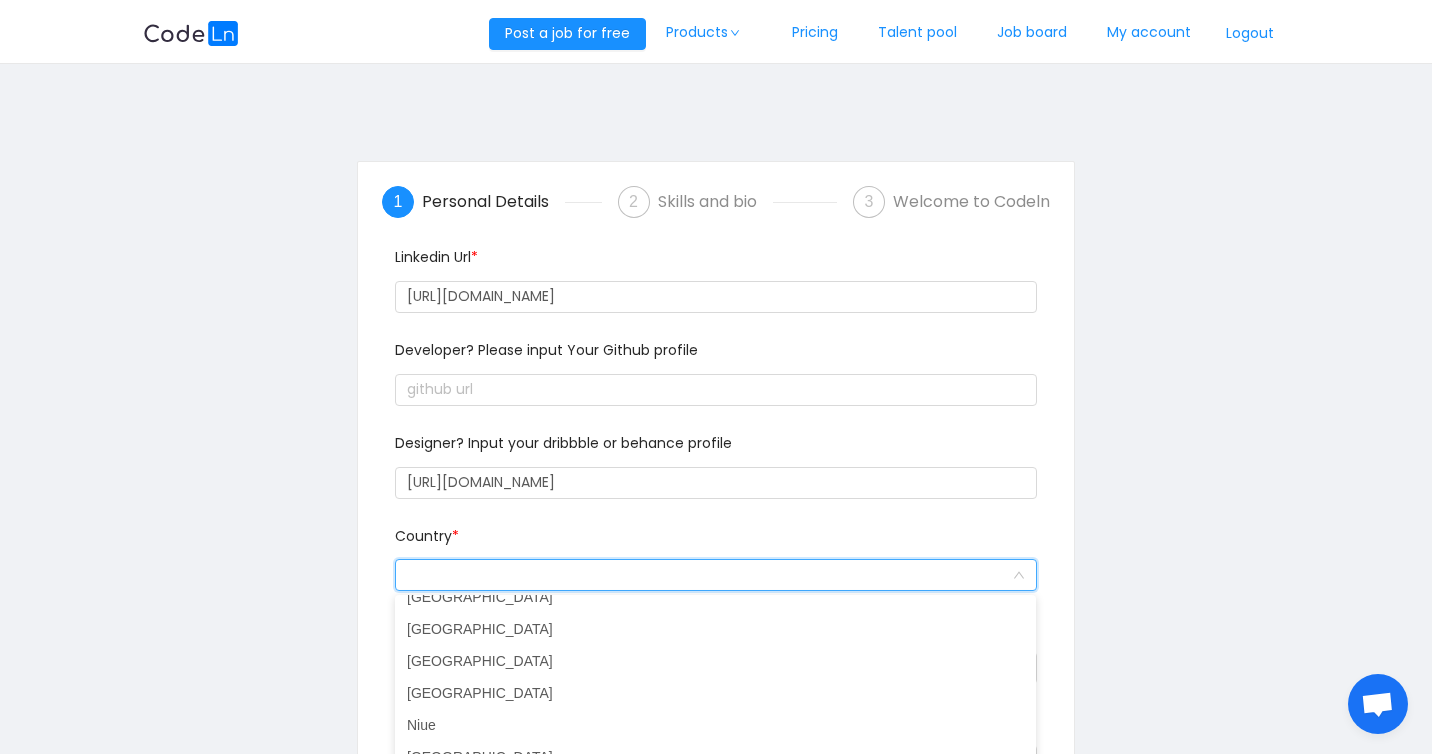 scroll, scrollTop: 5060, scrollLeft: 0, axis: vertical 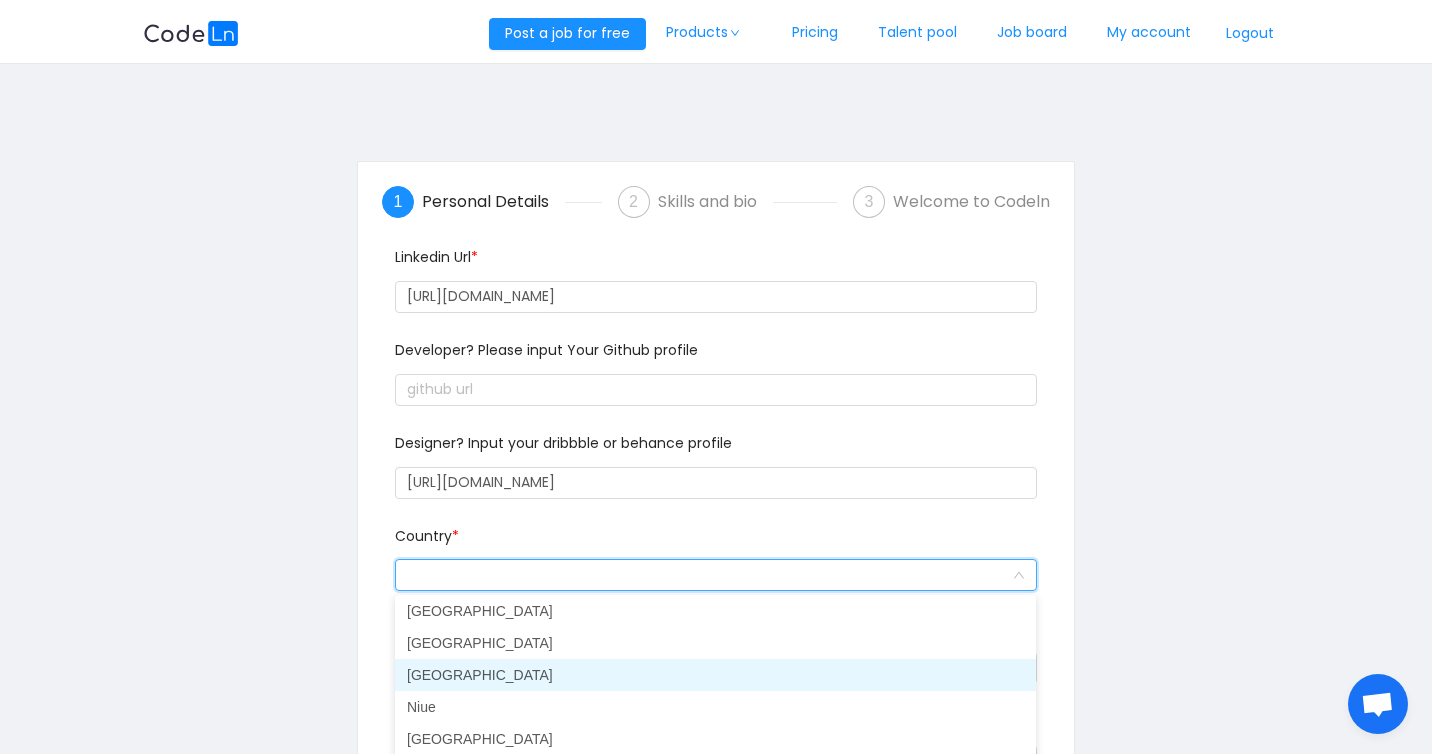 click on "[GEOGRAPHIC_DATA]" at bounding box center (715, 675) 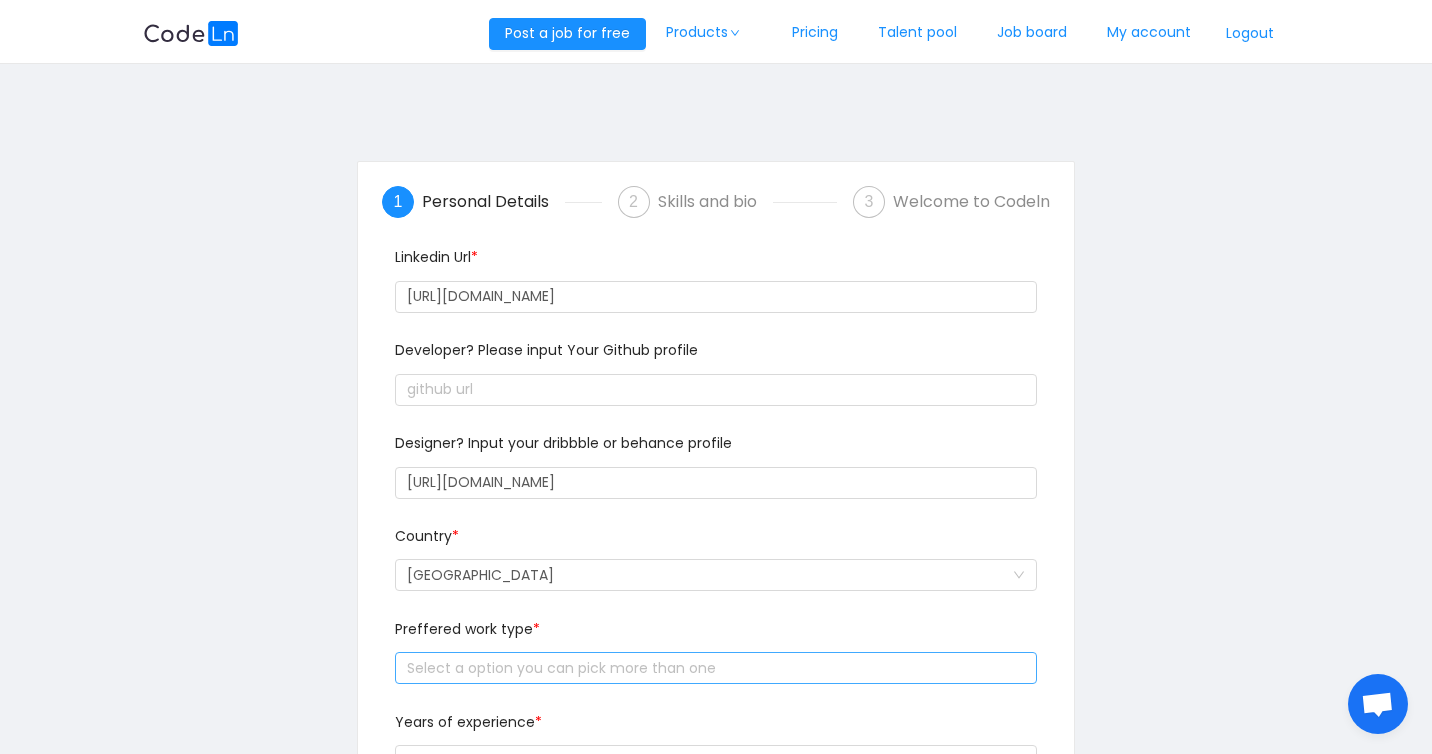 click on "Select a option you can pick more than one" at bounding box center (711, 668) 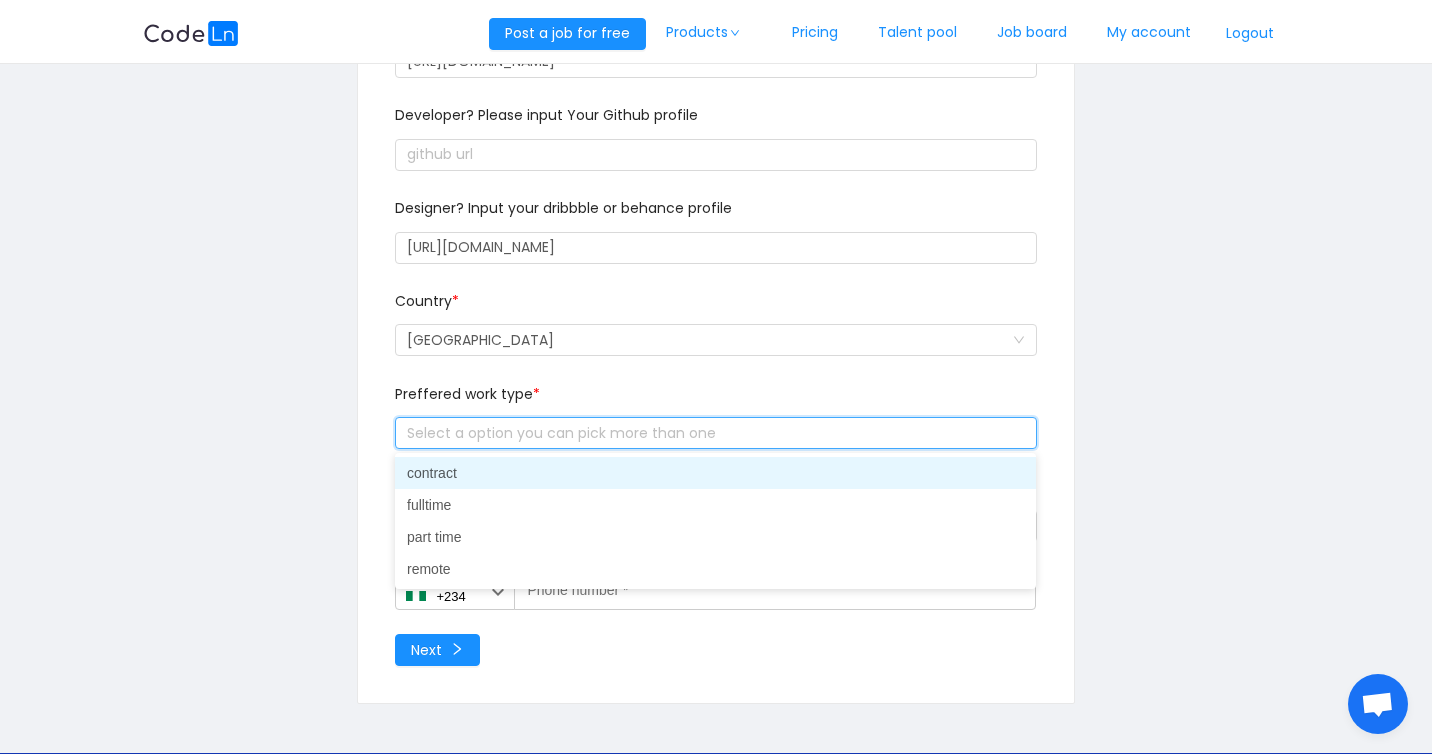 scroll, scrollTop: 271, scrollLeft: 0, axis: vertical 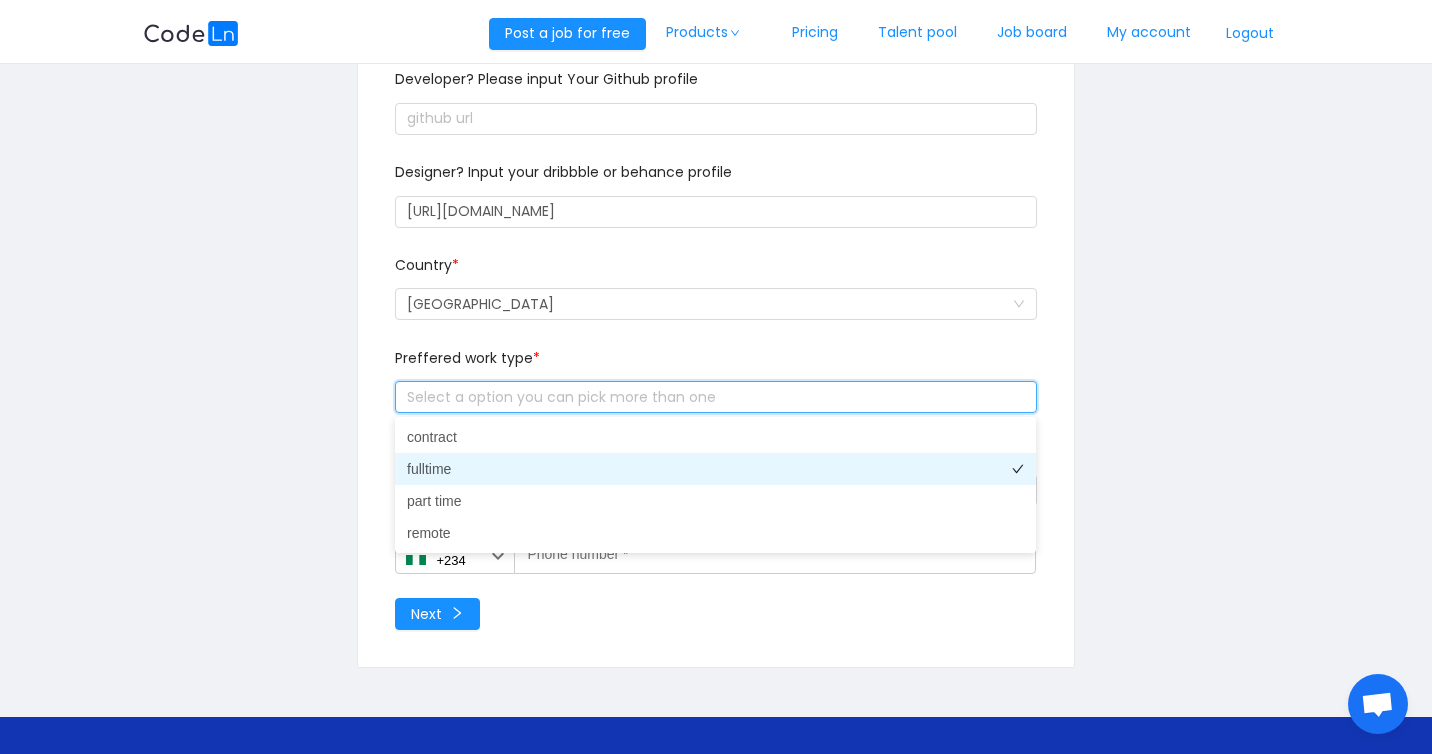 click on "fulltime" at bounding box center (715, 469) 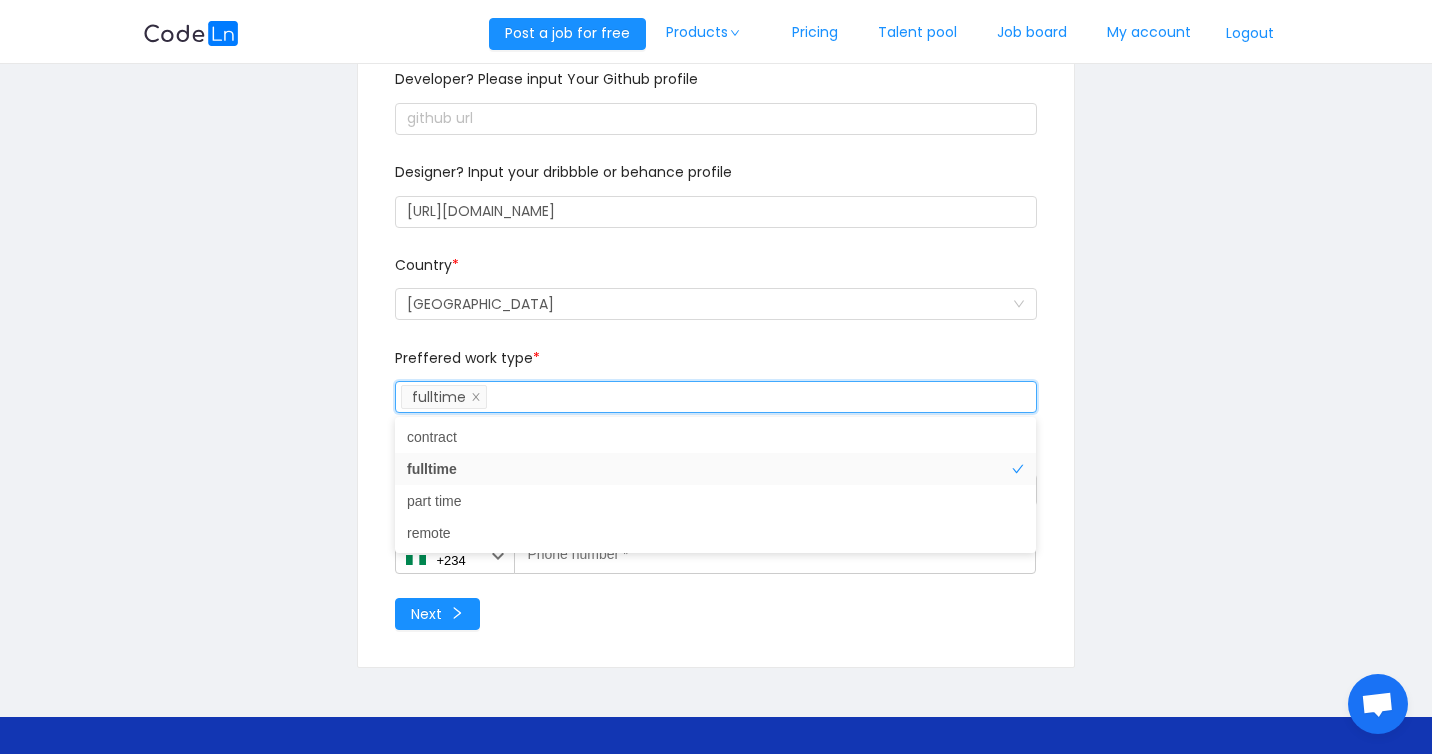 click on "1 Personal Details 2 Skills and bio 3 Welcome to Codeln
Linkedin Url  * [URL][DOMAIN_NAME]
Developer? Please input Your Github profile
Designer? Input your dribbble or behance profile
[URL][DOMAIN_NAME]
Country  *
[GEOGRAPHIC_DATA]
Preffered work type  * Select a option you can pick more than one
fulltime
Years of experience  * Select a option and change input text above +234  Country code     [GEOGRAPHIC_DATA] (‫[GEOGRAPHIC_DATA]‬‎)   [GEOGRAPHIC_DATA] ([GEOGRAPHIC_DATA])   [GEOGRAPHIC_DATA] (‫[GEOGRAPHIC_DATA]‬‎)   [US_STATE]   [GEOGRAPHIC_DATA]   [GEOGRAPHIC_DATA]   [GEOGRAPHIC_DATA]   [GEOGRAPHIC_DATA]   [GEOGRAPHIC_DATA]   [GEOGRAPHIC_DATA] ([GEOGRAPHIC_DATA])   [GEOGRAPHIC_DATA]   [GEOGRAPHIC_DATA]   [GEOGRAPHIC_DATA] ([GEOGRAPHIC_DATA])   [GEOGRAPHIC_DATA] ([GEOGRAPHIC_DATA])   [GEOGRAPHIC_DATA]   [GEOGRAPHIC_DATA] (‫[GEOGRAPHIC_DATA]‬‎)   [GEOGRAPHIC_DATA] ([GEOGRAPHIC_DATA])   [GEOGRAPHIC_DATA]   [GEOGRAPHIC_DATA] ([GEOGRAPHIC_DATA])   [GEOGRAPHIC_DATA]" at bounding box center (716, 278) 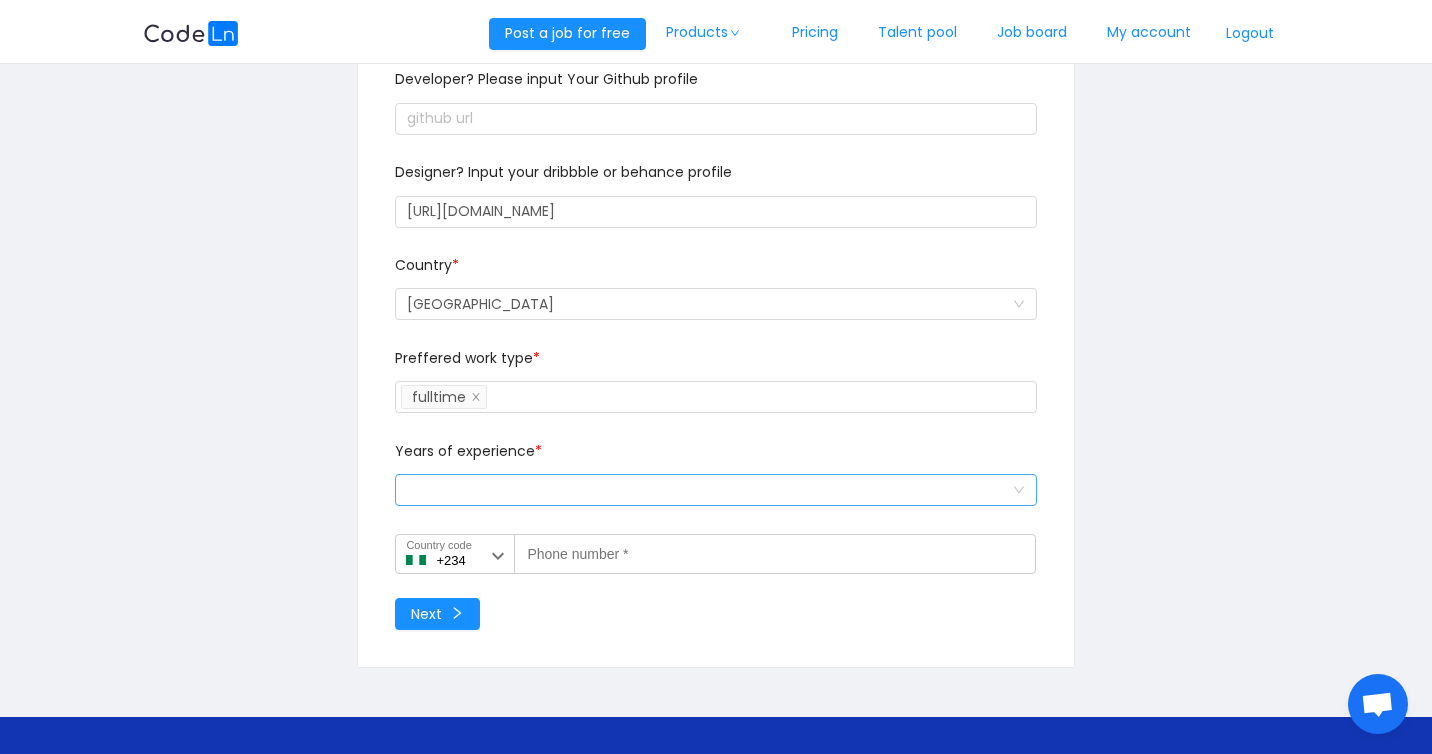 click on "Select a option and change input text above" at bounding box center [709, 490] 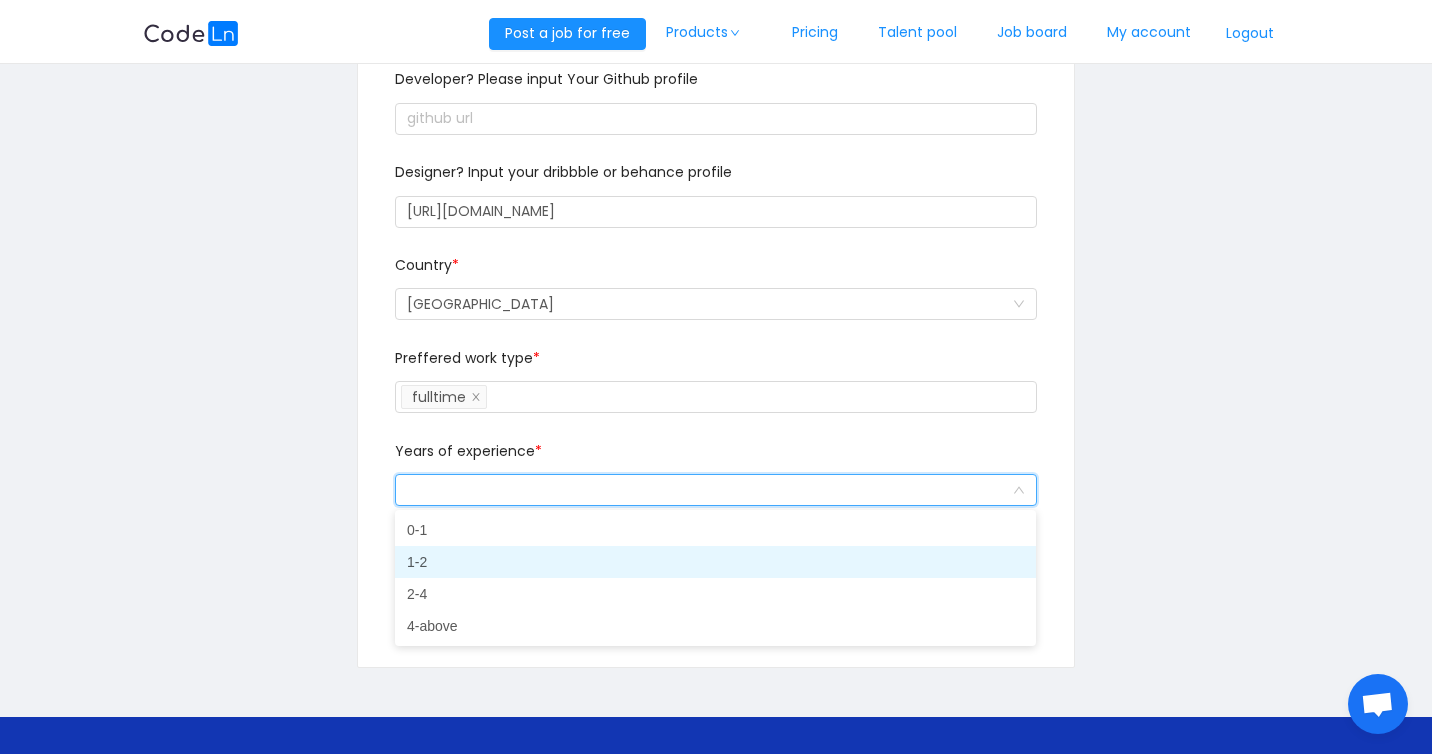 click on "1-2" at bounding box center [715, 562] 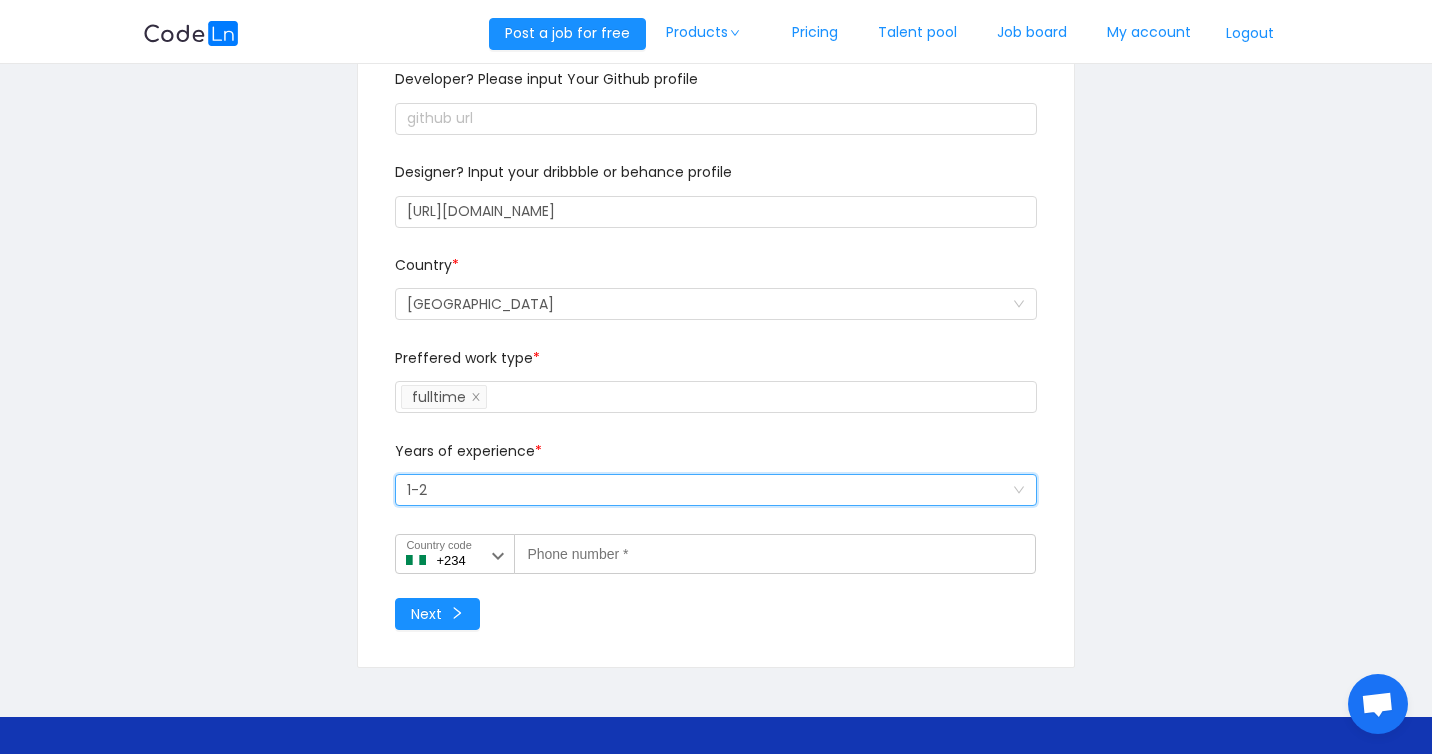 click on "Select a option and change input text above
1-2" at bounding box center [709, 490] 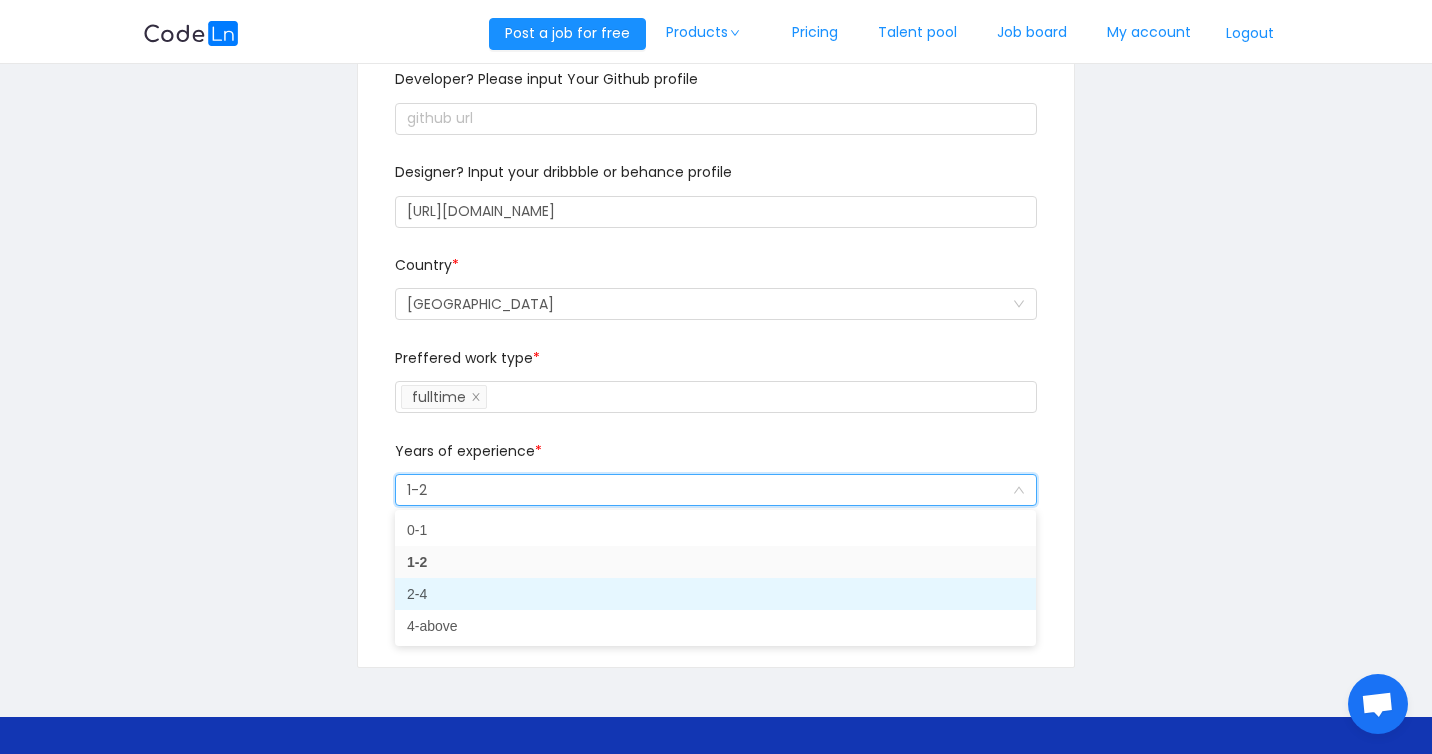click on "2-4" at bounding box center [715, 594] 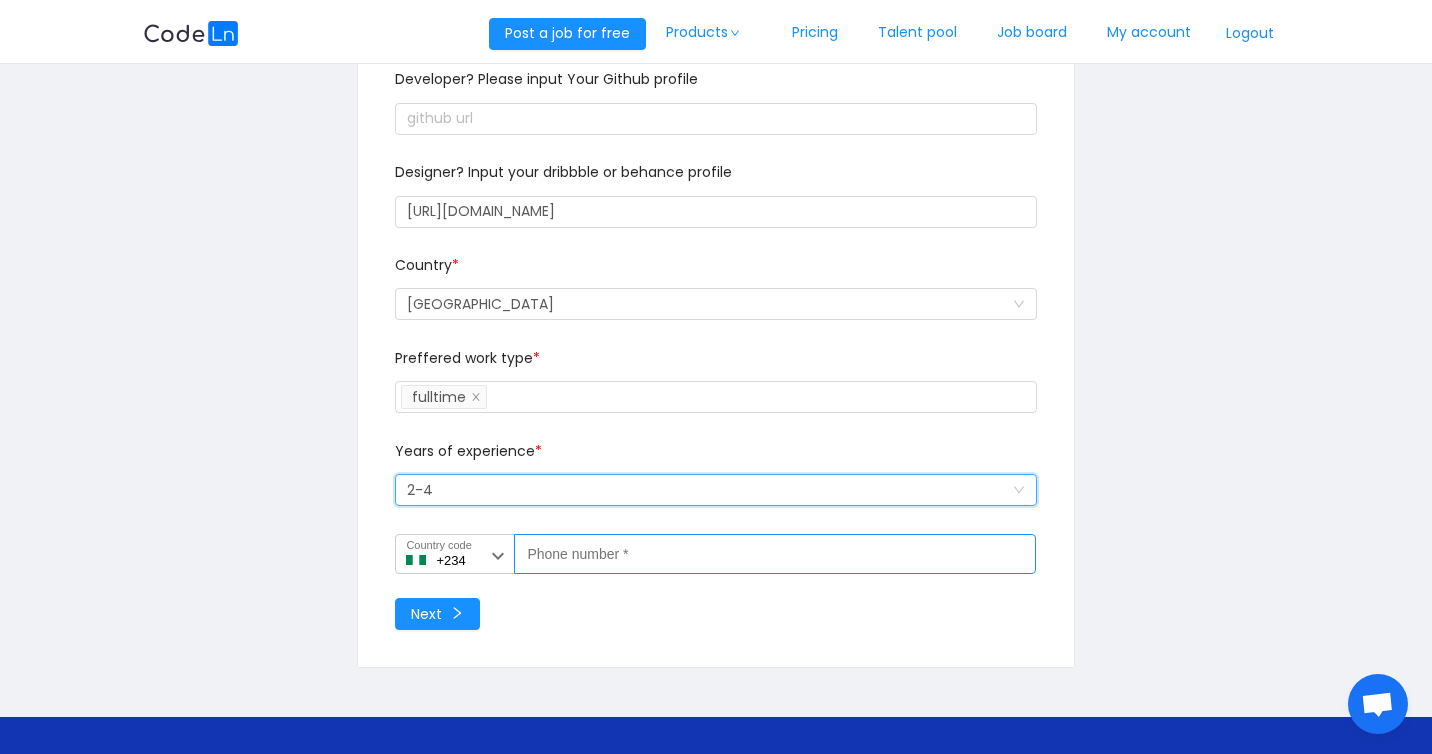 click on "Phone number *" at bounding box center (568, 550) 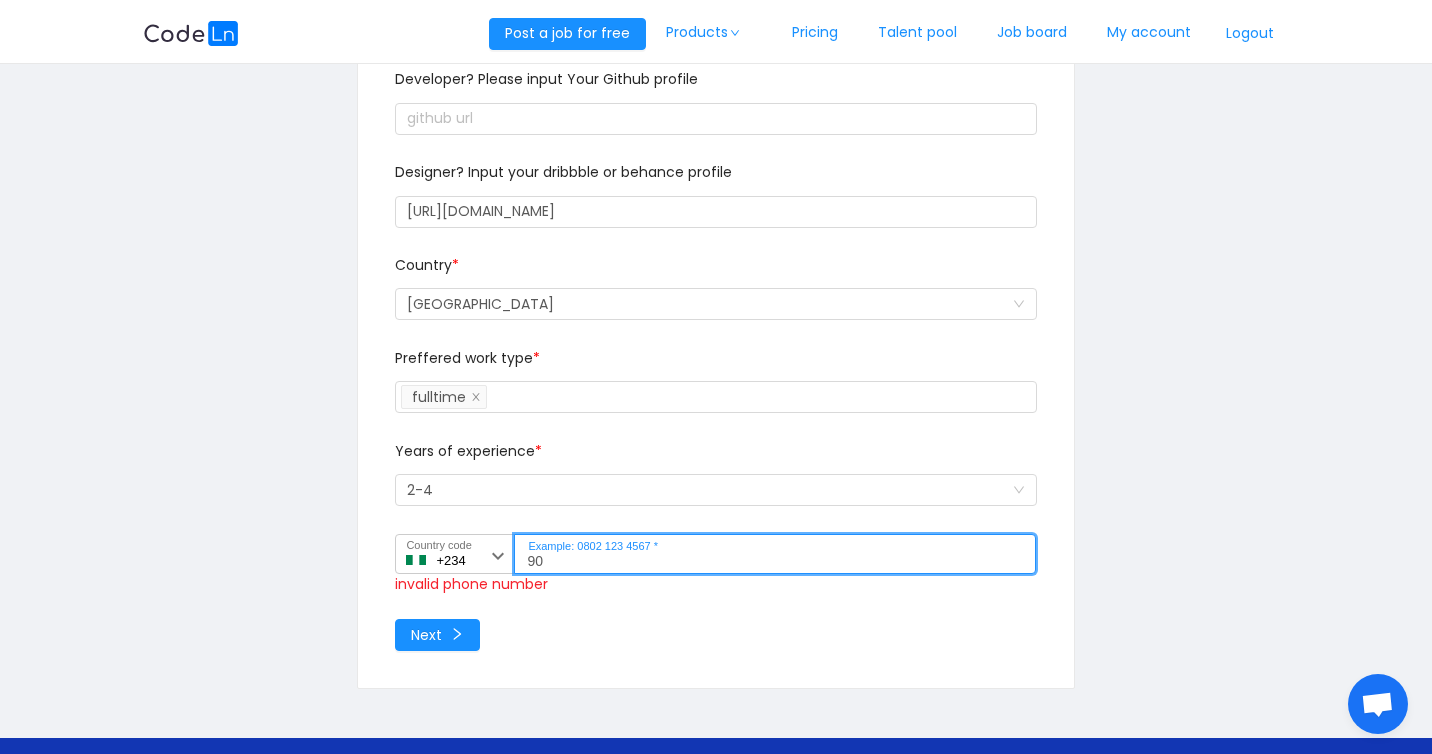 type on "9" 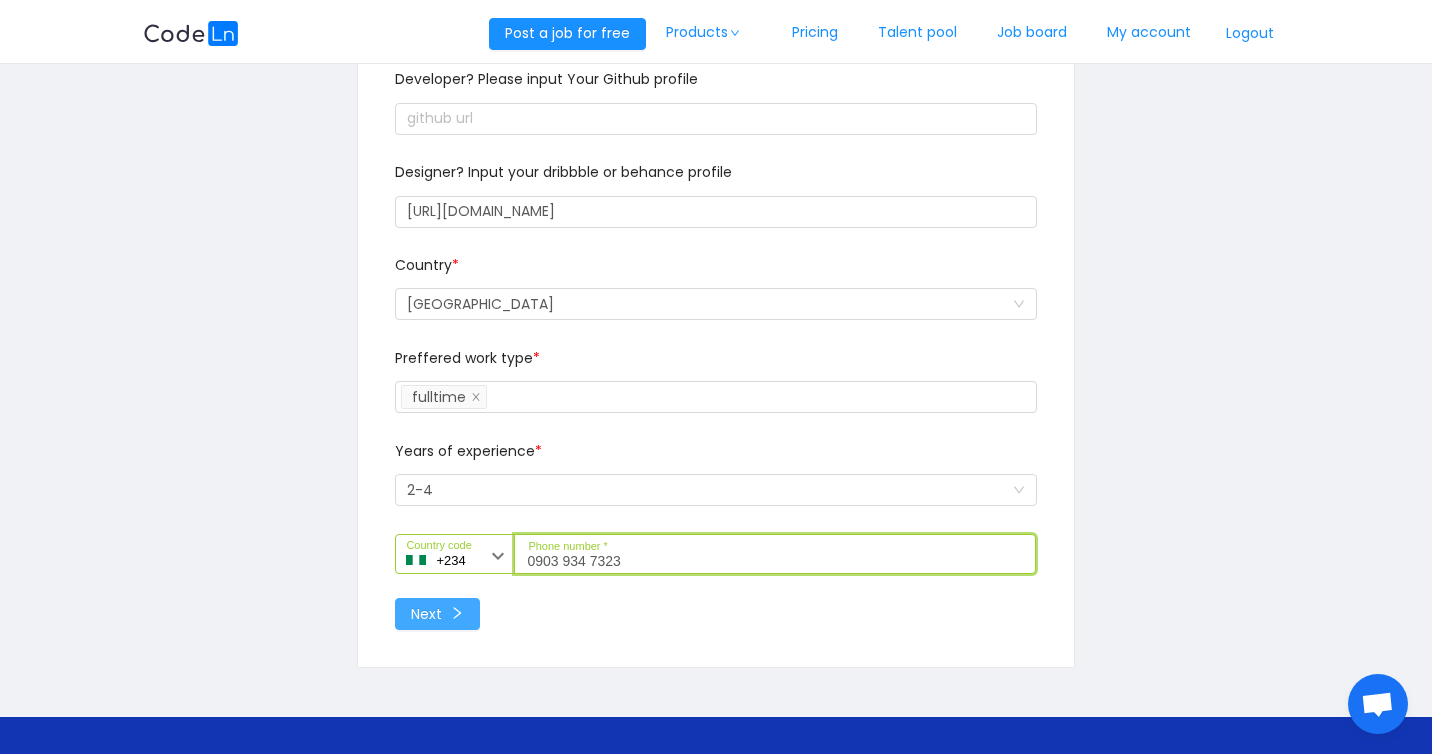type on "0903 934 7323" 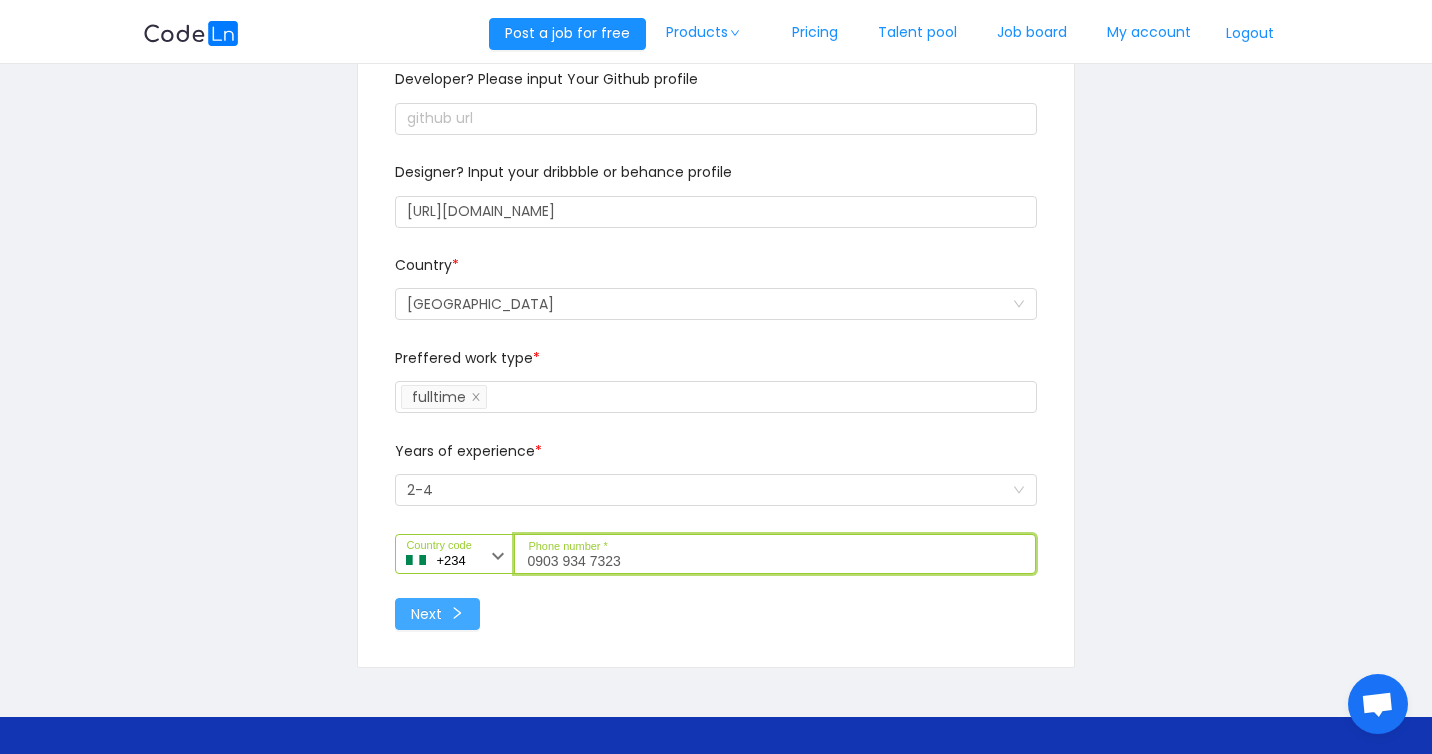 click on "Next" at bounding box center [437, 614] 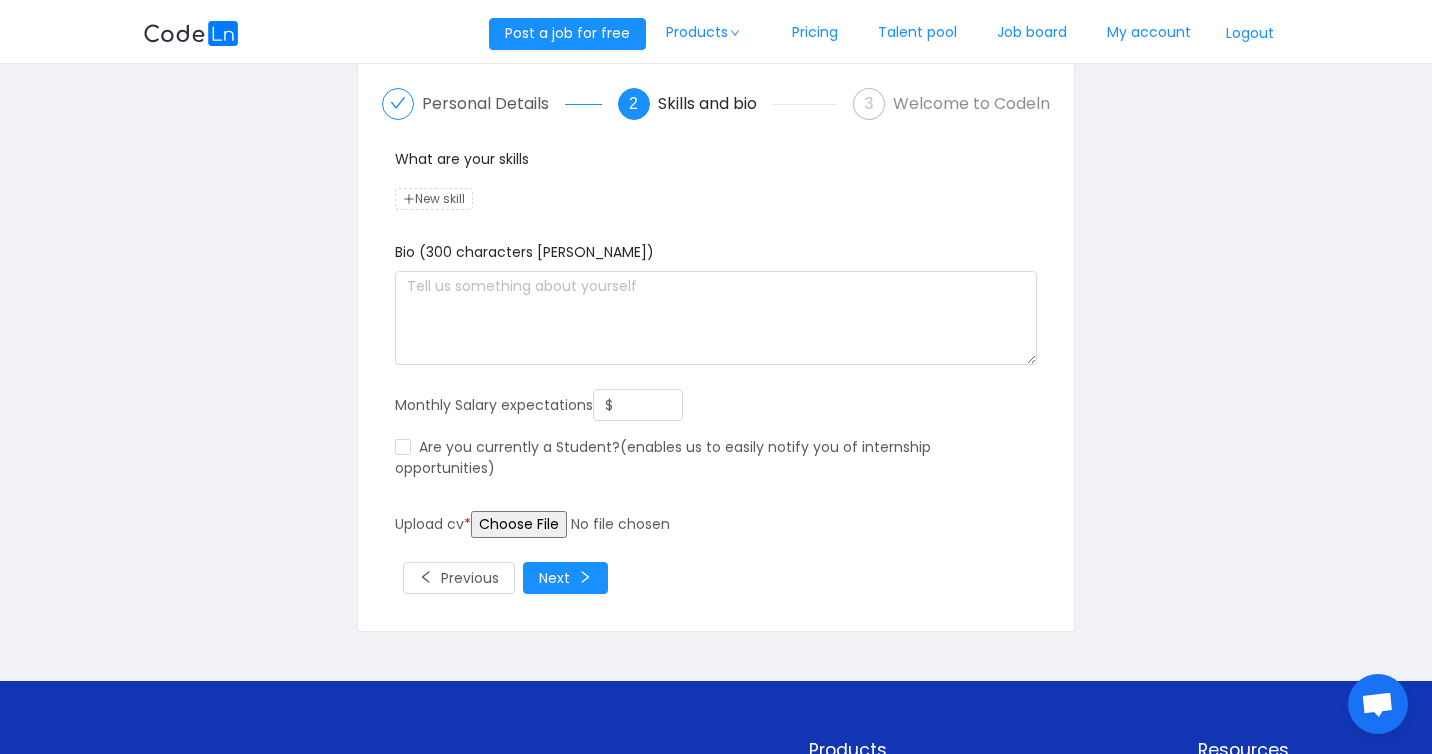 scroll, scrollTop: 0, scrollLeft: 0, axis: both 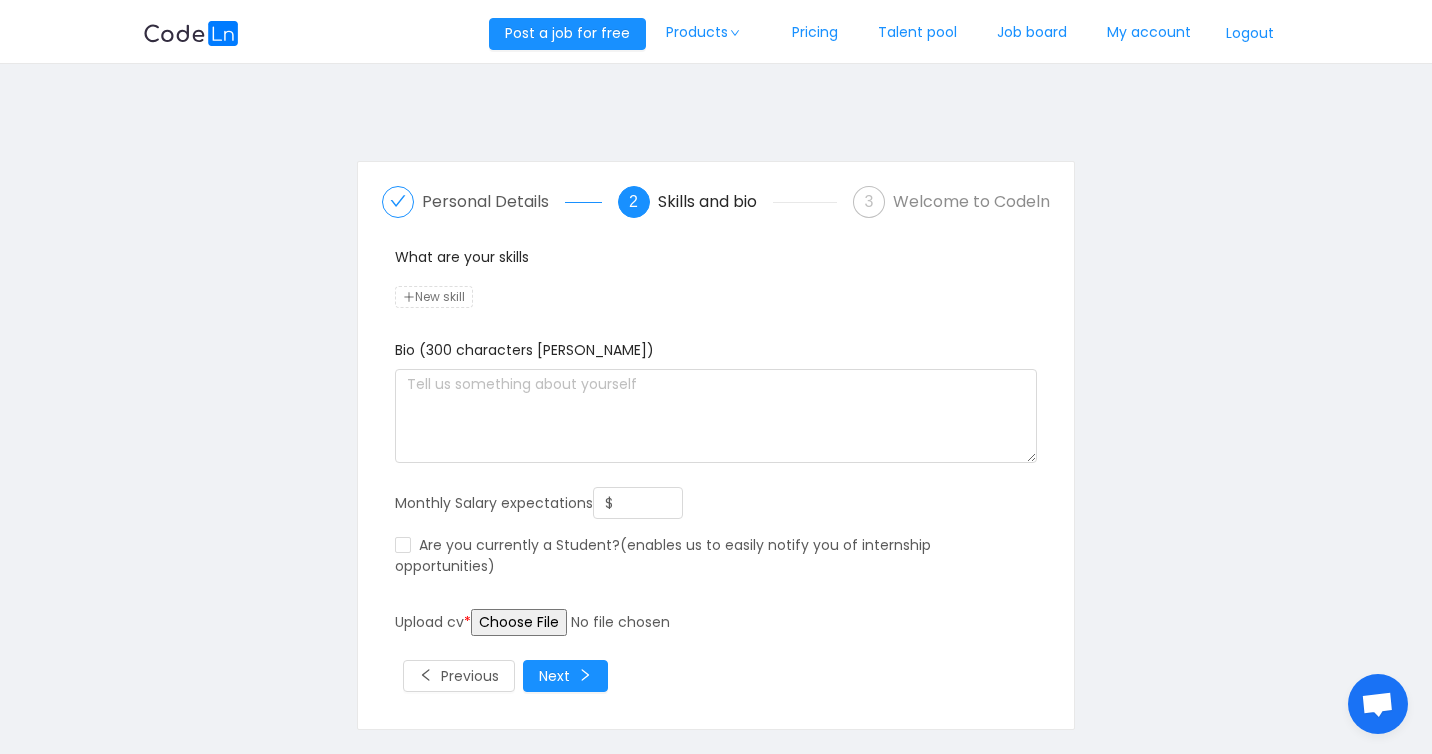 click on "New skill" at bounding box center [434, 297] 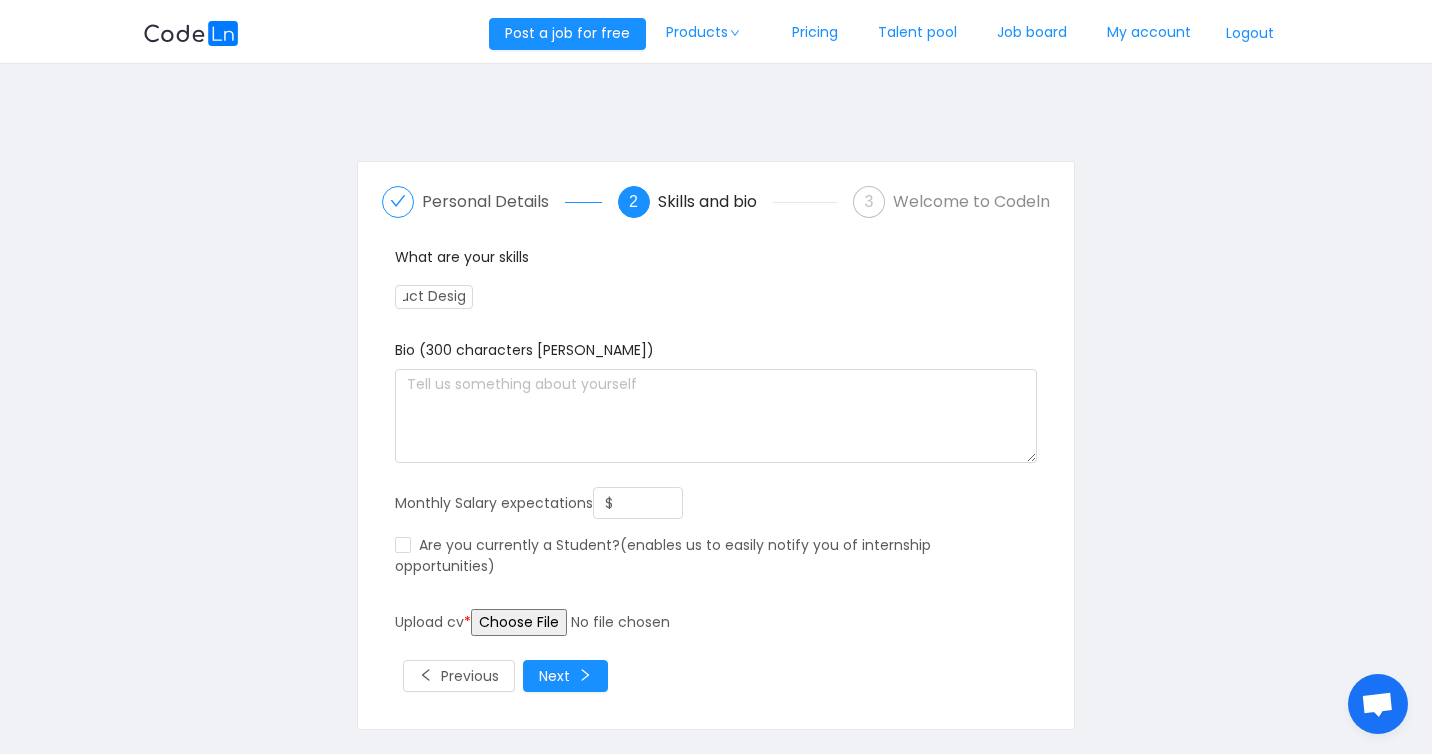 type on "Product Design" 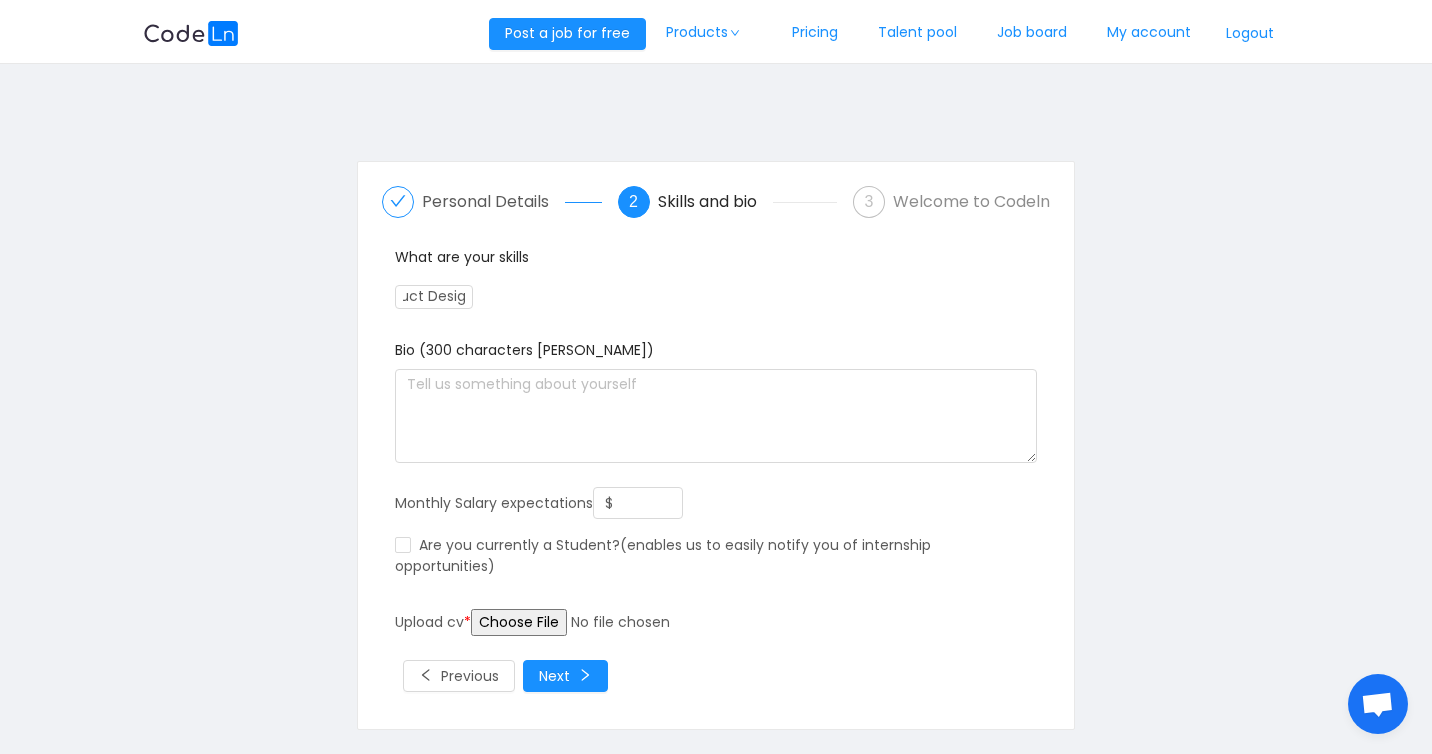 scroll, scrollTop: 0, scrollLeft: 43, axis: horizontal 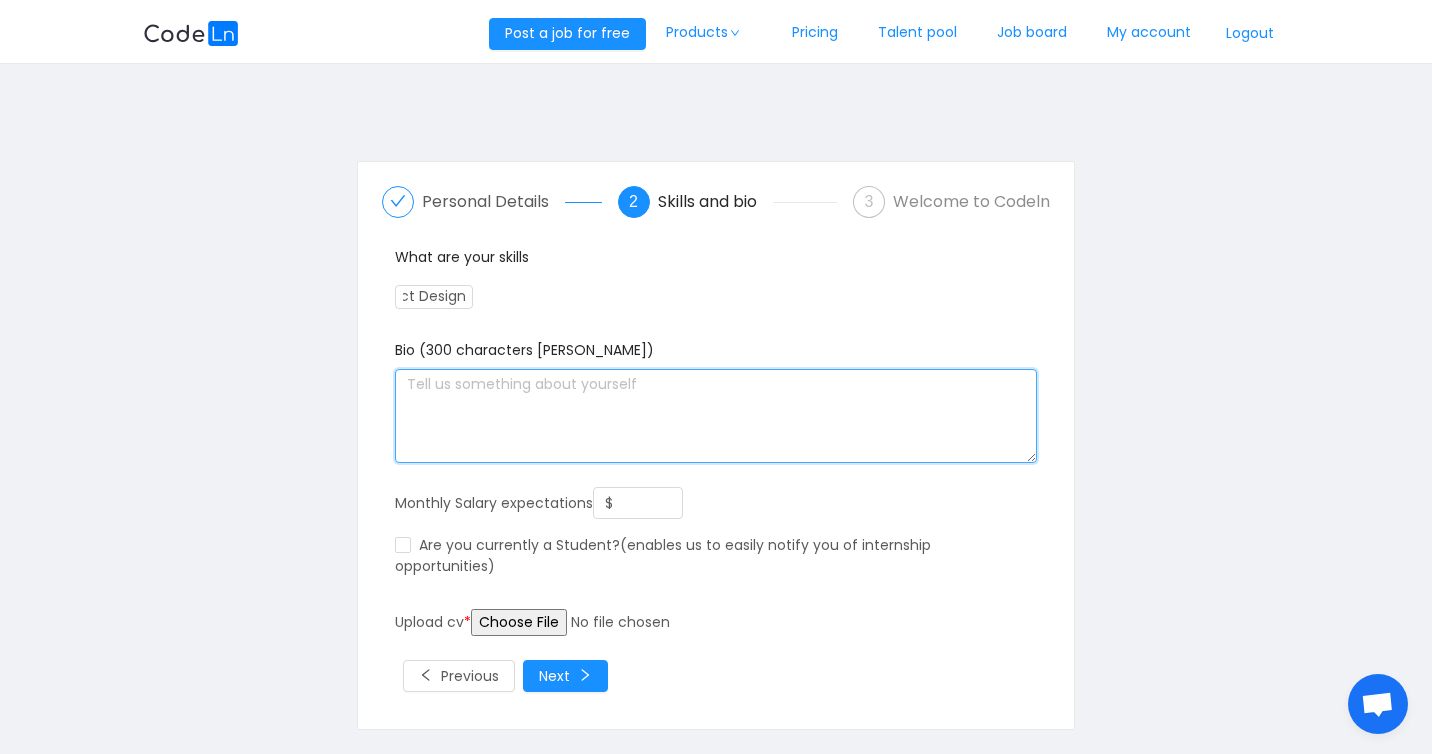 click at bounding box center [715, 416] 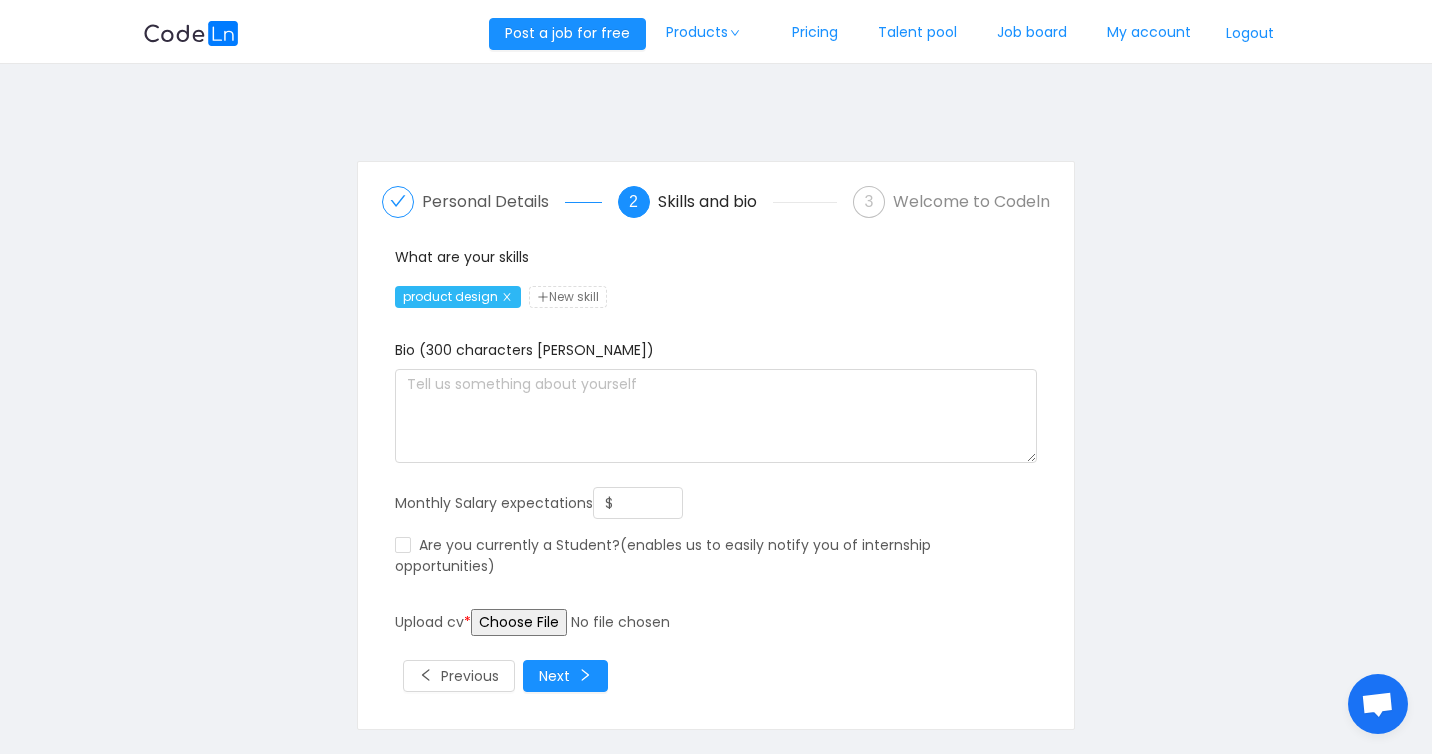 click on "New skill" at bounding box center (568, 297) 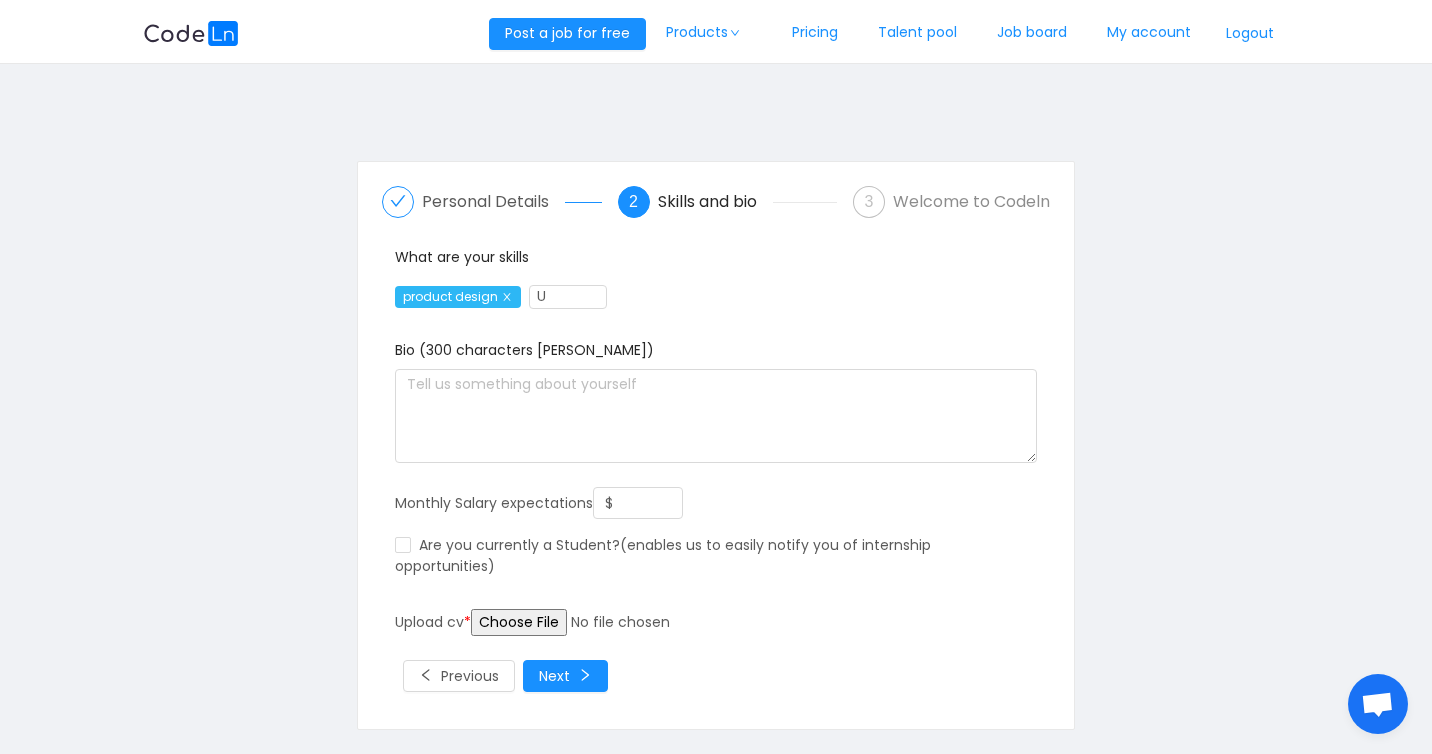 type on "UX" 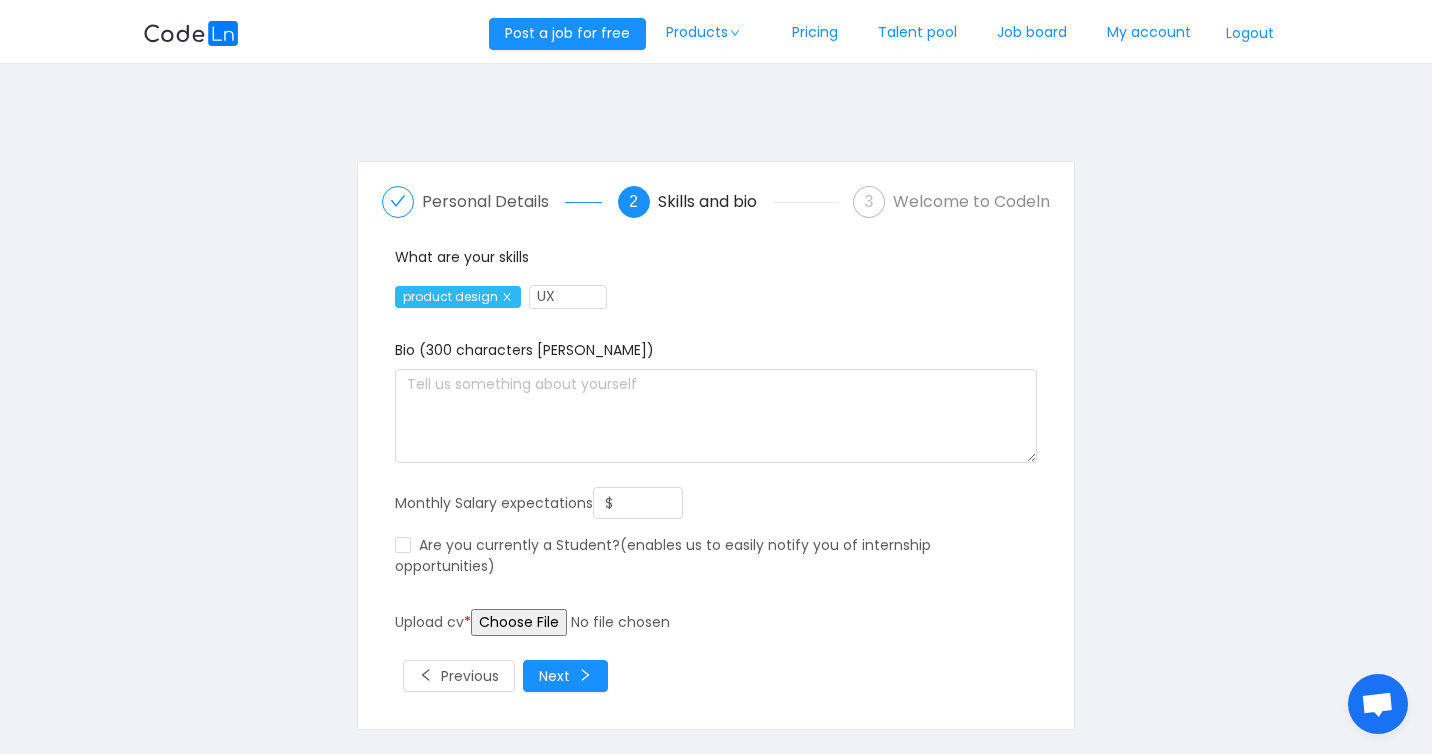 click on "product design
UX" at bounding box center (715, 296) 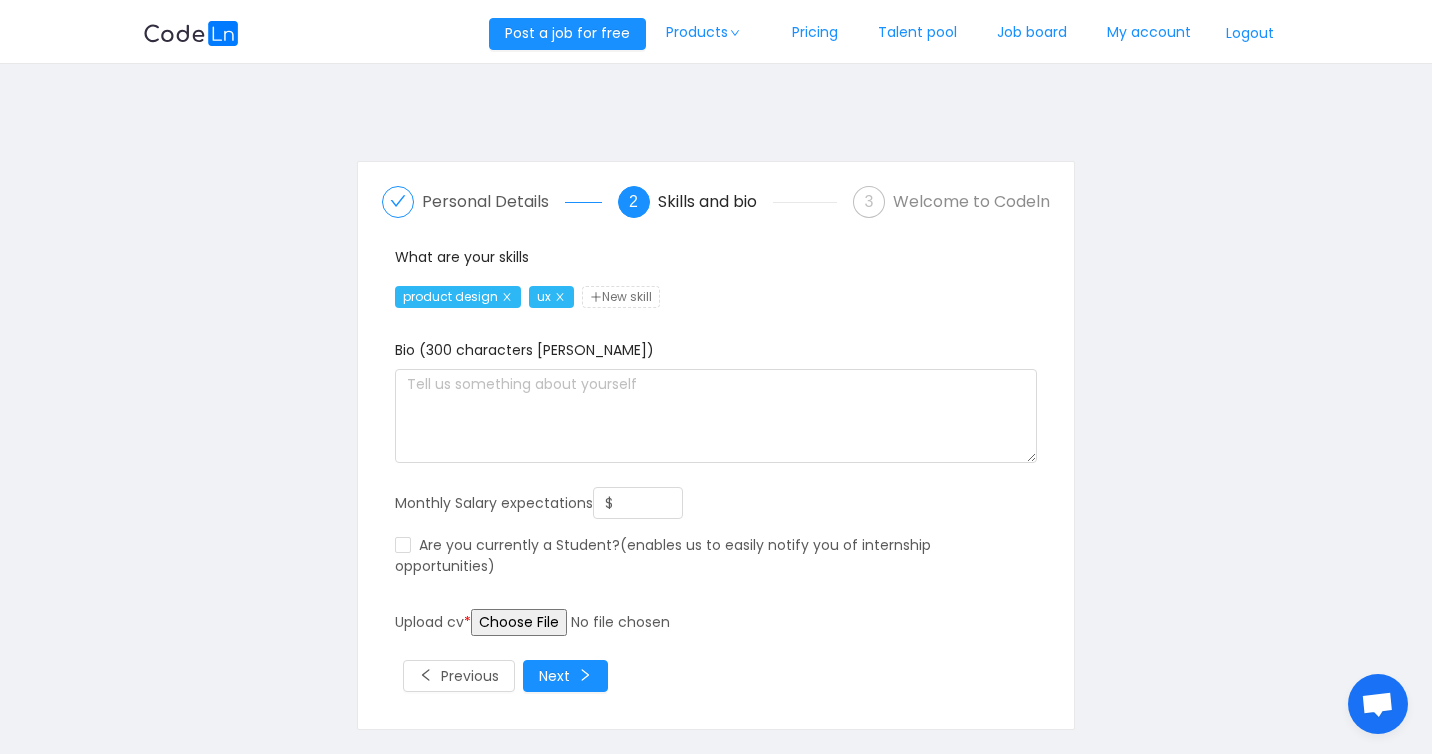 click on "New skill" at bounding box center (621, 297) 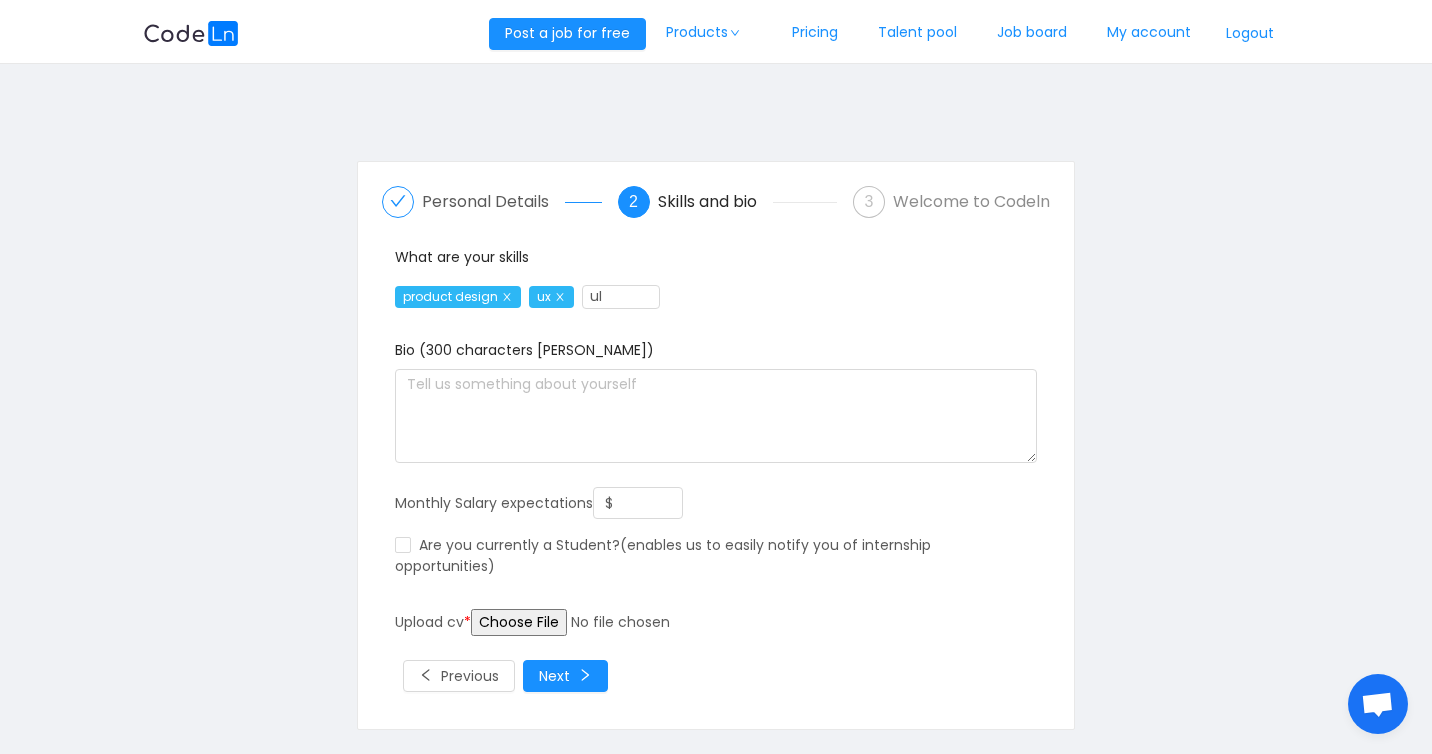 type on "u" 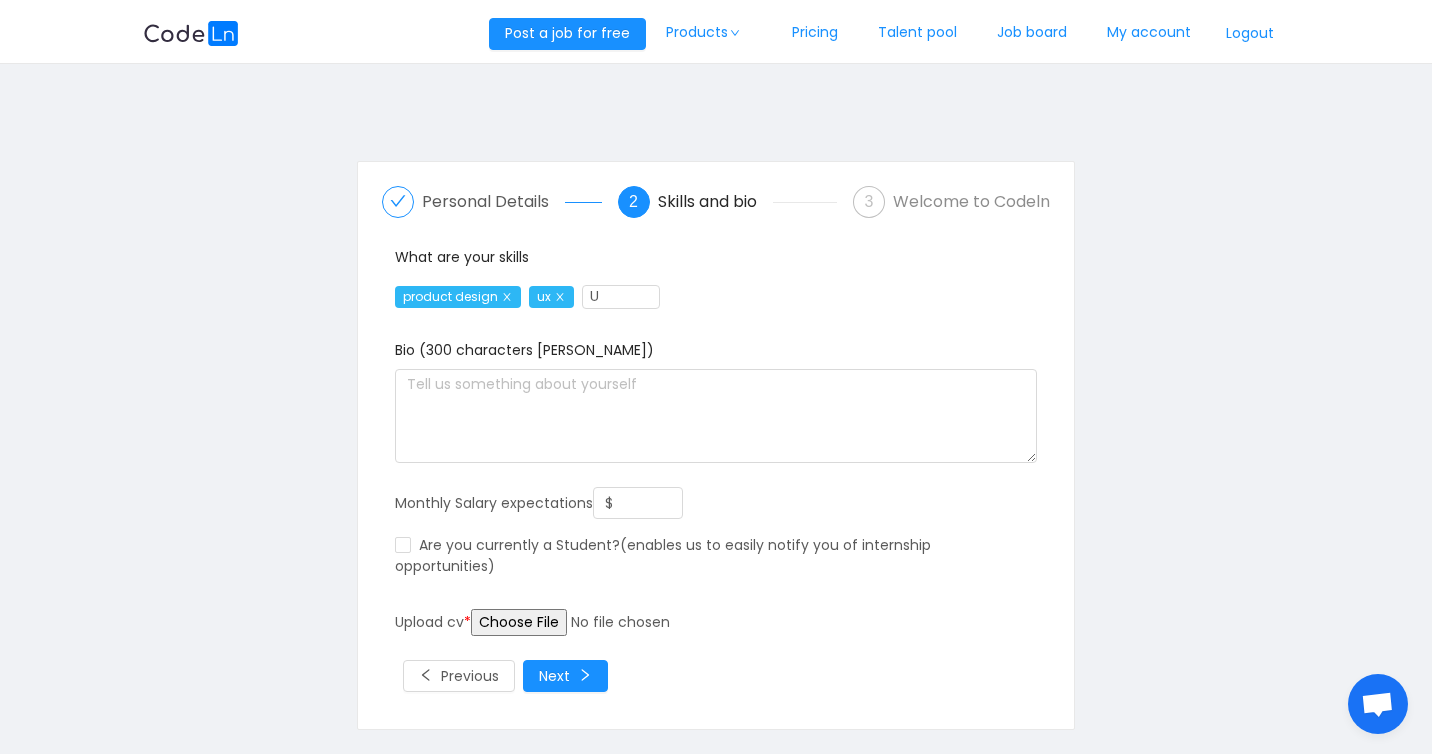 type on "UI" 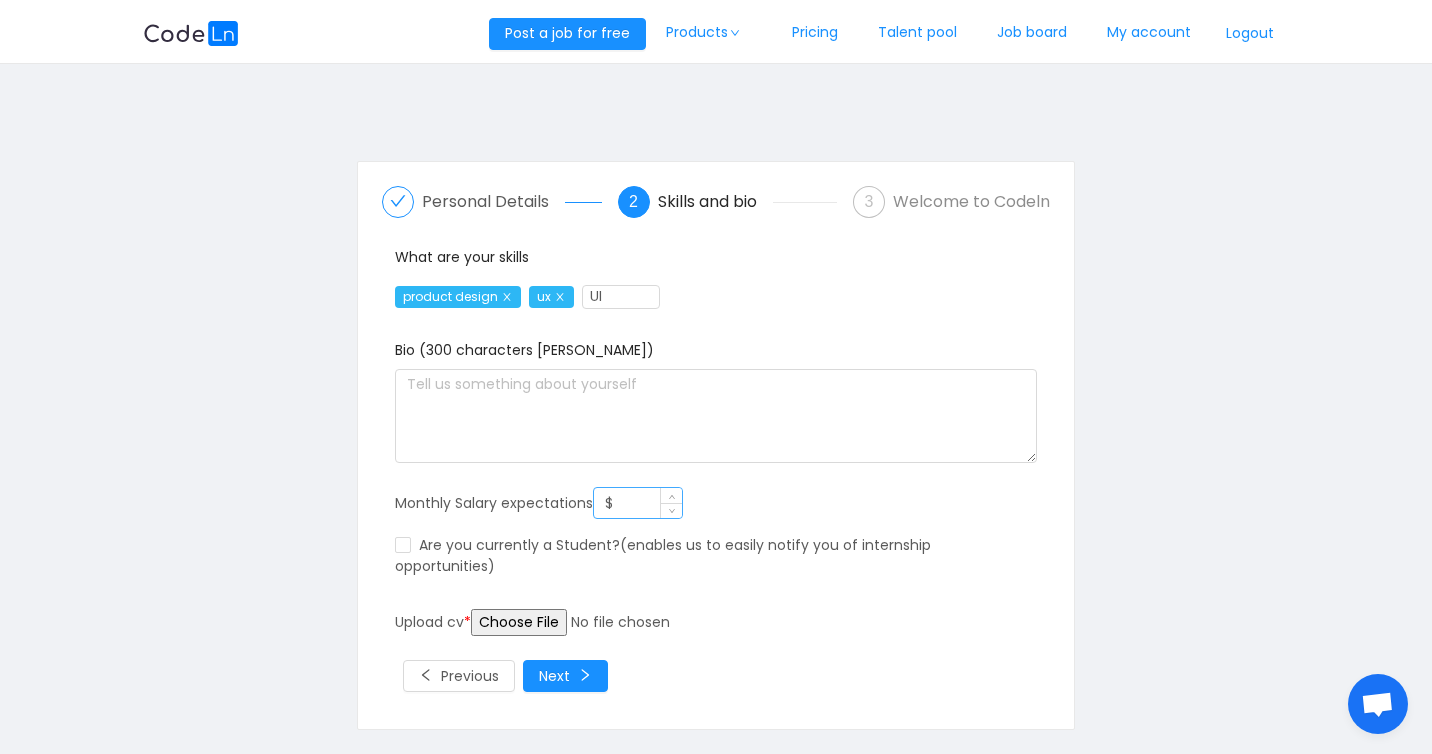 click on "$" at bounding box center (638, 503) 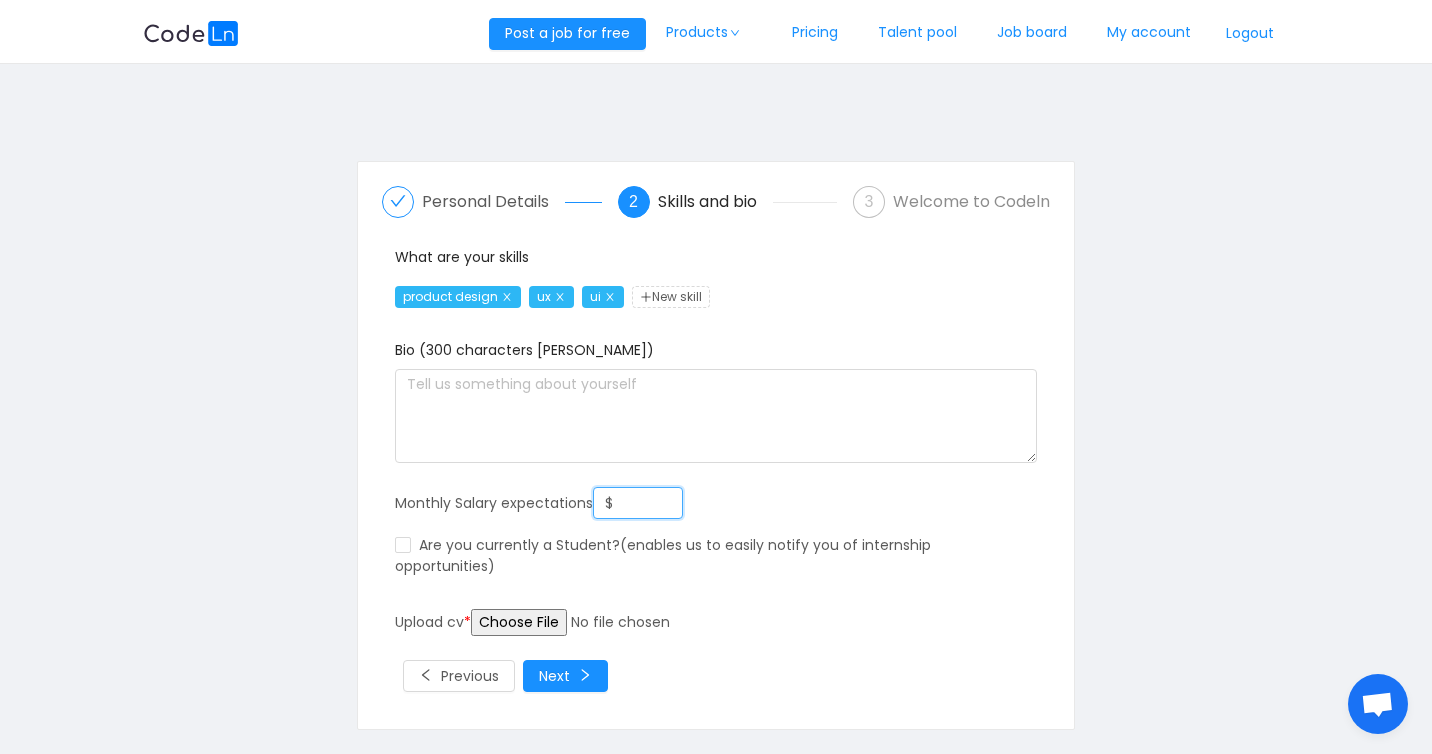 click at bounding box center [624, 622] 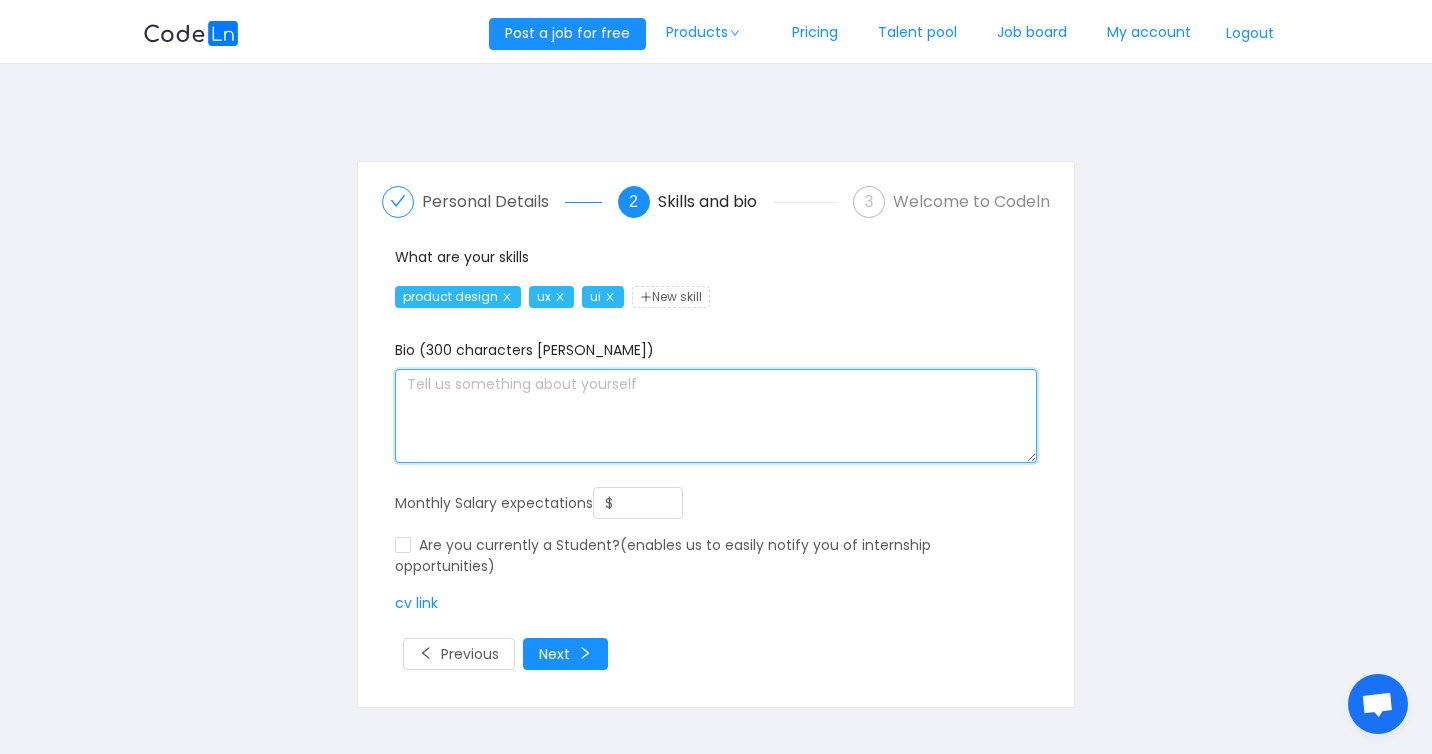 click at bounding box center [715, 416] 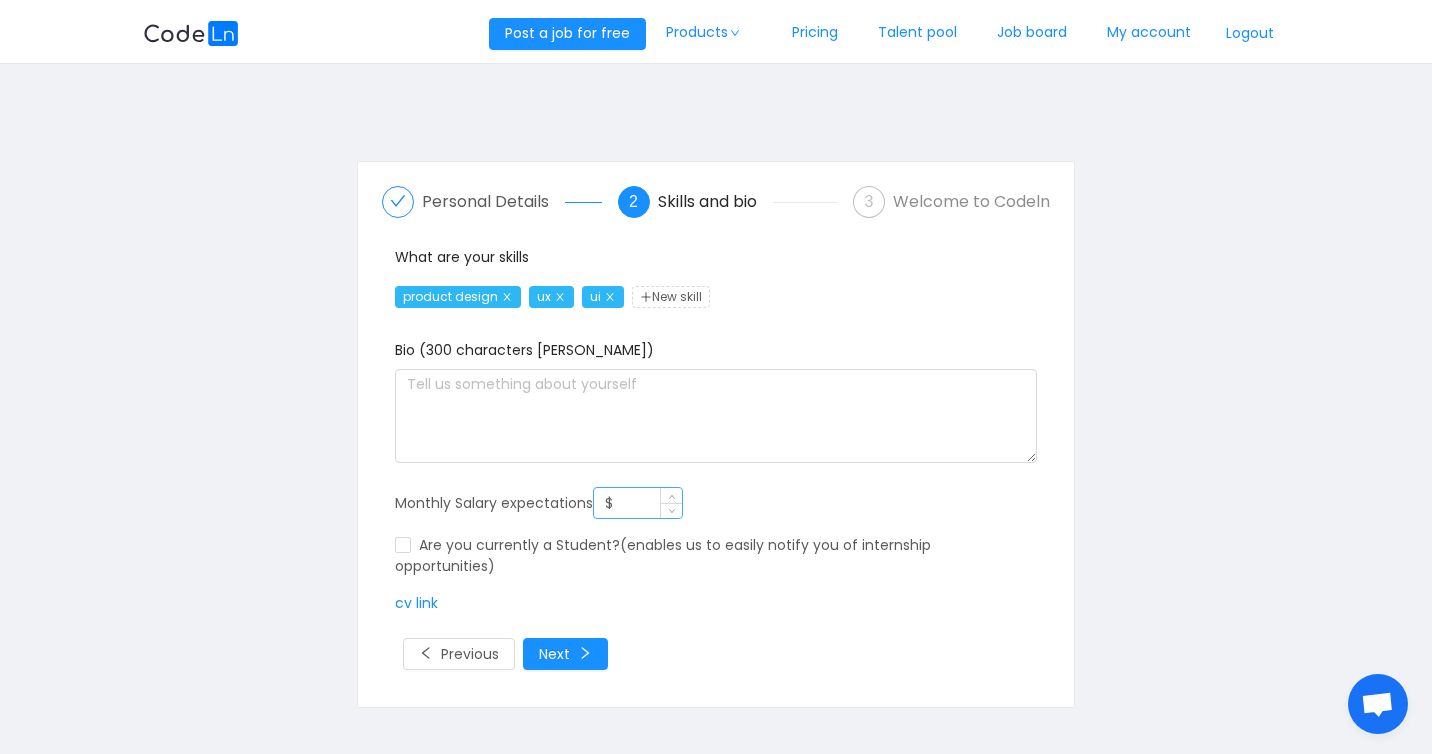 click on "$" at bounding box center [638, 503] 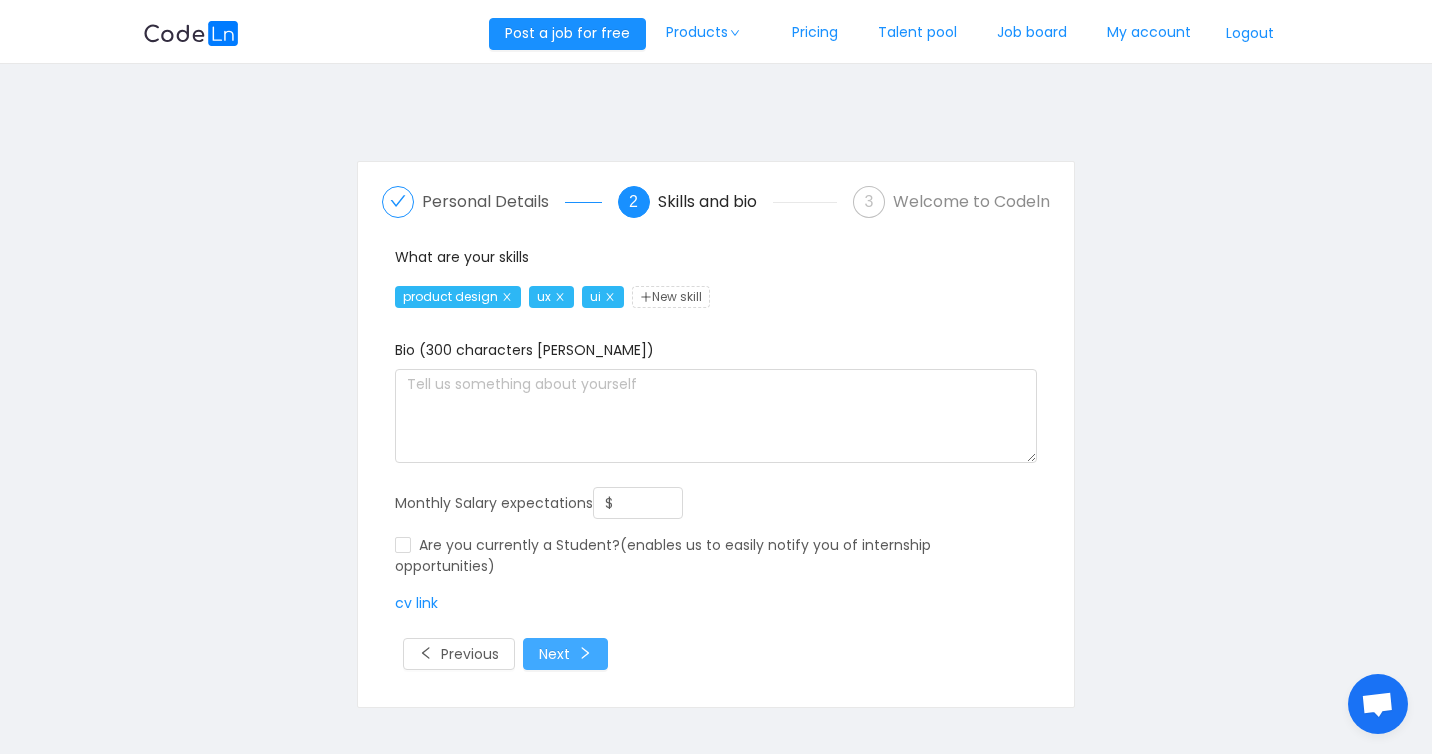 click on "Next" at bounding box center [565, 654] 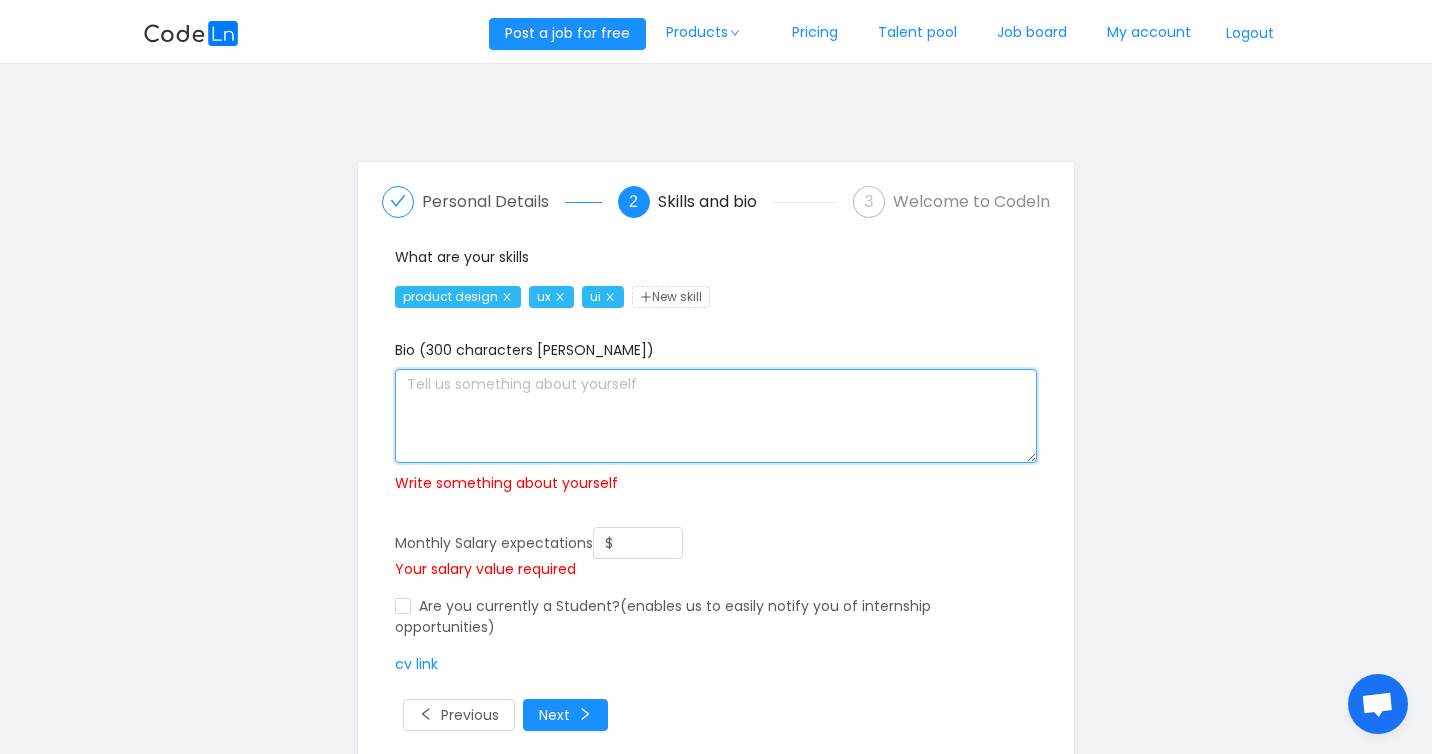 click at bounding box center (715, 416) 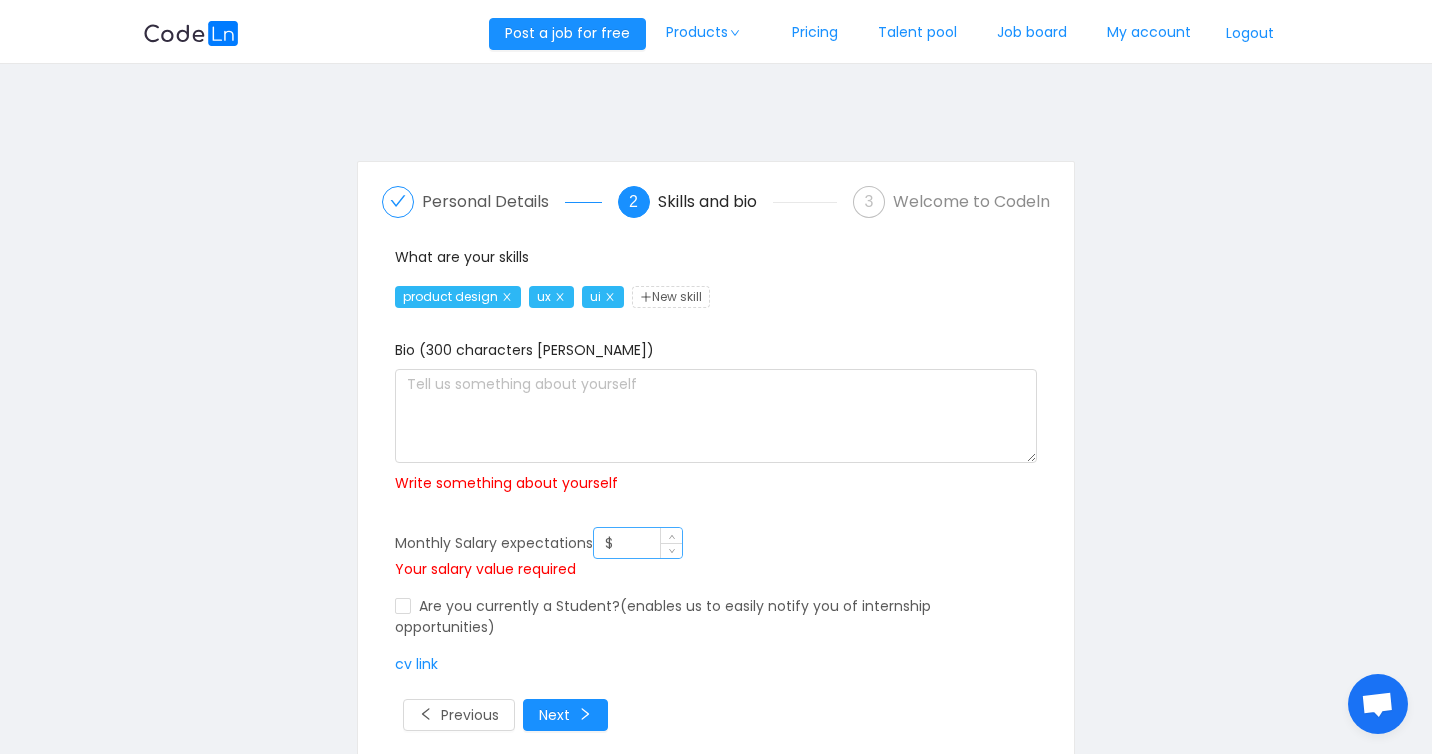 click on "$" at bounding box center (638, 543) 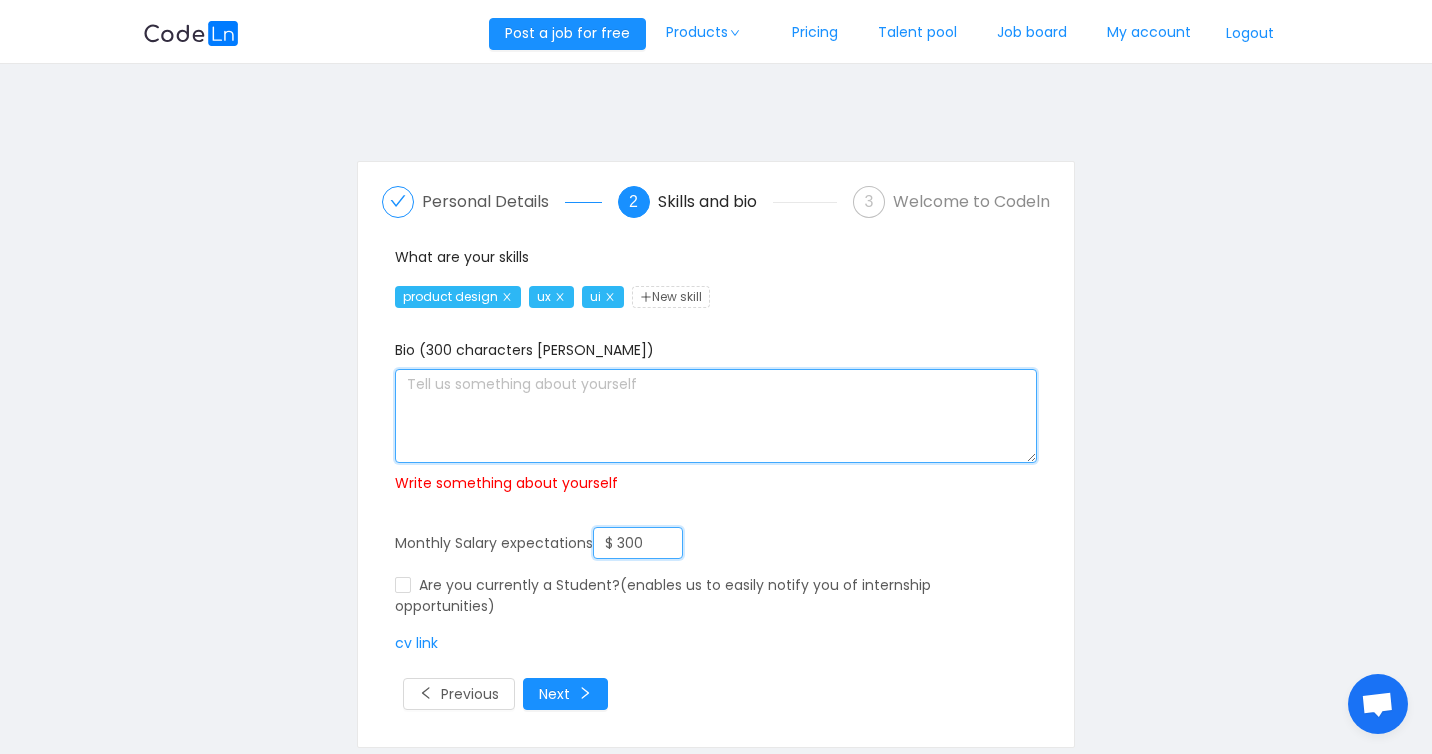 click at bounding box center [715, 416] 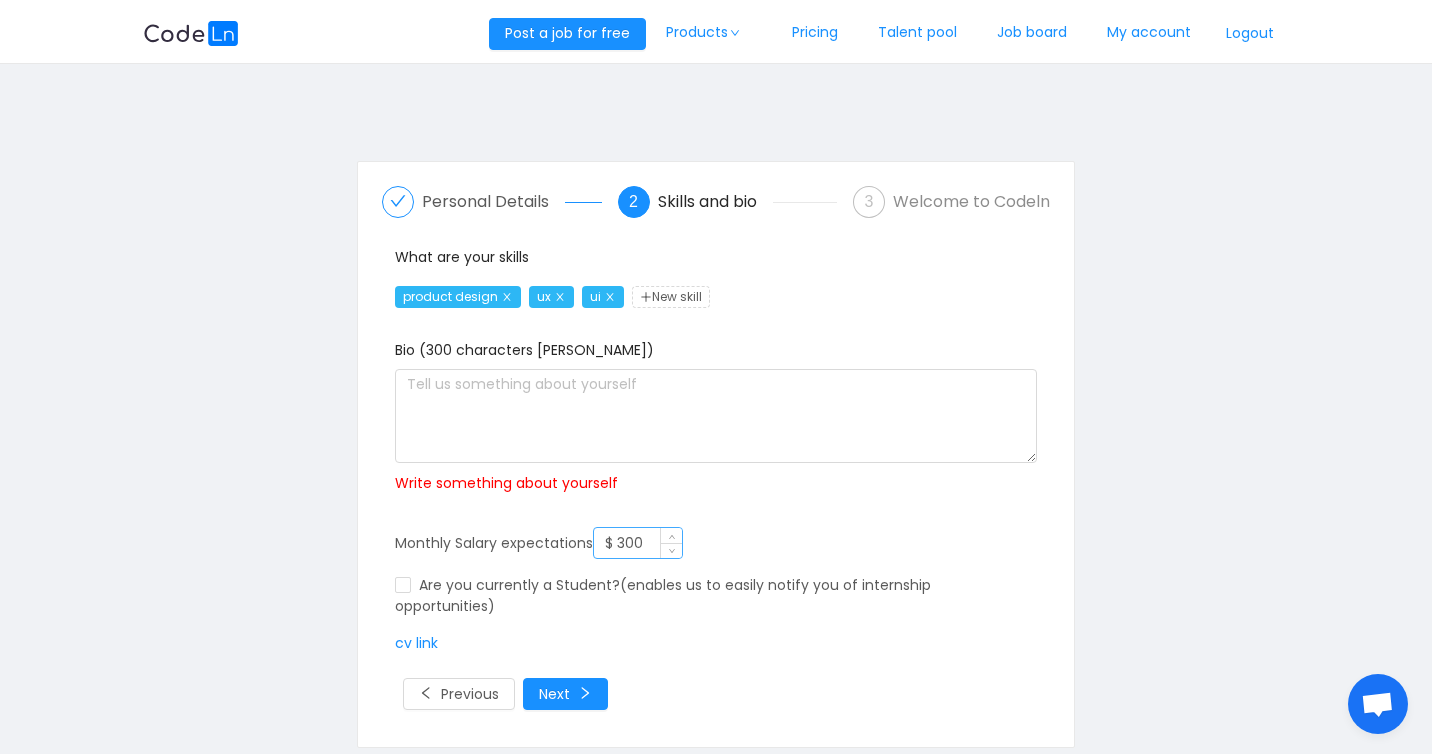 click on "$ 300" at bounding box center [638, 543] 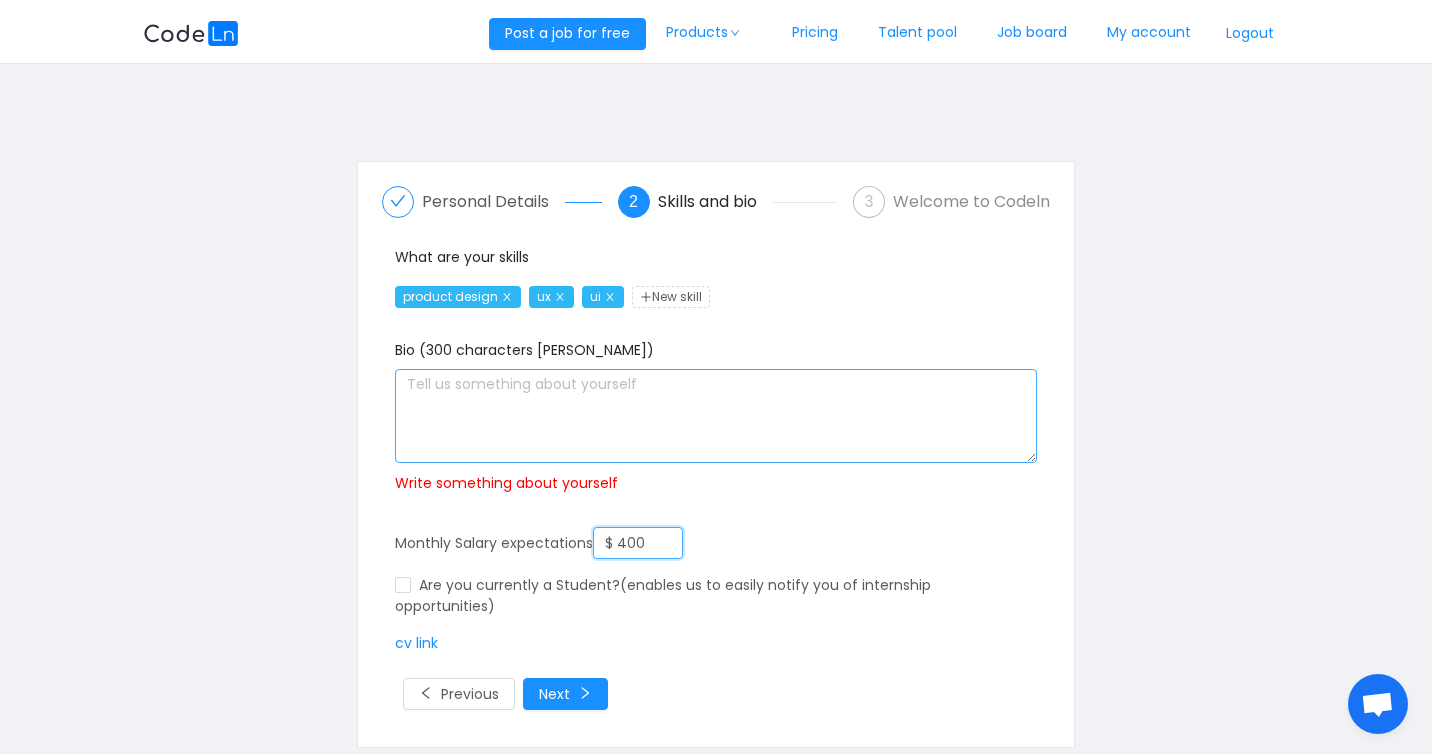 type on "$ 400" 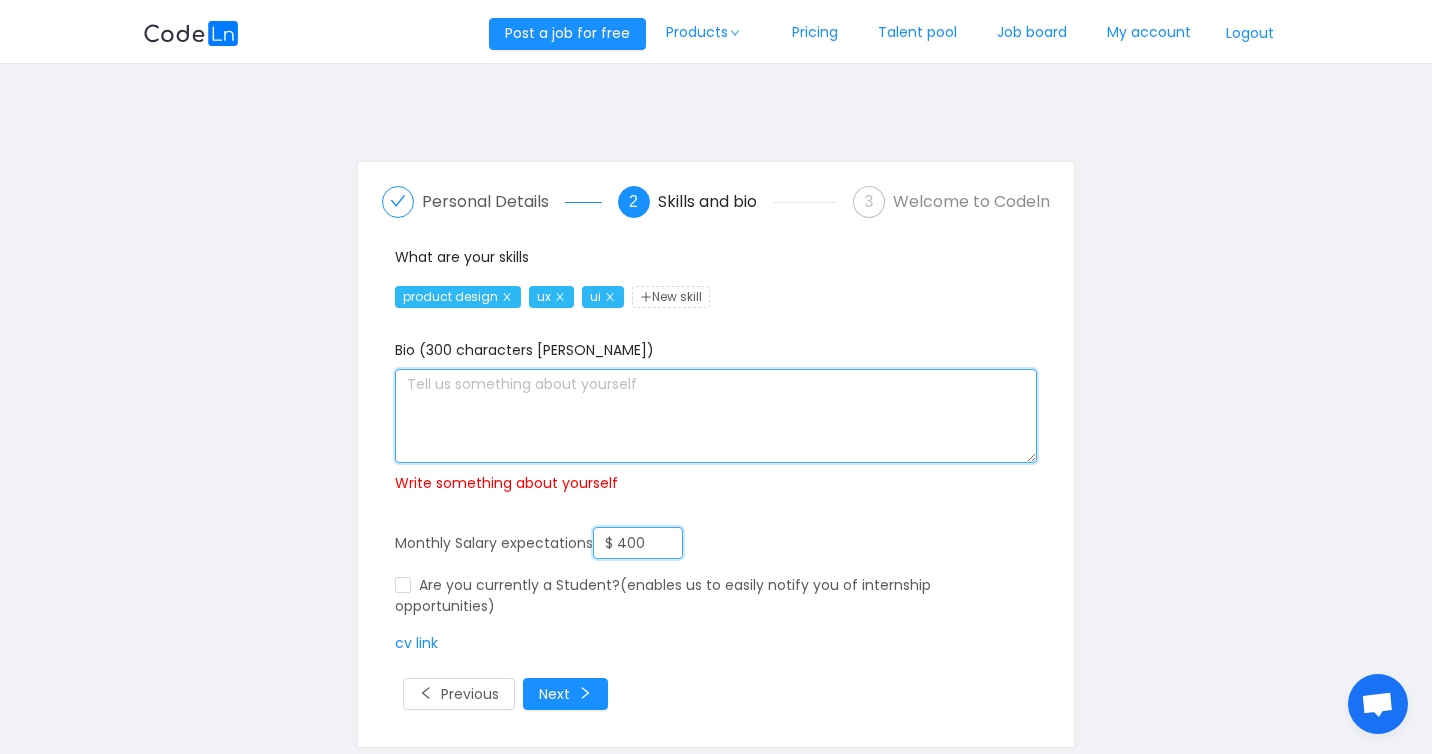 click at bounding box center (715, 416) 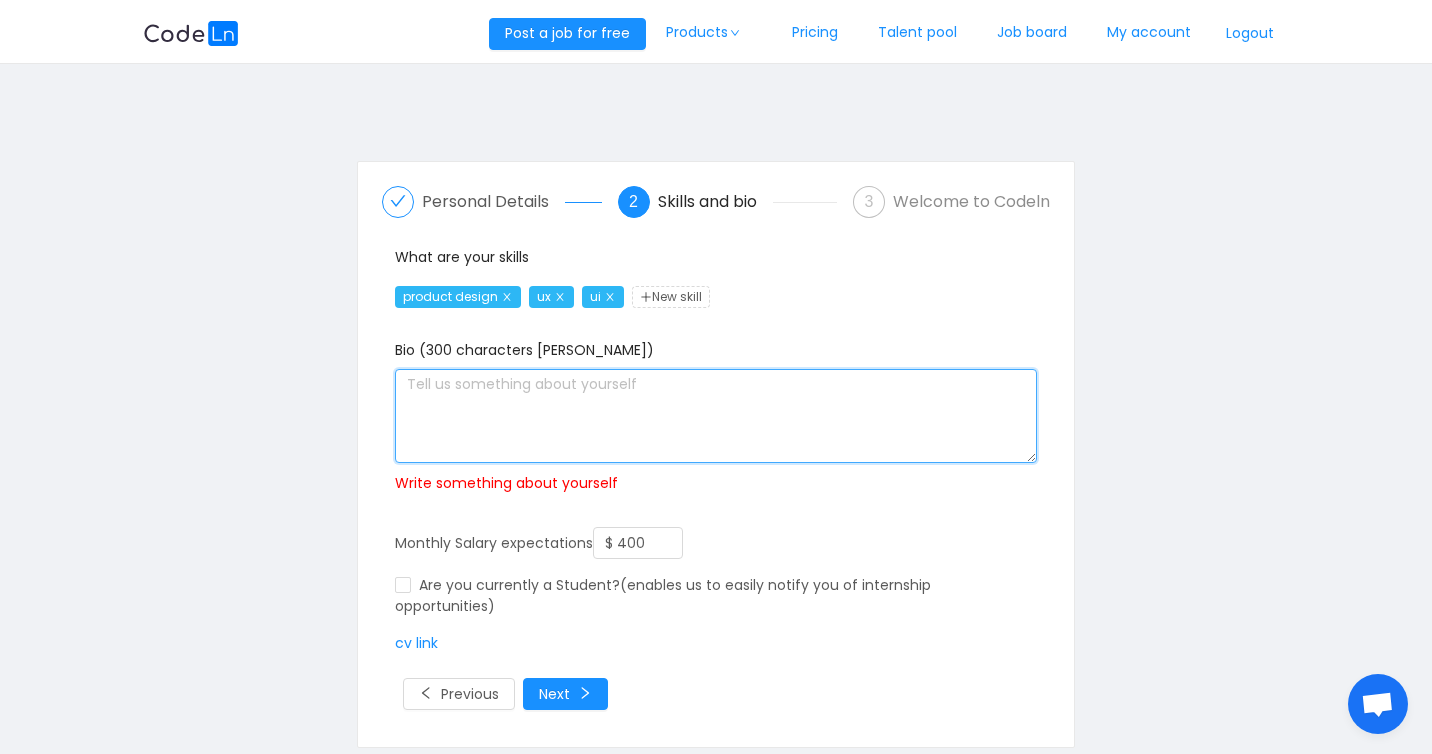 click at bounding box center [715, 416] 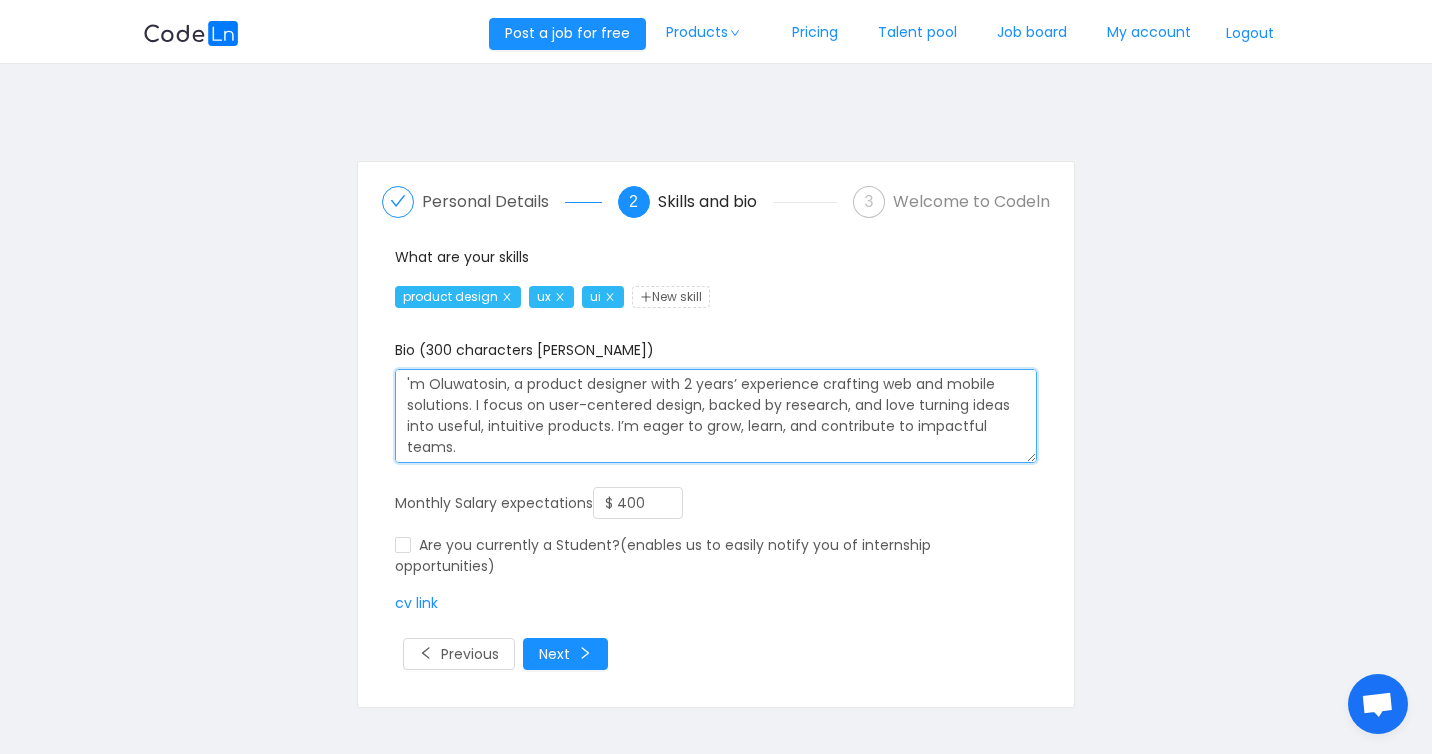 paste on "'m [PERSON_NAME]," 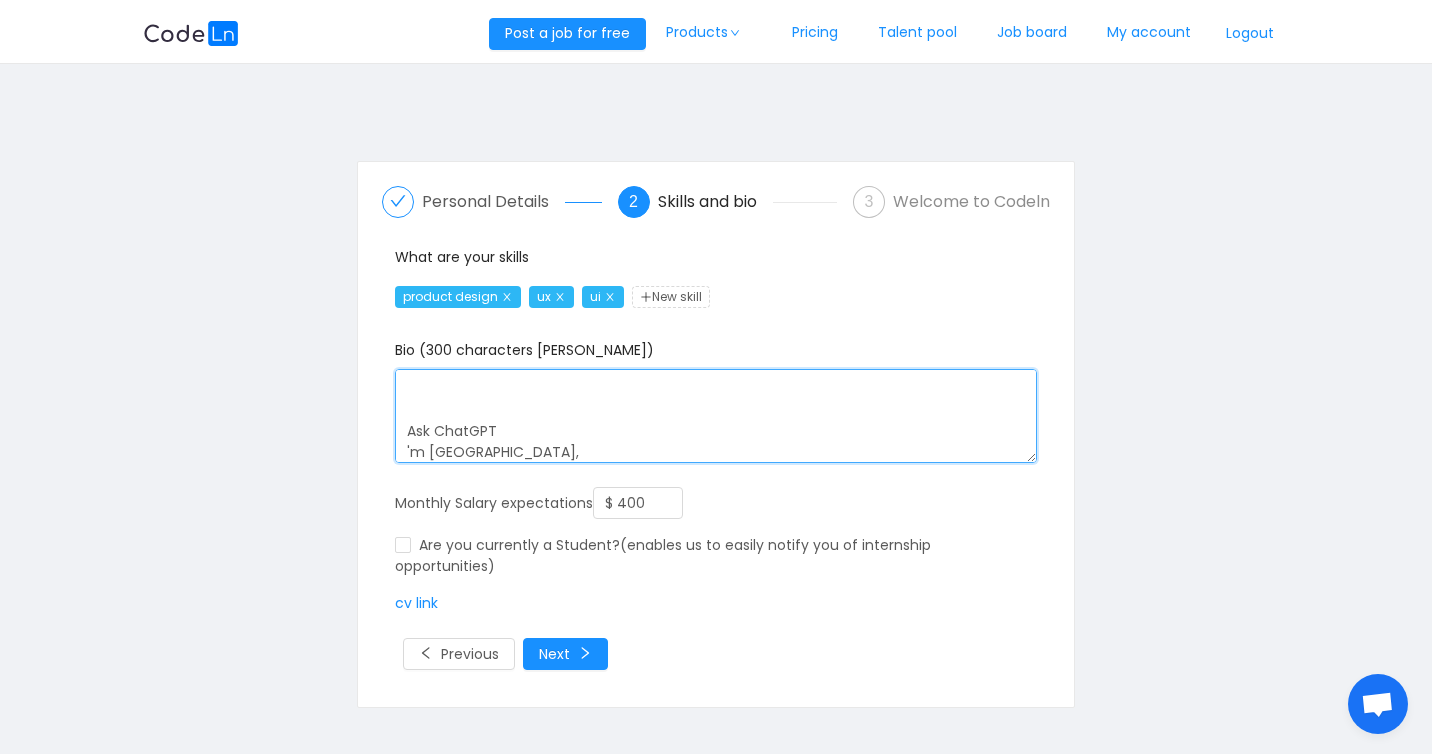 drag, startPoint x: 540, startPoint y: 451, endPoint x: 398, endPoint y: 432, distance: 143.26549 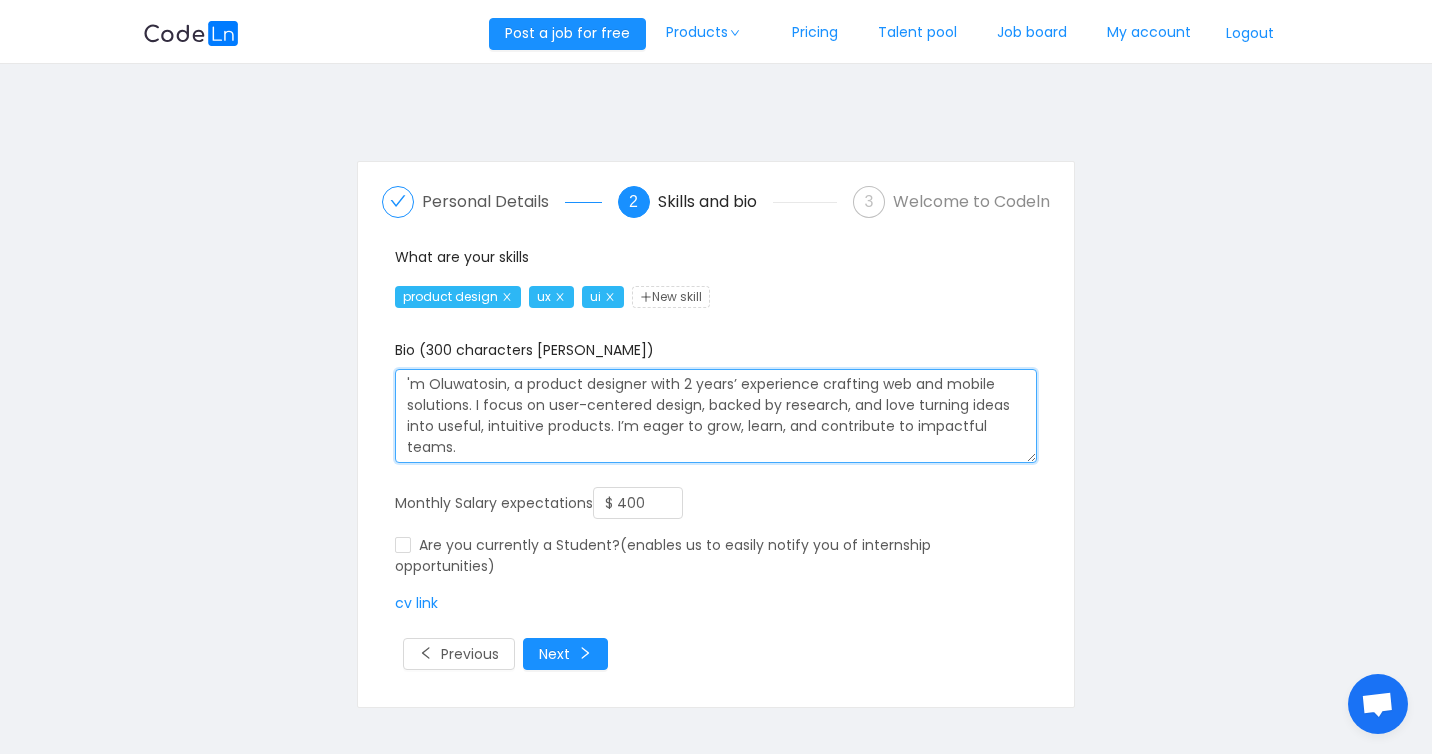 scroll, scrollTop: 0, scrollLeft: 0, axis: both 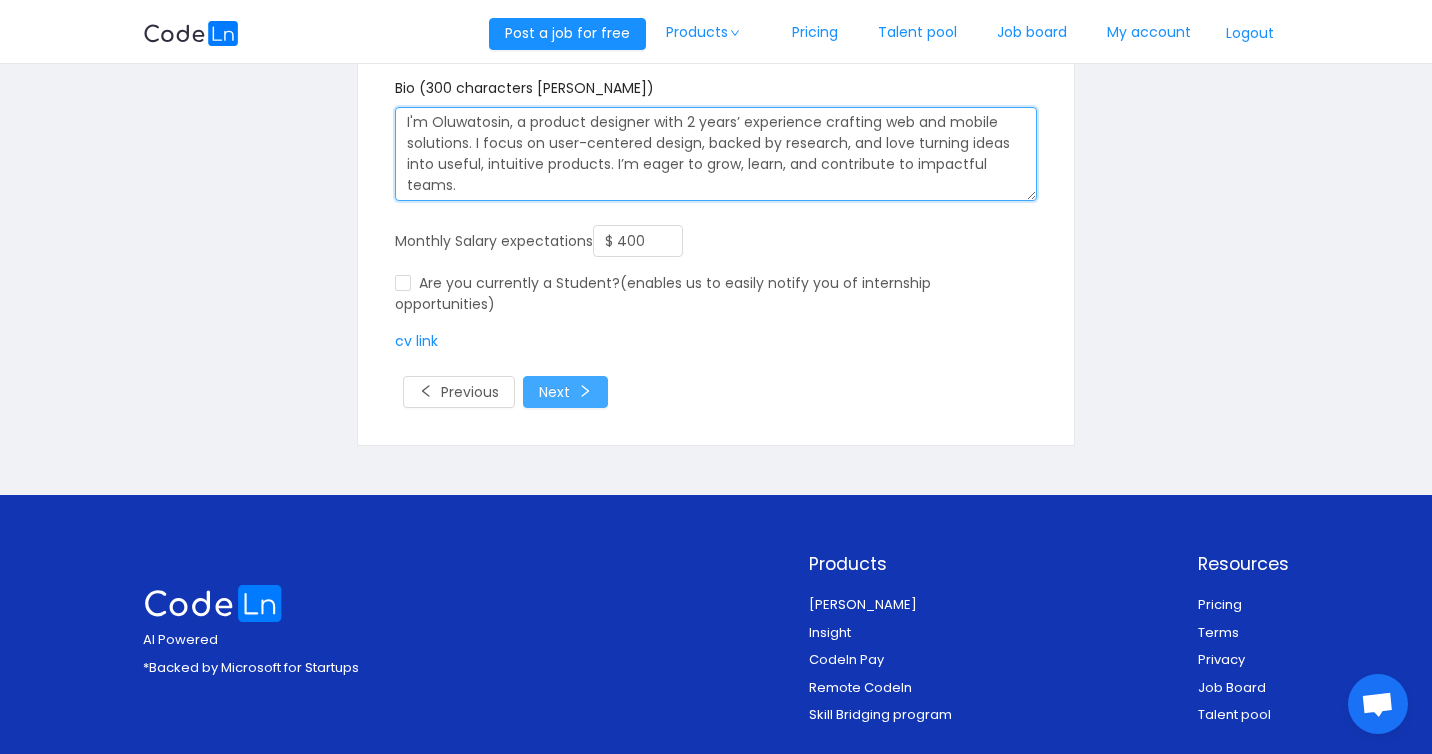 type on "I'm Oluwatosin, a product designer with 2 years’ experience crafting web and mobile solutions. I focus on user-centered design, backed by research, and love turning ideas into useful, intuitive products. I’m eager to grow, learn, and contribute to impactful teams." 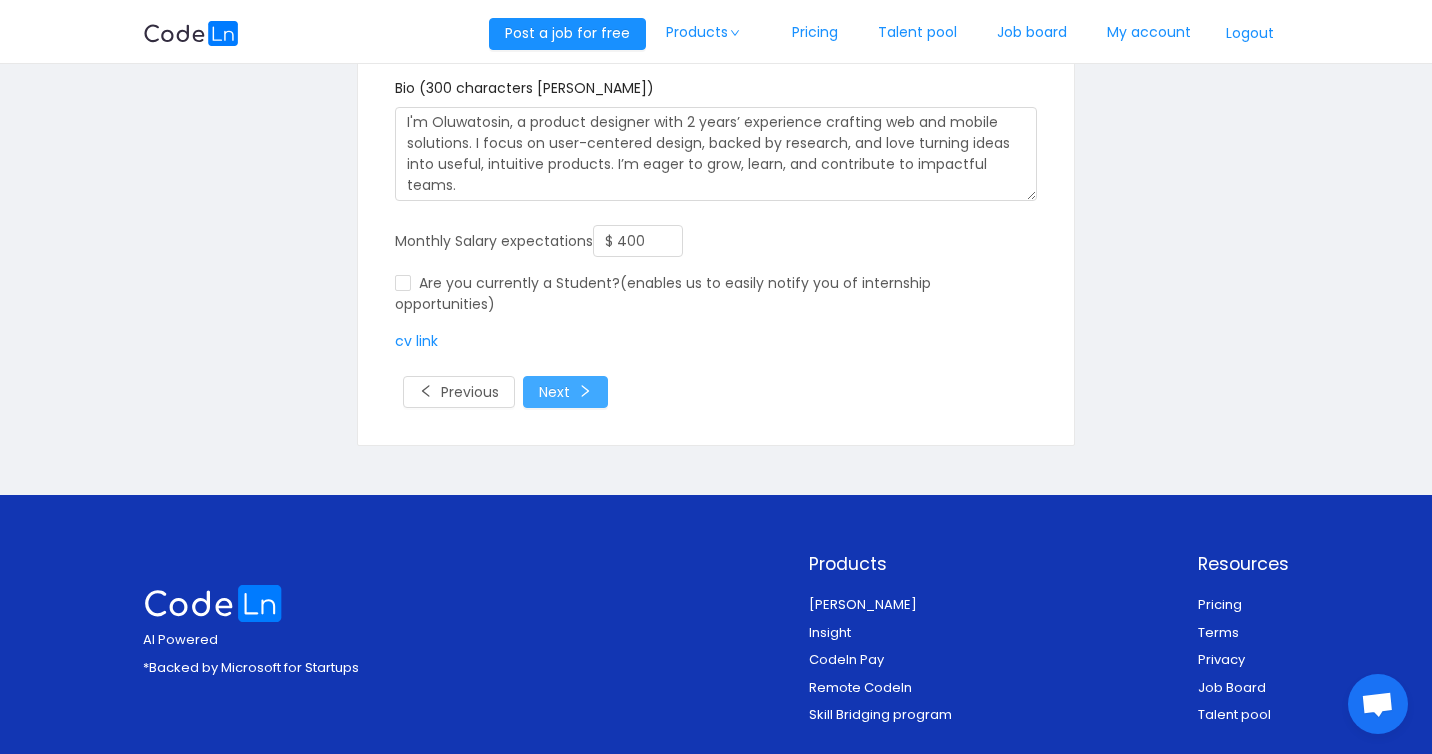 click on "Next" at bounding box center (565, 392) 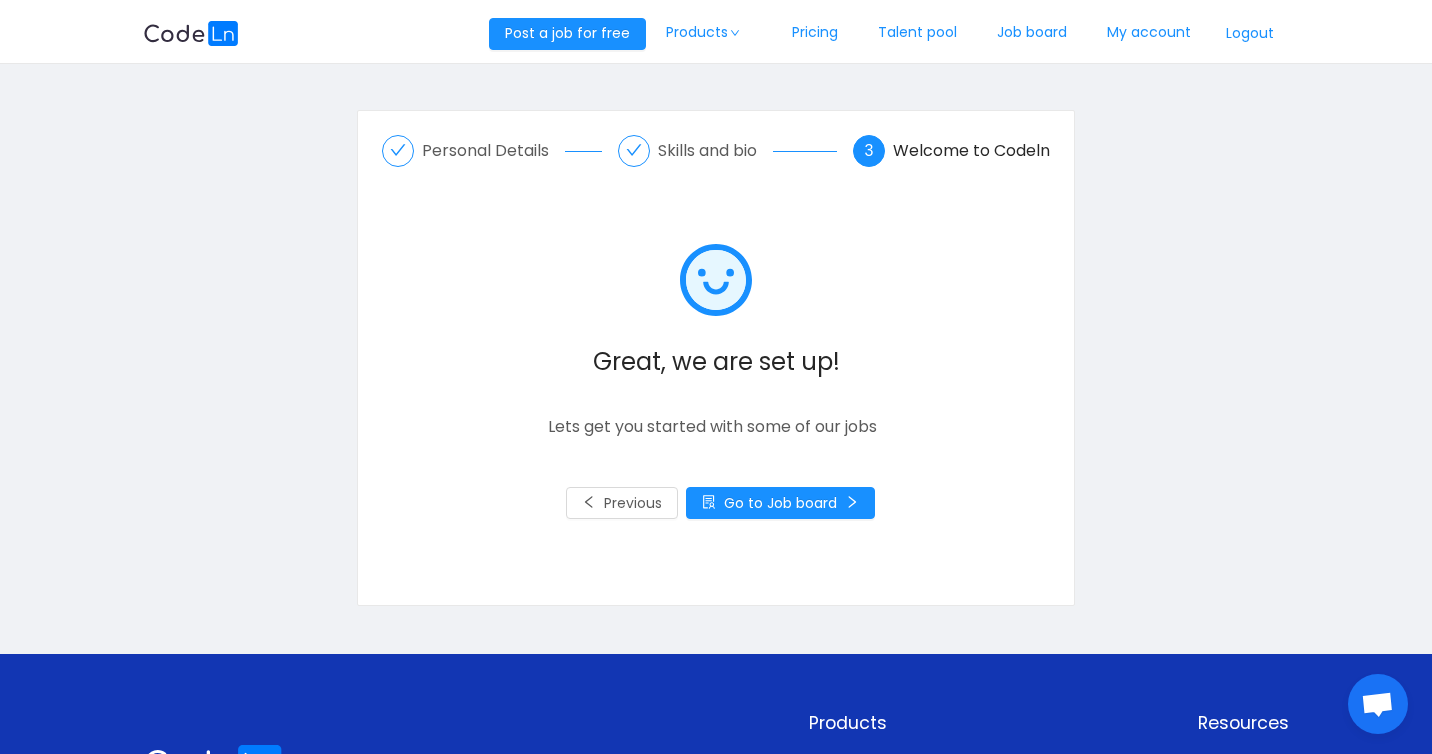 scroll, scrollTop: 3, scrollLeft: 0, axis: vertical 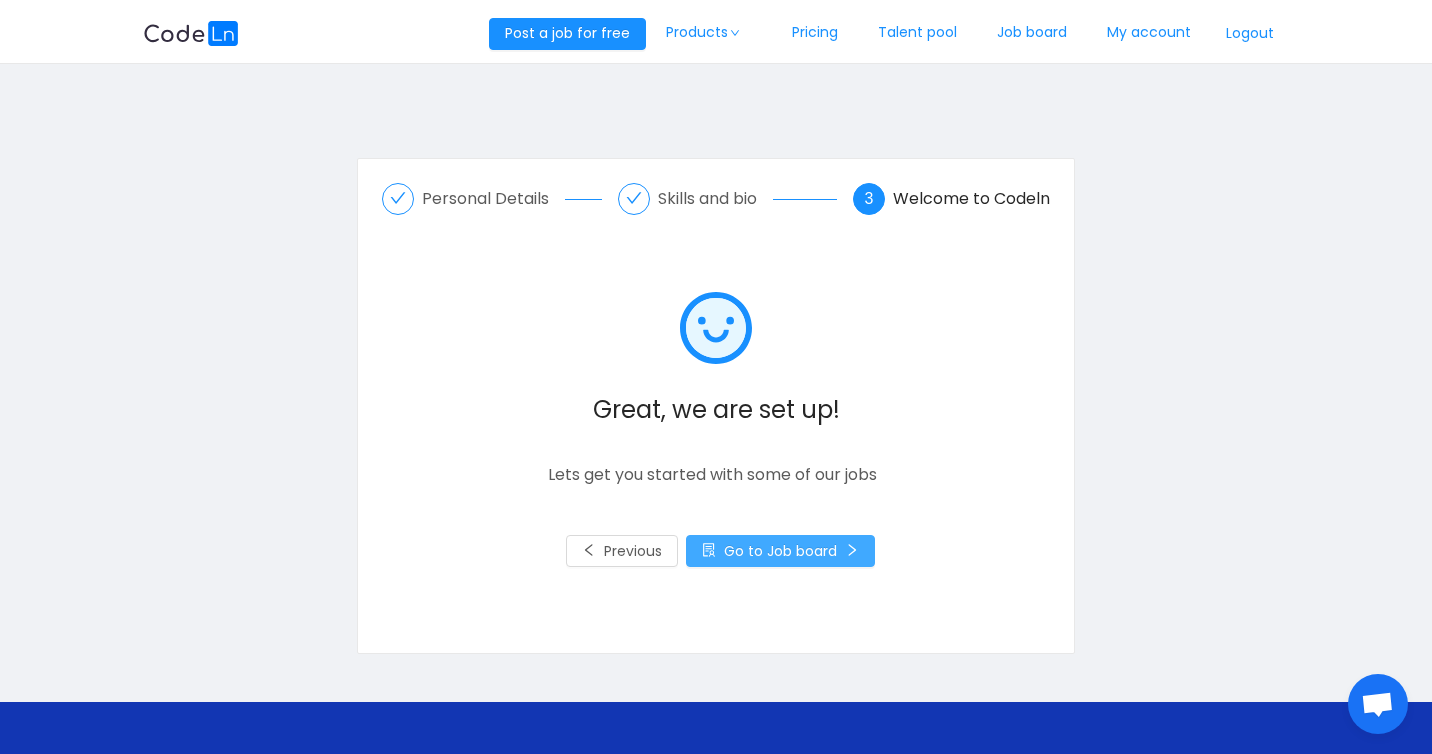 click on "Go to Job board" at bounding box center [780, 551] 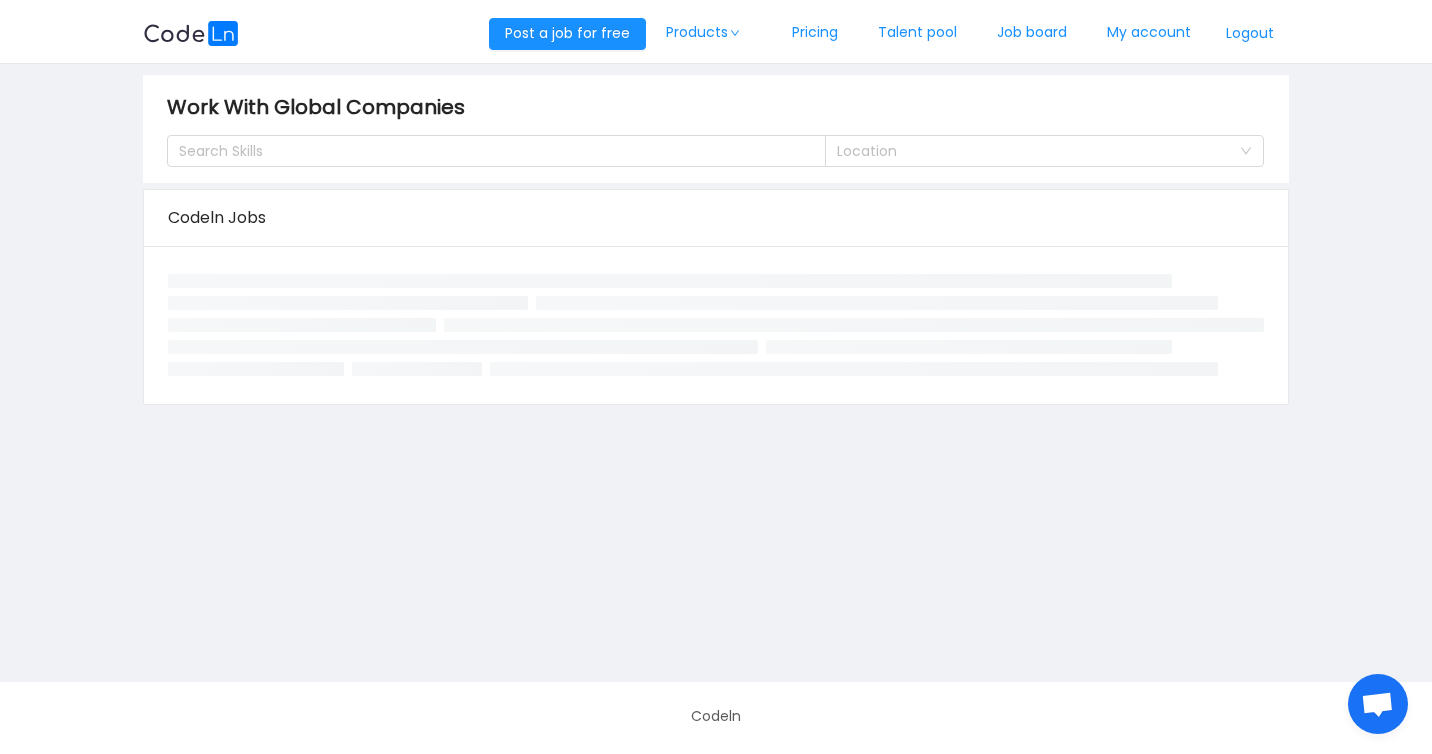 scroll, scrollTop: 0, scrollLeft: 0, axis: both 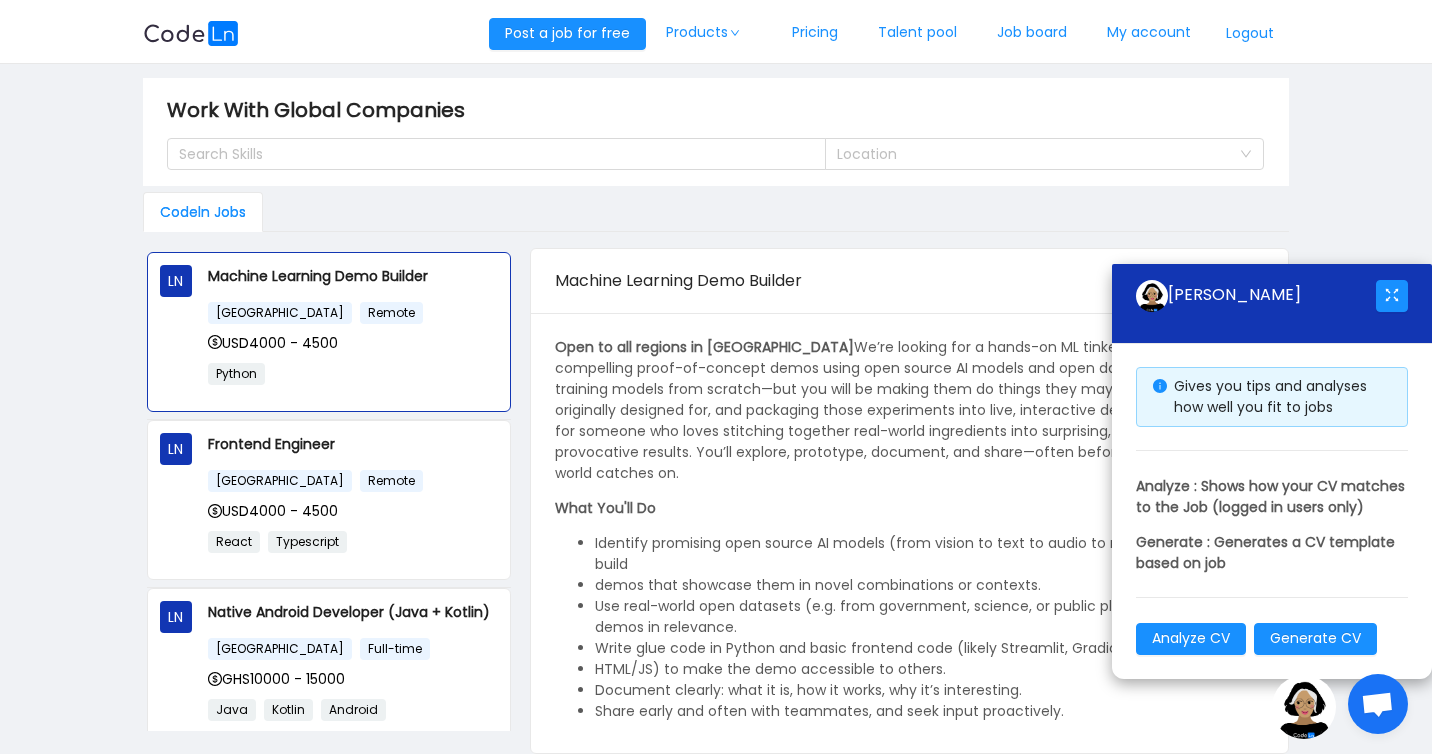click on "Codeln Jobs" at bounding box center [716, 212] 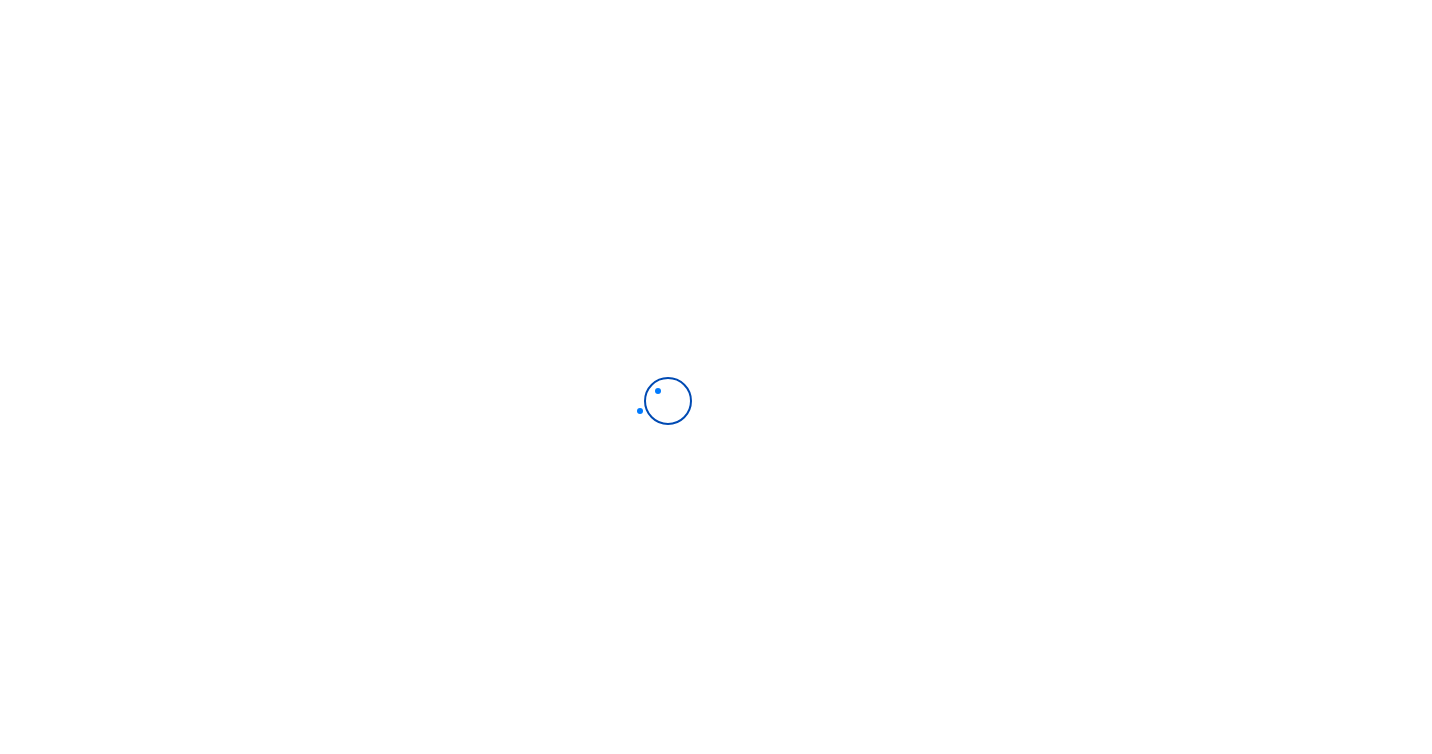 scroll, scrollTop: 0, scrollLeft: 0, axis: both 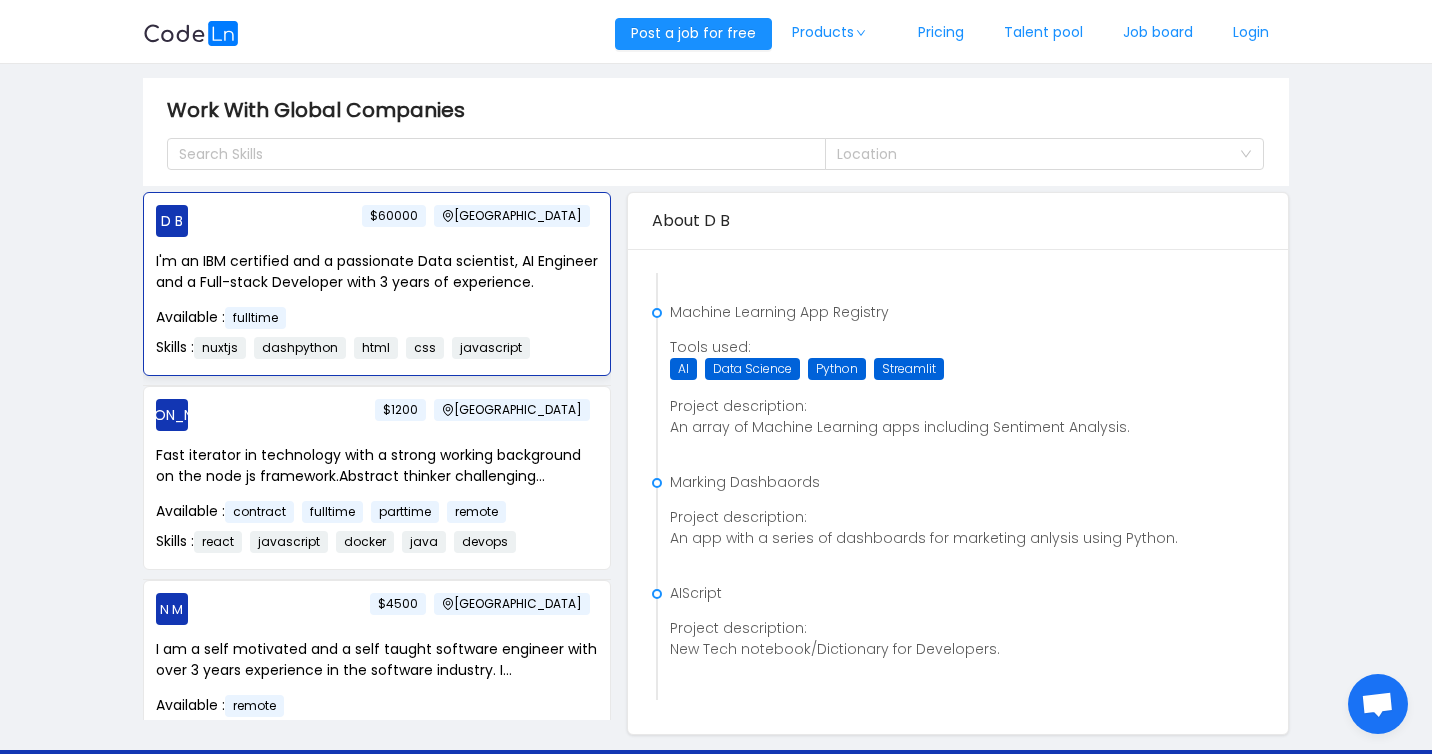 click on "Available :
fulltime" at bounding box center [347, 318] 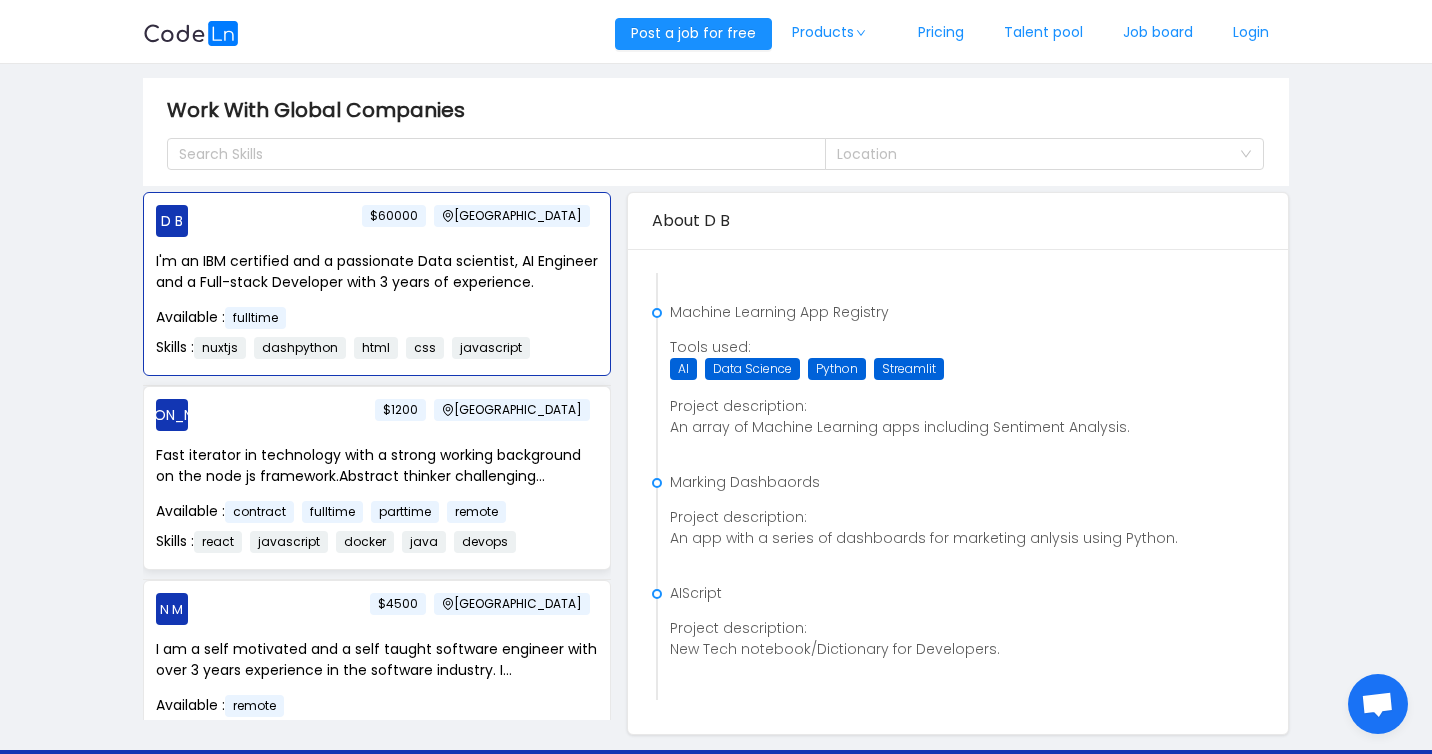click on "Fast iterator in technology with a strong working background on the node js framework.Abstract thinker challenging..." at bounding box center [377, 466] 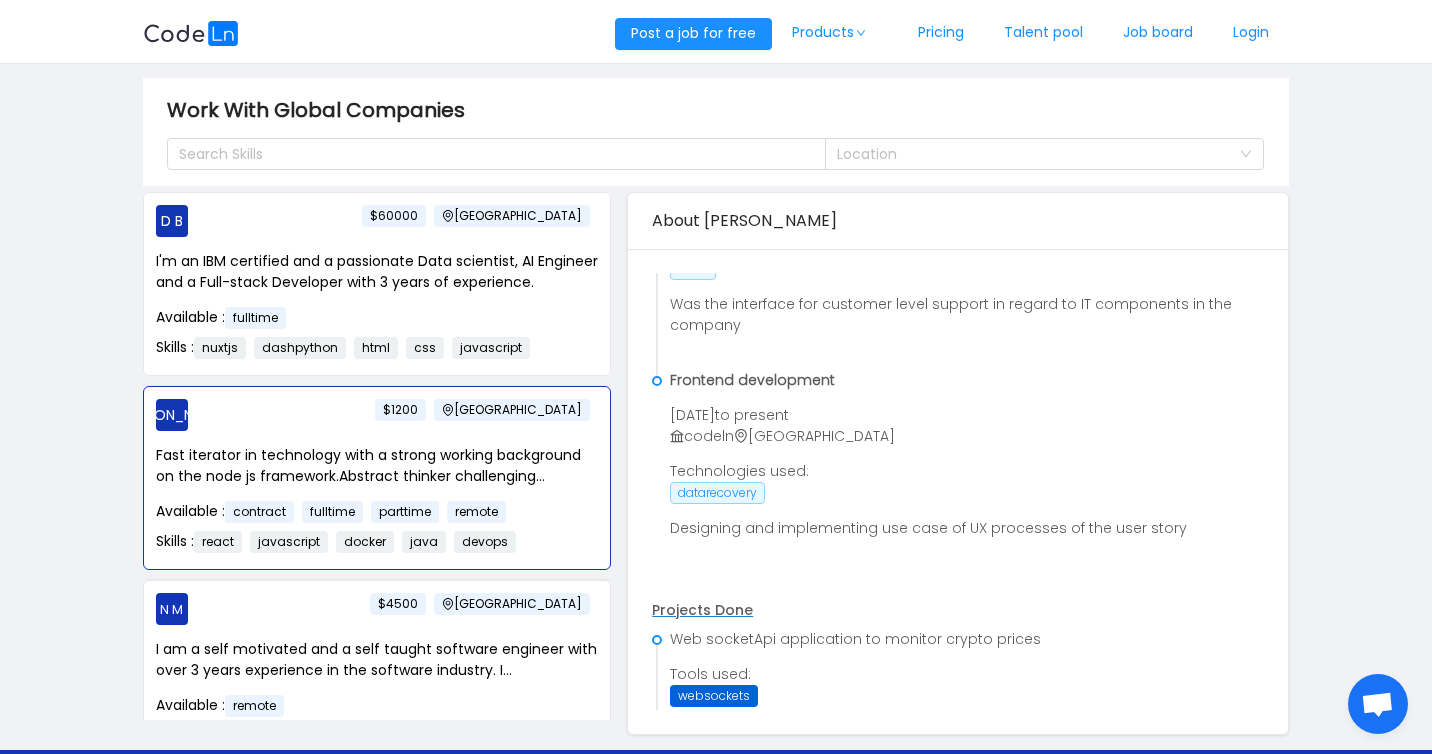 scroll, scrollTop: 0, scrollLeft: 0, axis: both 